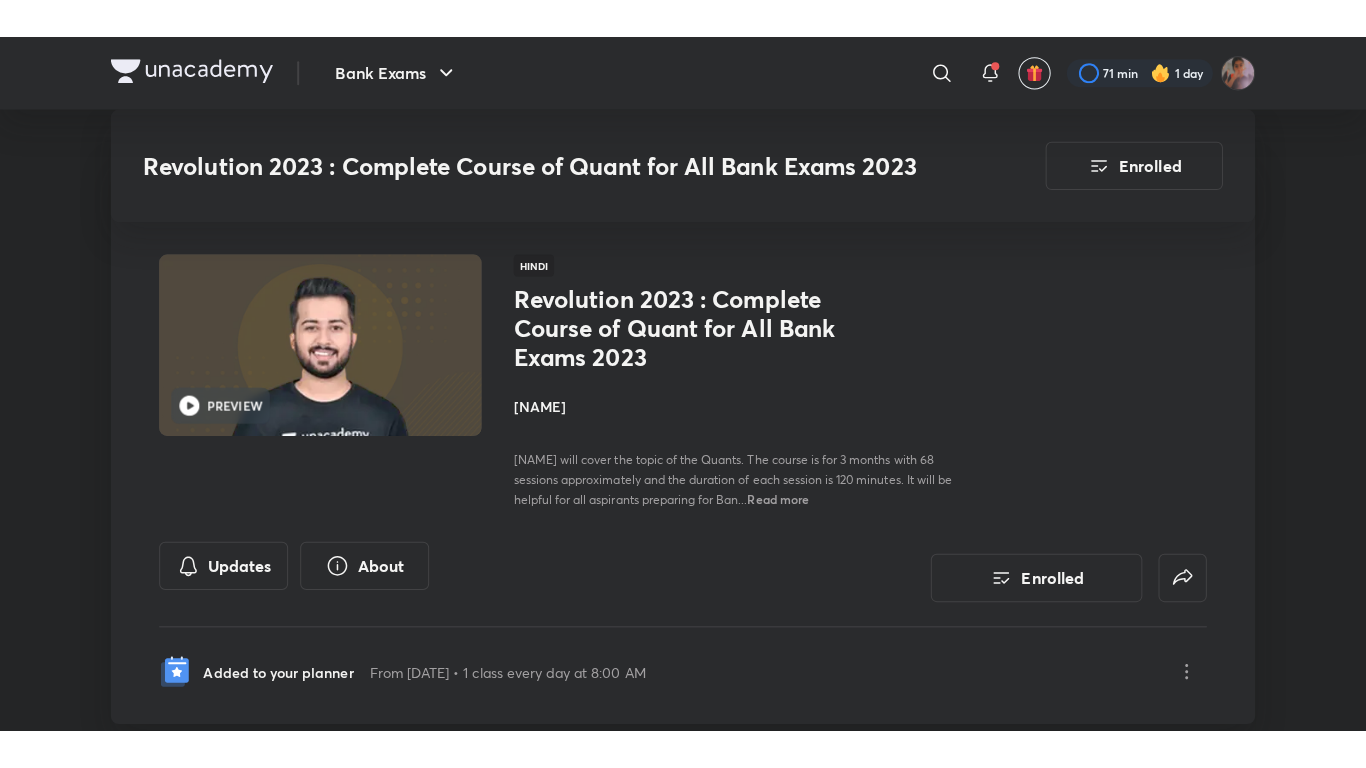 scroll, scrollTop: 3078, scrollLeft: 0, axis: vertical 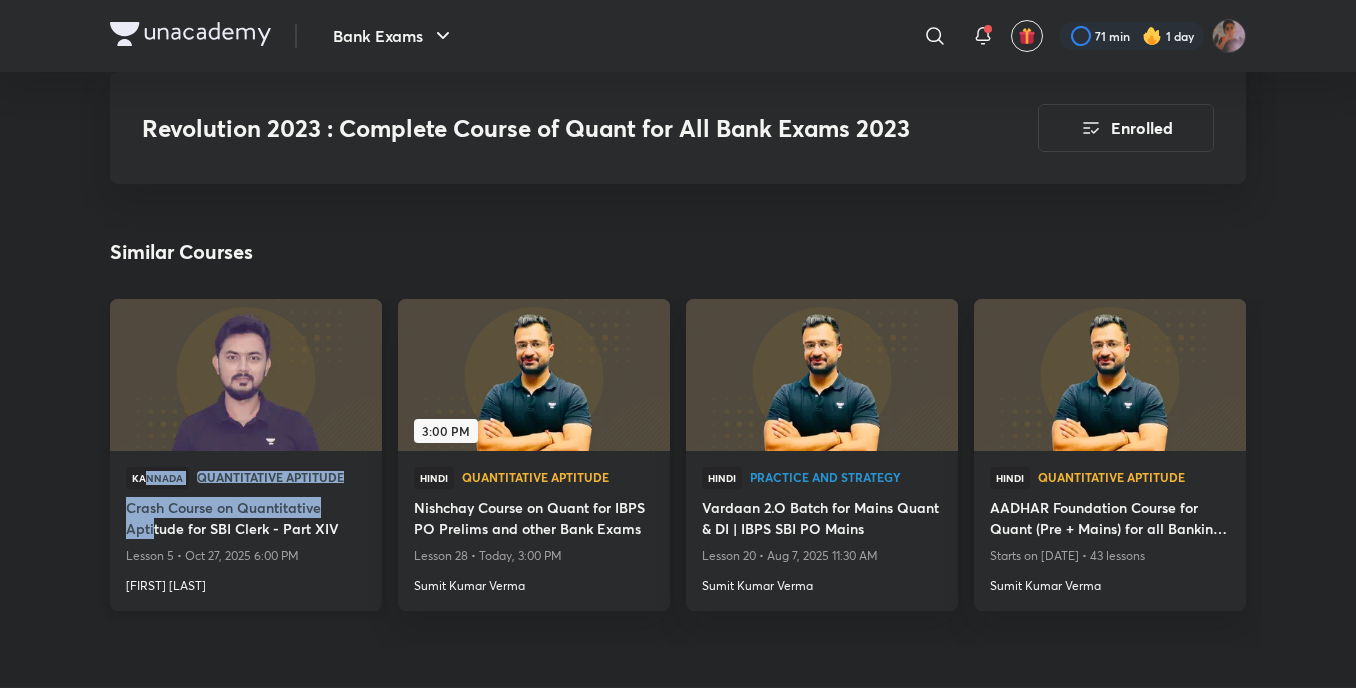 drag, startPoint x: 148, startPoint y: 473, endPoint x: 162, endPoint y: 563, distance: 91.08238 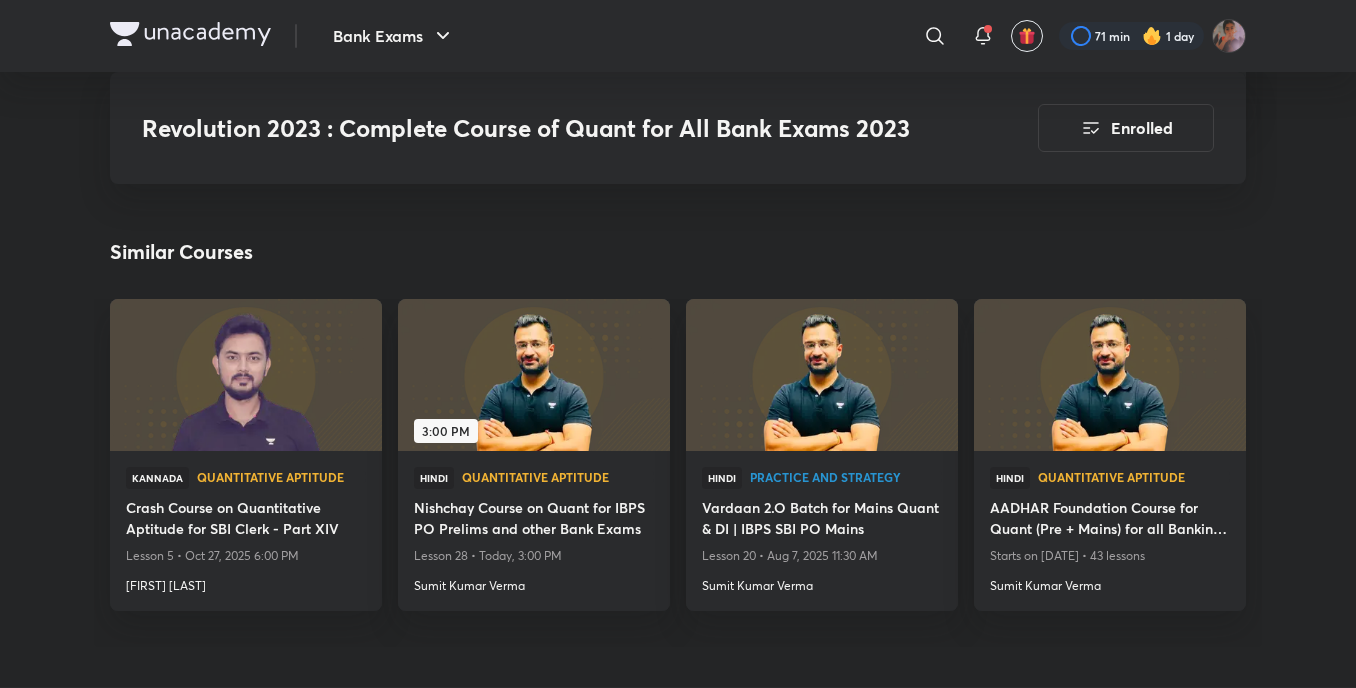 click on "Kannada Quantitative Aptitude Crash Course on Quantitative Aptitude for SBI Clerk - Part XIV Lesson 5 • Oct 27, 2025 6:00 PM Ishwargiri Swamy 3:00 PM Hindi Quantitative Aptitude Nishchay Course on Quant for IBPS PO Prelims and other Bank Exams Lesson 28 • Today, 3:00 PM Sumit Kumar Verma Hindi Practice and Strategy Vardaan 2.O Batch for Mains Quant & DI | IBPS SBI PO Mains Lesson 20 • Aug 7, 2025 11:30 AM Sumit Kumar Verma Hindi Quantitative Aptitude AADHAR Foundation Course for Quant (Pre + Mains) for all Banking Exams Starts on Aug 11, 2025 • 43 lessons Sumit Kumar Verma" at bounding box center [678, 473] 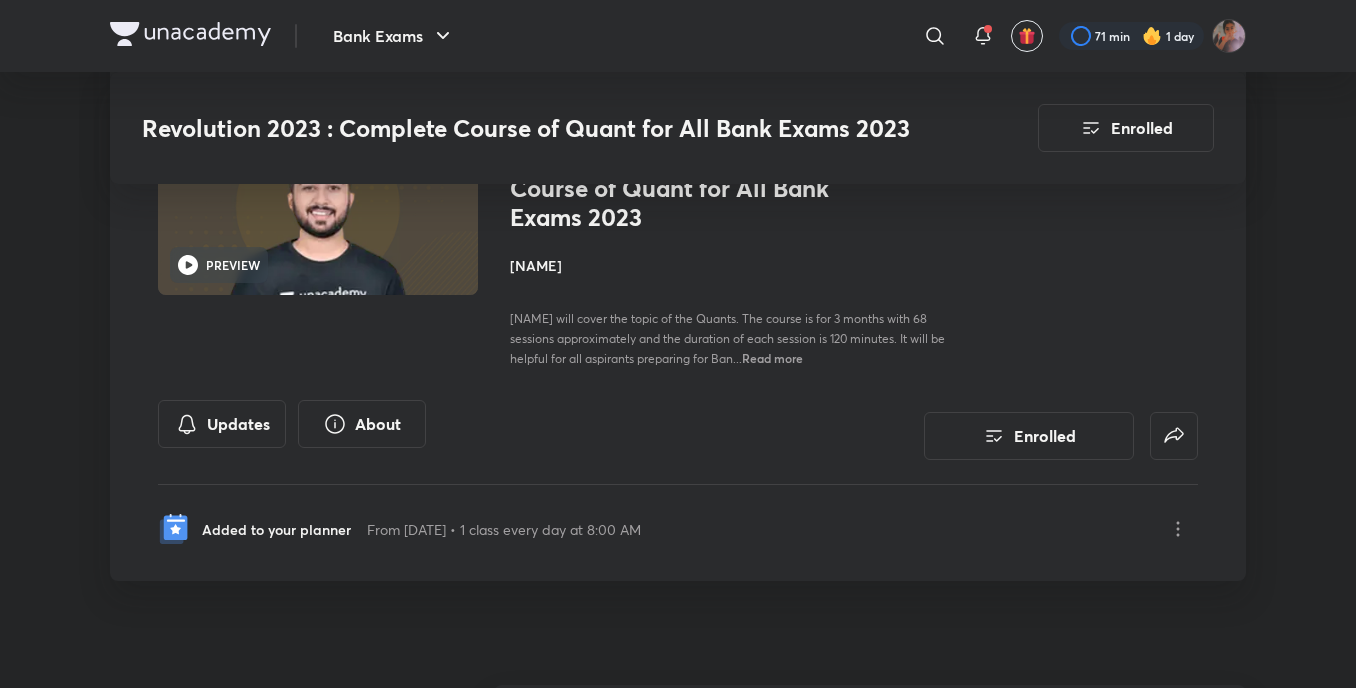 scroll, scrollTop: 0, scrollLeft: 0, axis: both 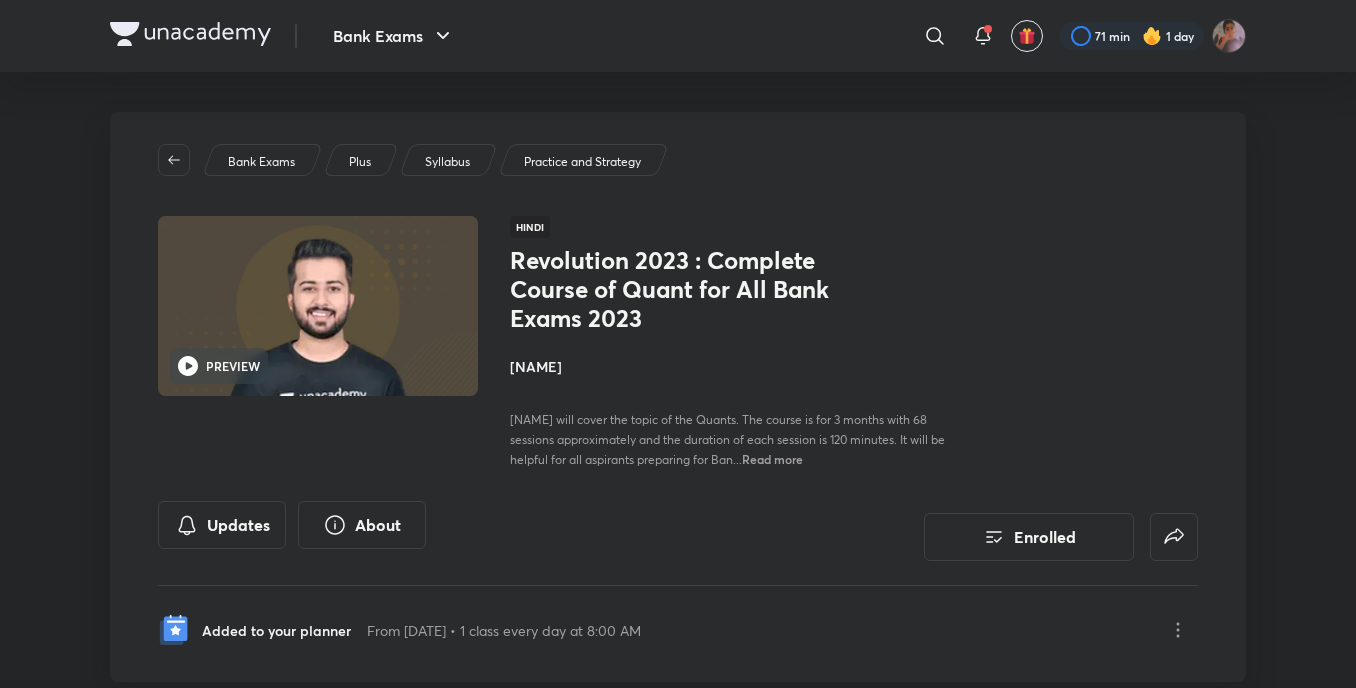 click at bounding box center (318, 306) 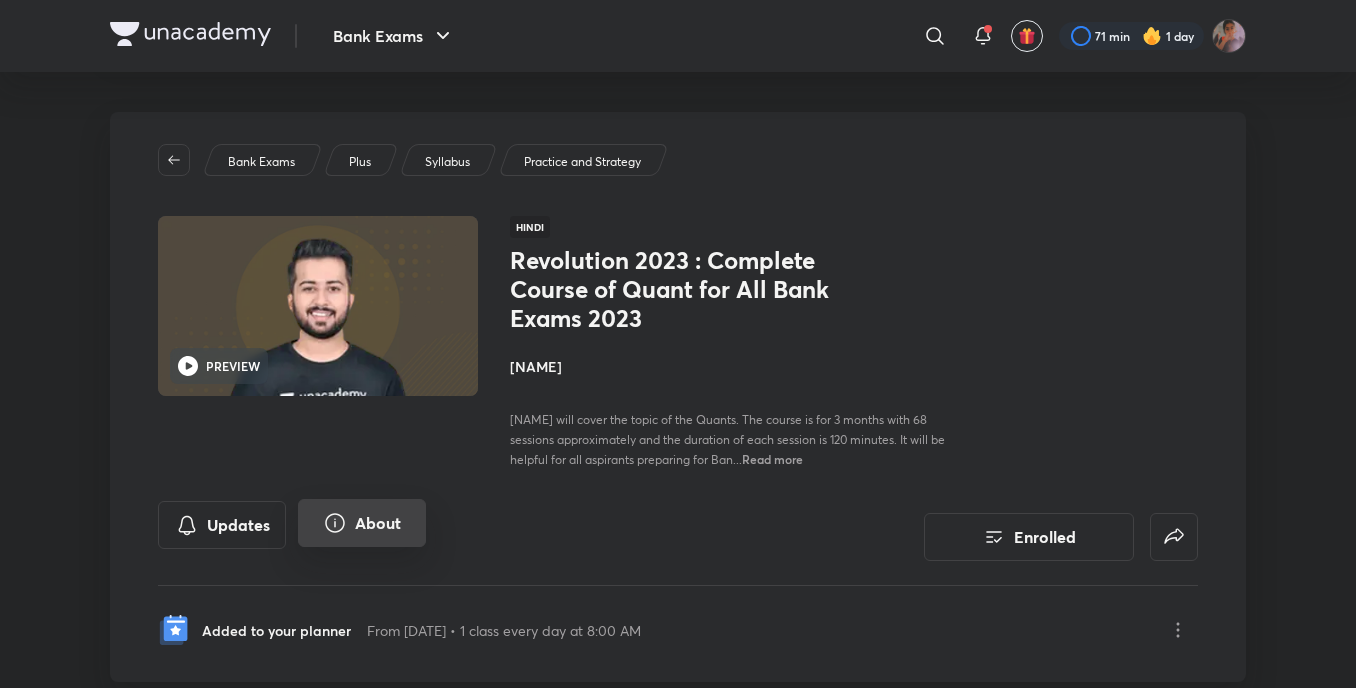 click on "About" at bounding box center [362, 523] 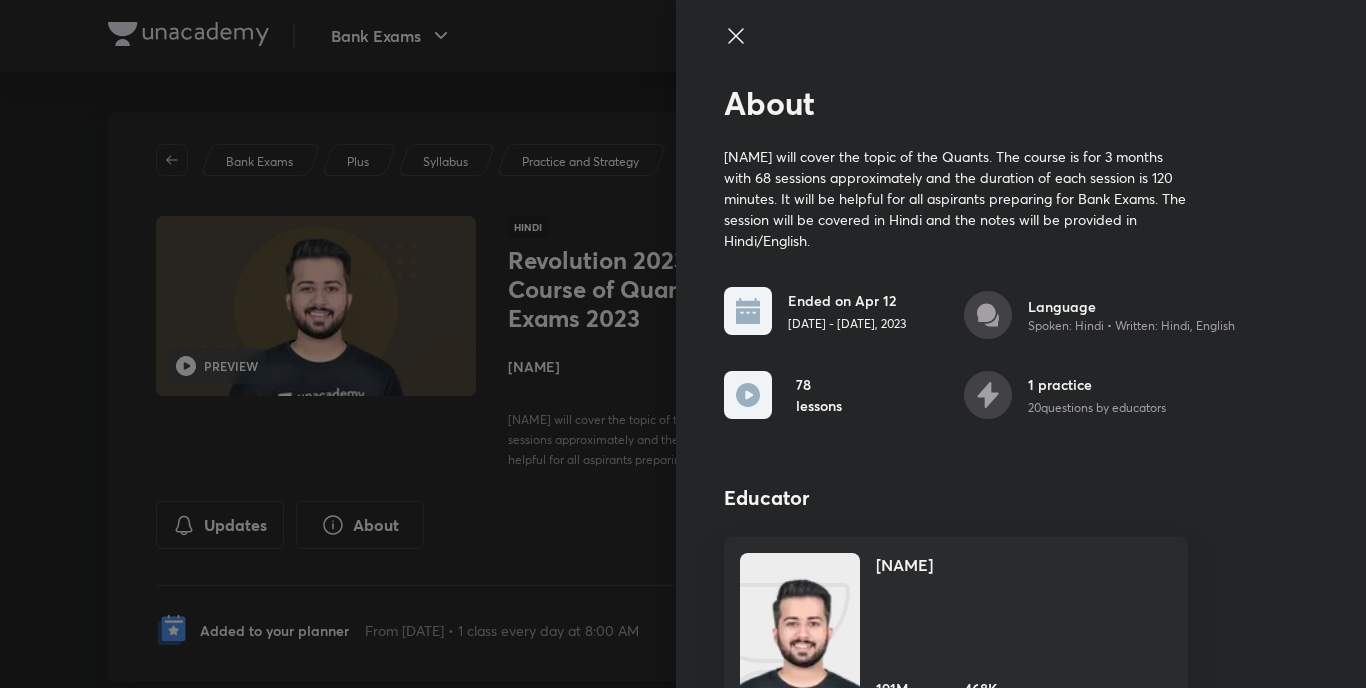 click at bounding box center (683, 344) 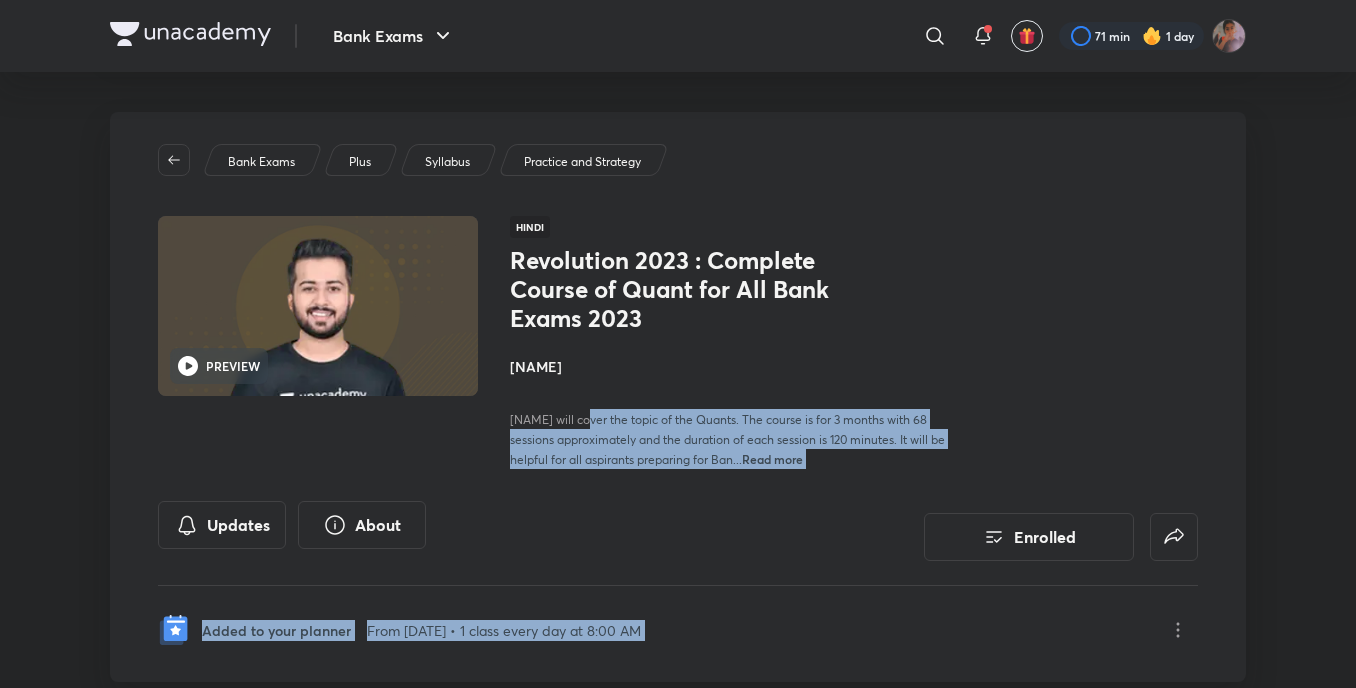 drag, startPoint x: 585, startPoint y: 354, endPoint x: 595, endPoint y: 396, distance: 43.174065 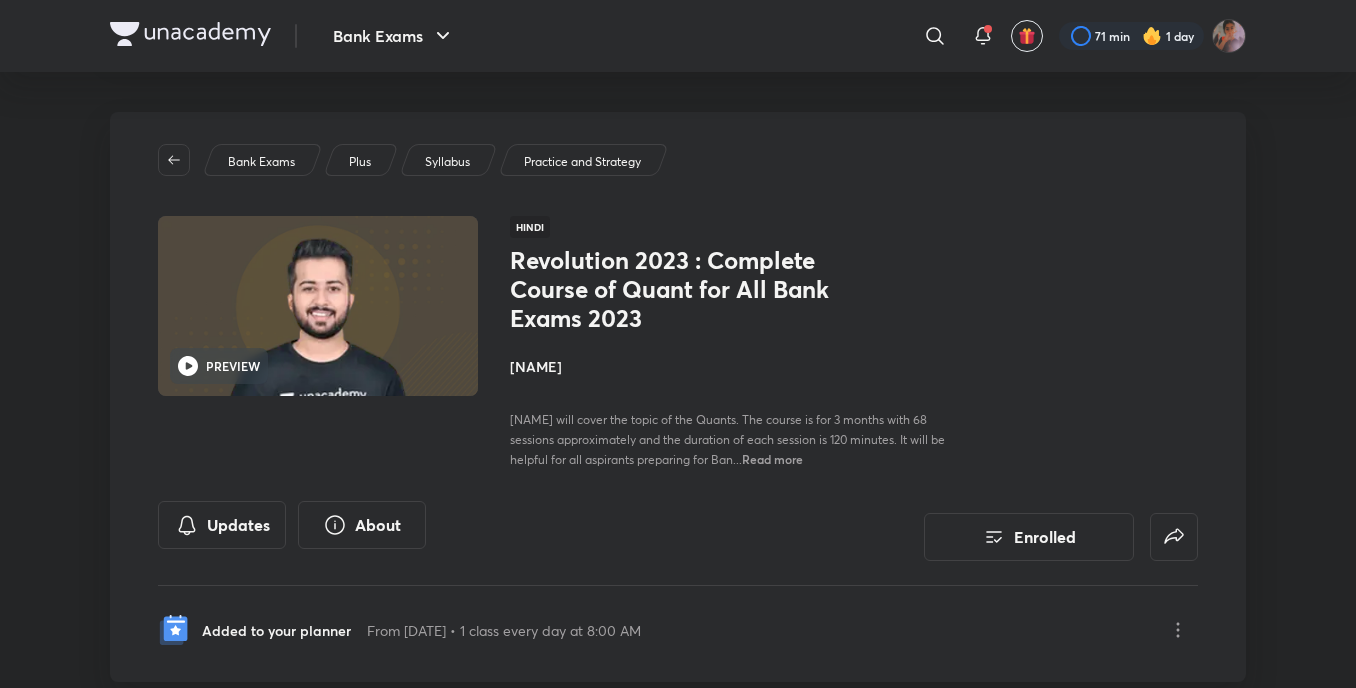 drag, startPoint x: 595, startPoint y: 396, endPoint x: 573, endPoint y: 362, distance: 40.496914 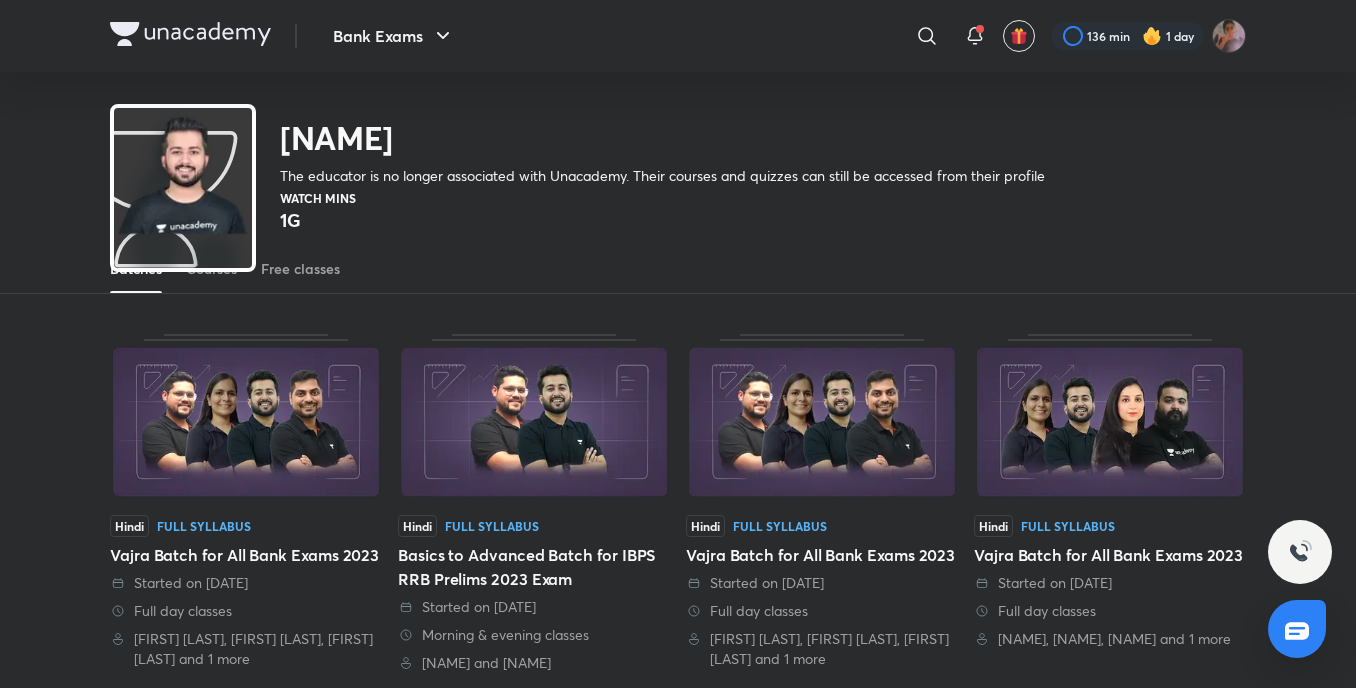 scroll, scrollTop: 46, scrollLeft: 0, axis: vertical 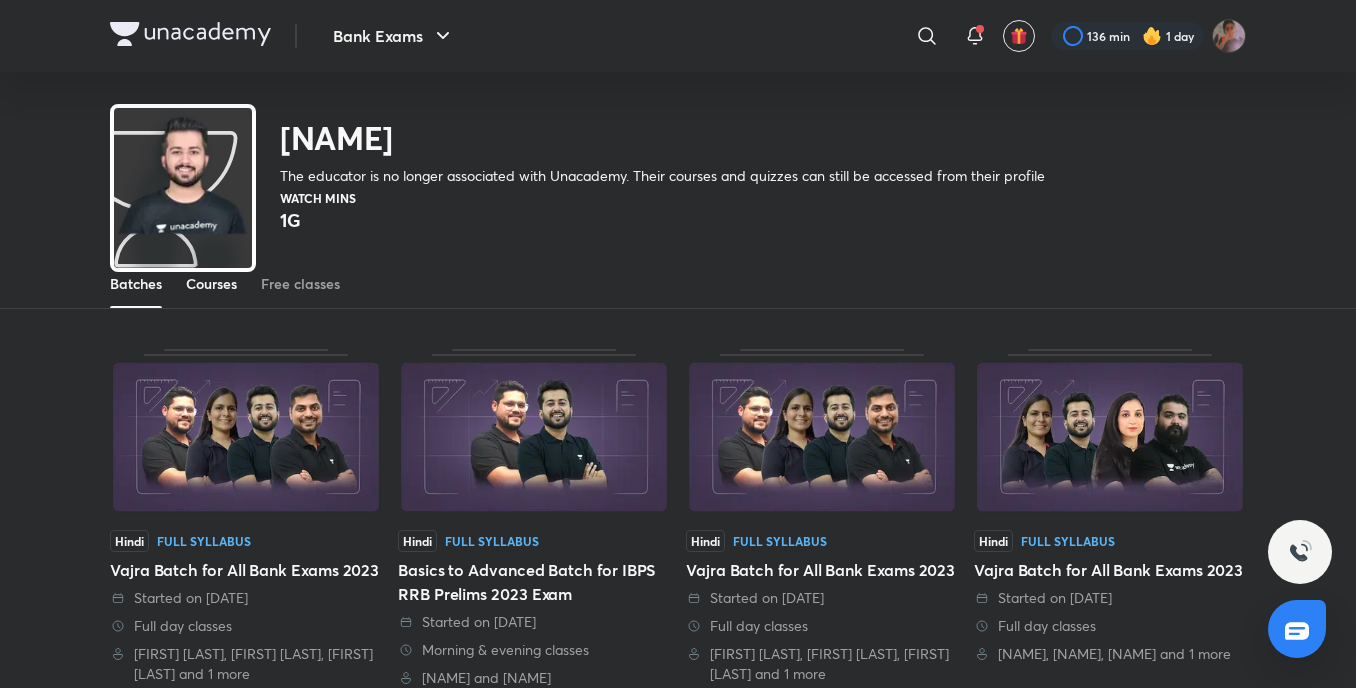 click on "Courses" at bounding box center (211, 284) 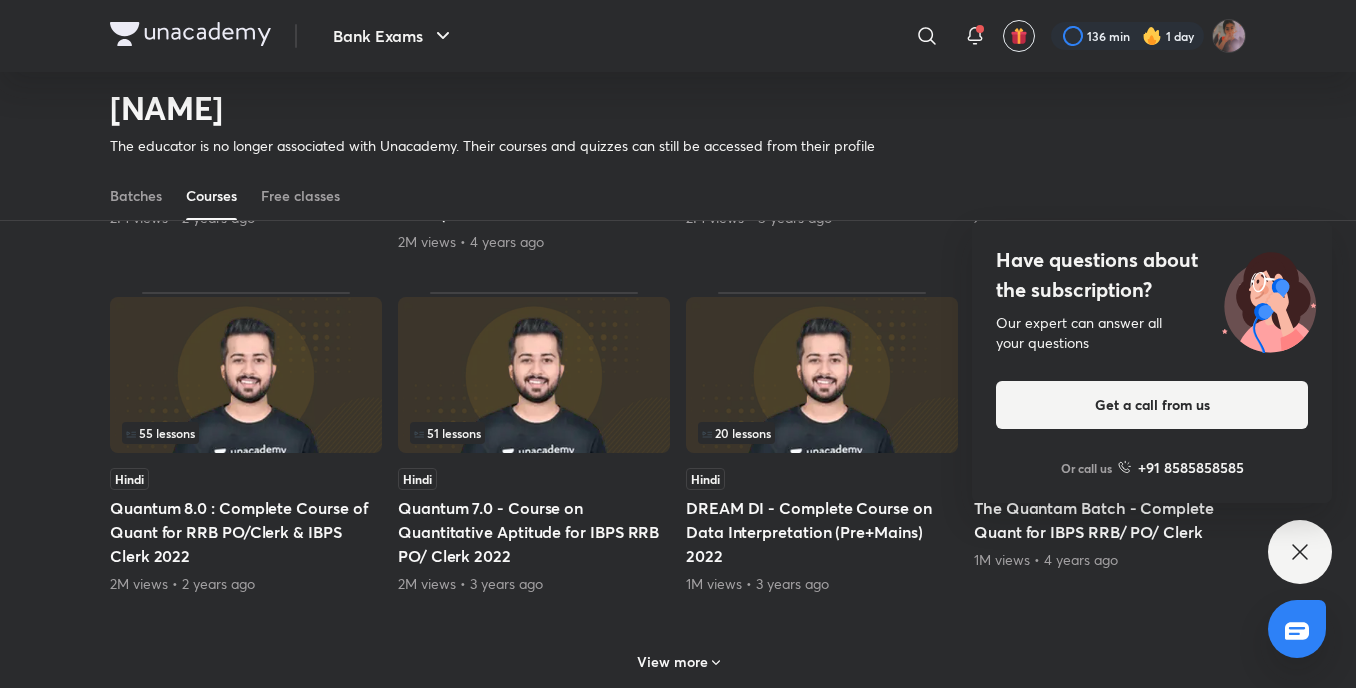 scroll, scrollTop: 793, scrollLeft: 0, axis: vertical 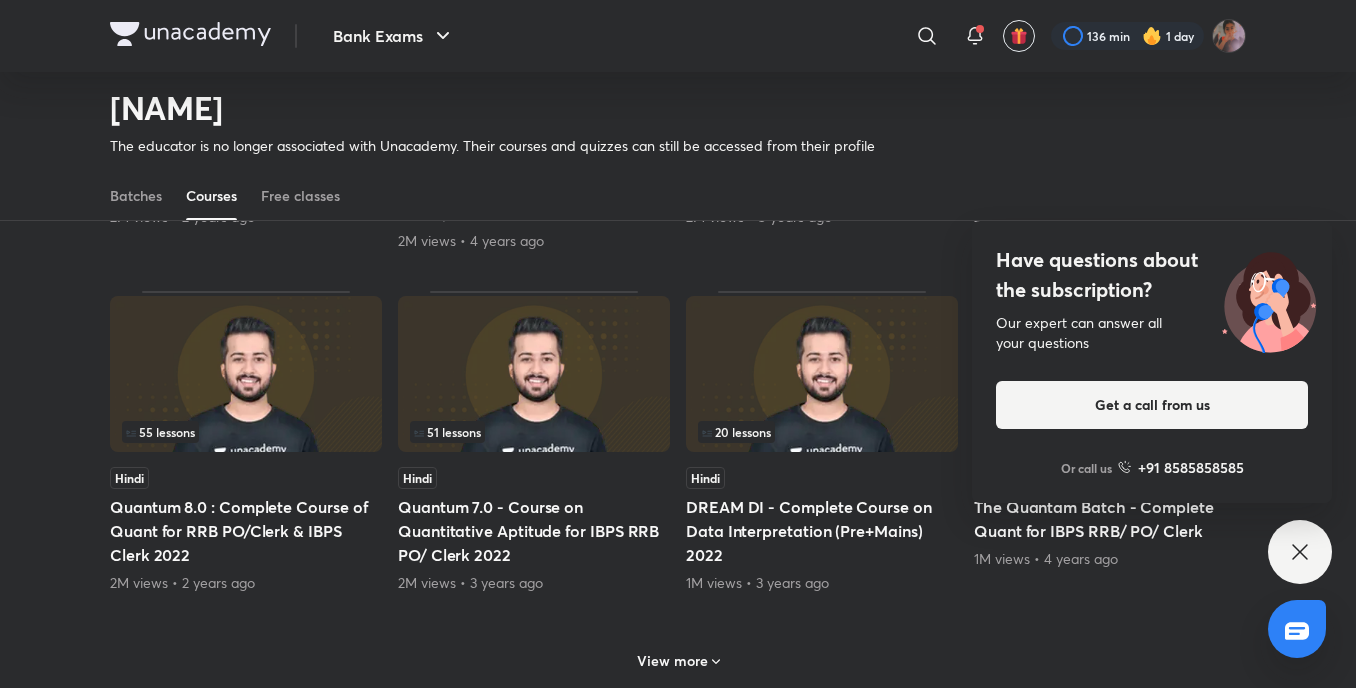 click 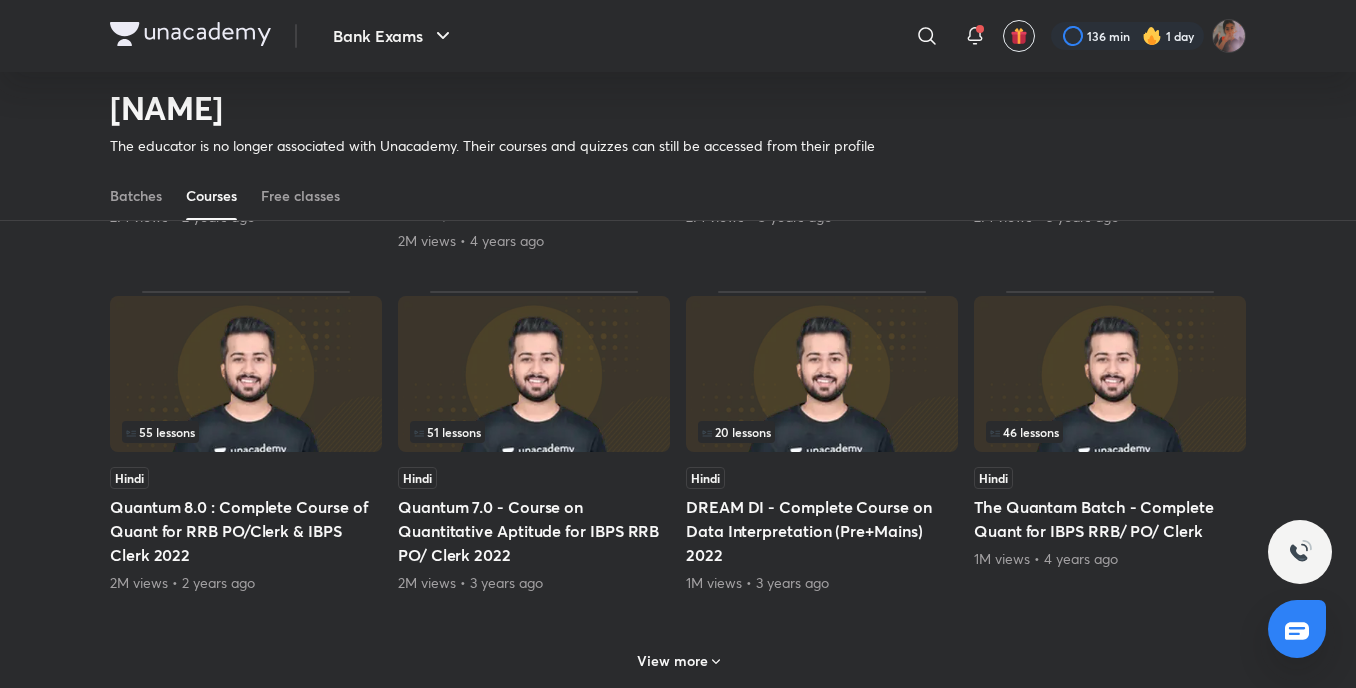 click on "View more" at bounding box center [678, 661] 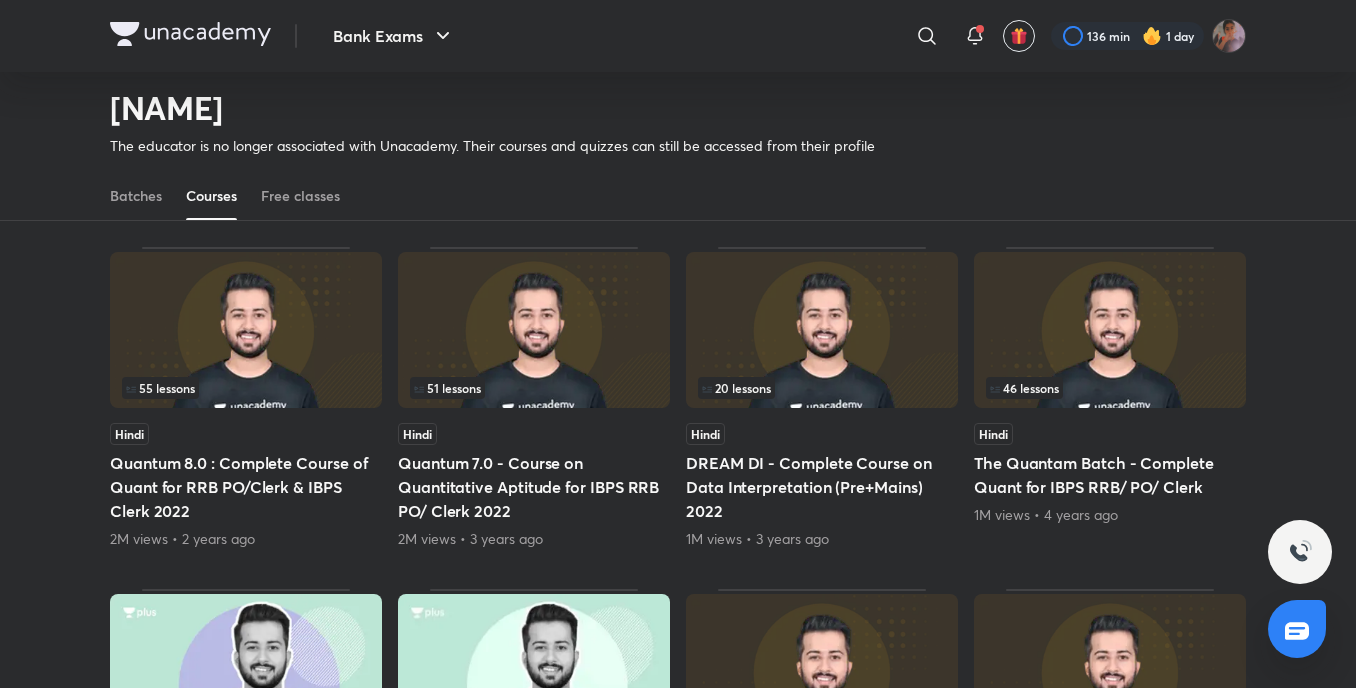 scroll, scrollTop: 838, scrollLeft: 0, axis: vertical 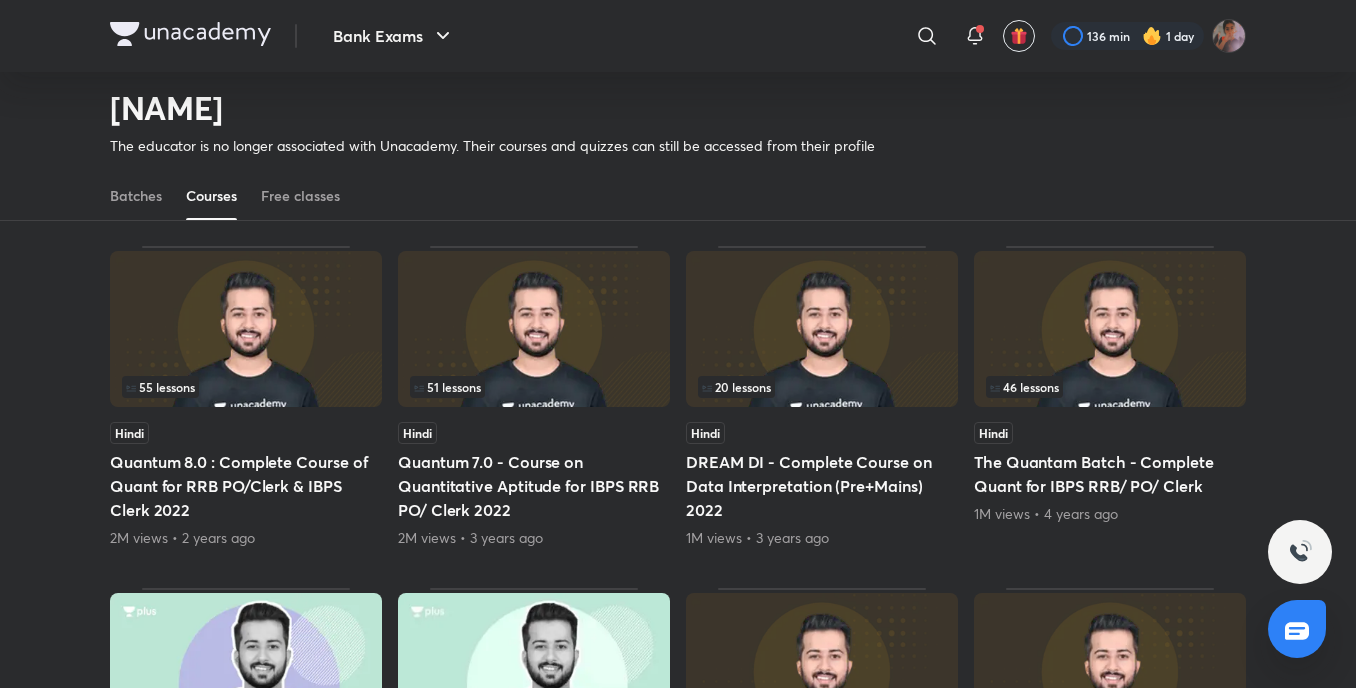 click on "Hindi" at bounding box center [822, 433] 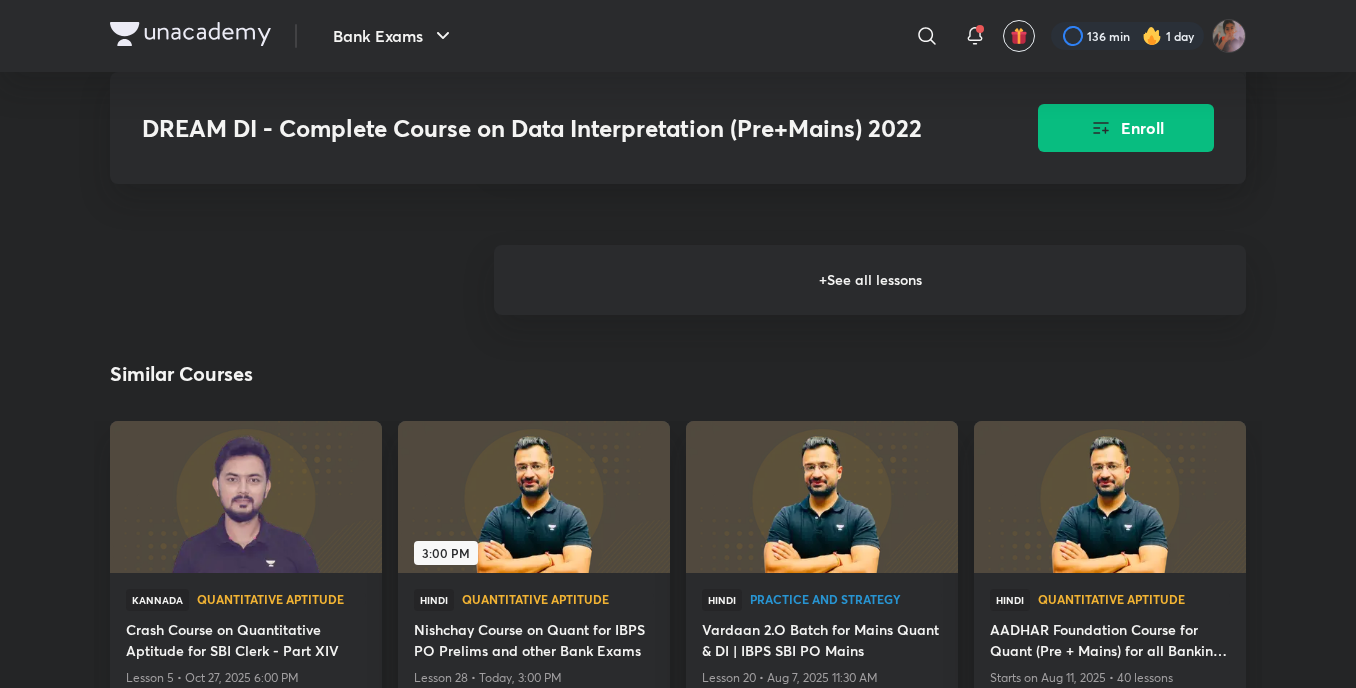 scroll, scrollTop: 1697, scrollLeft: 0, axis: vertical 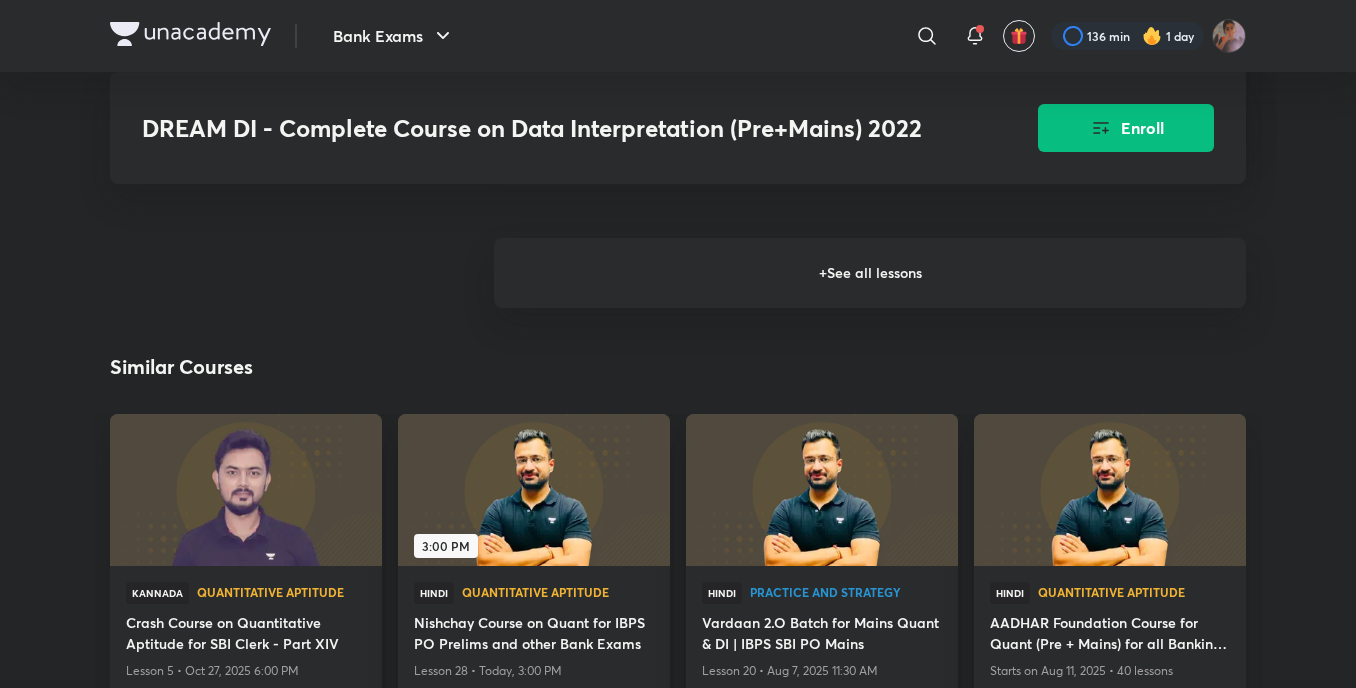 click on "+  See all lessons" at bounding box center [870, 273] 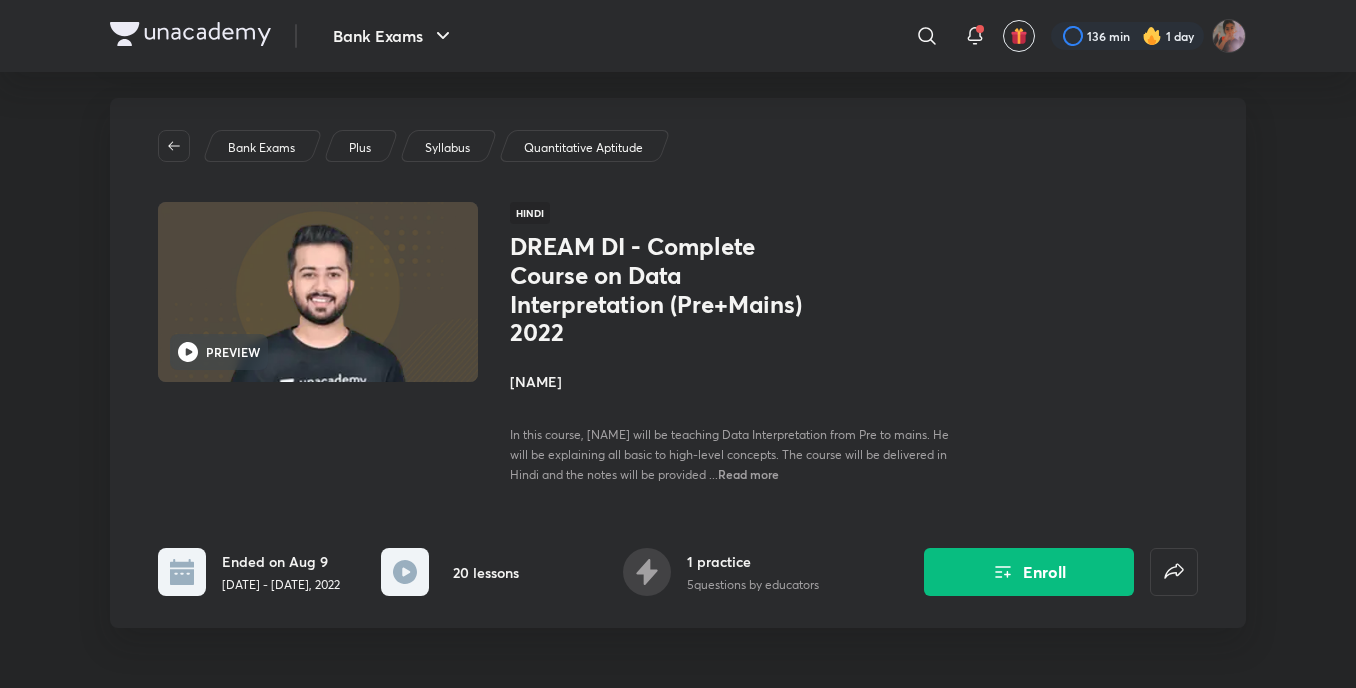 scroll, scrollTop: 0, scrollLeft: 0, axis: both 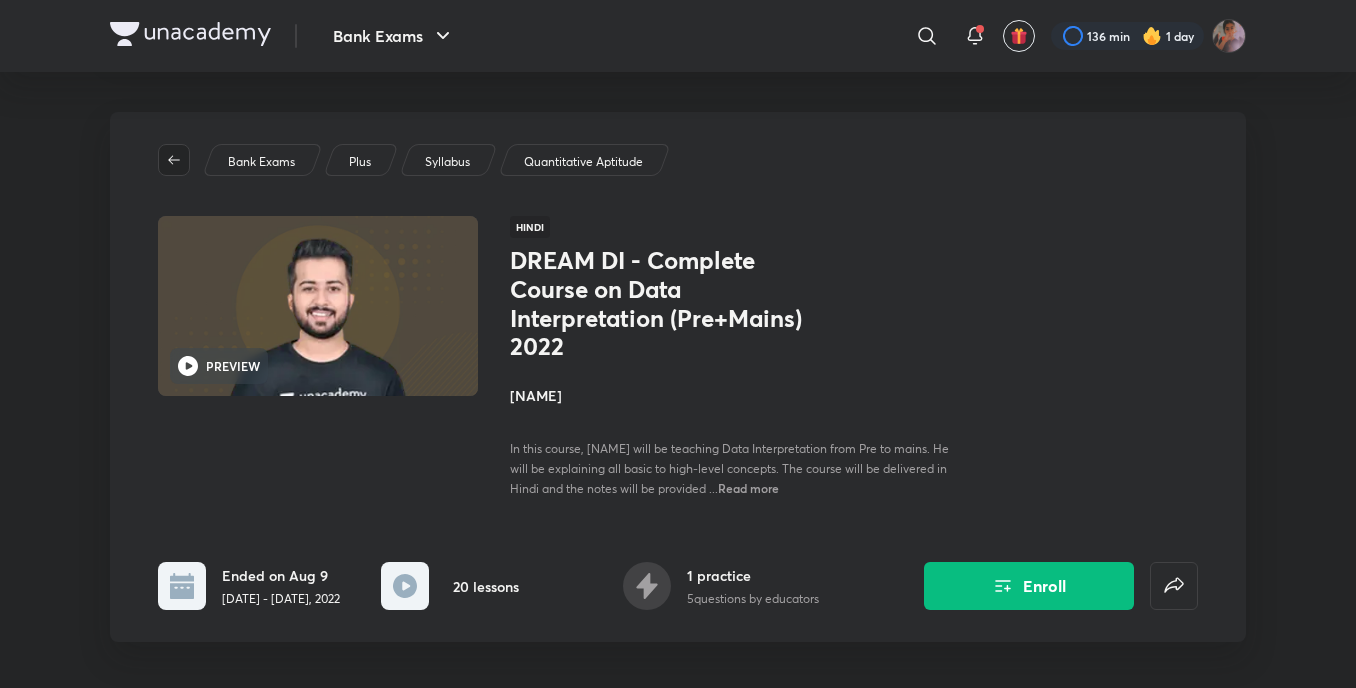 click 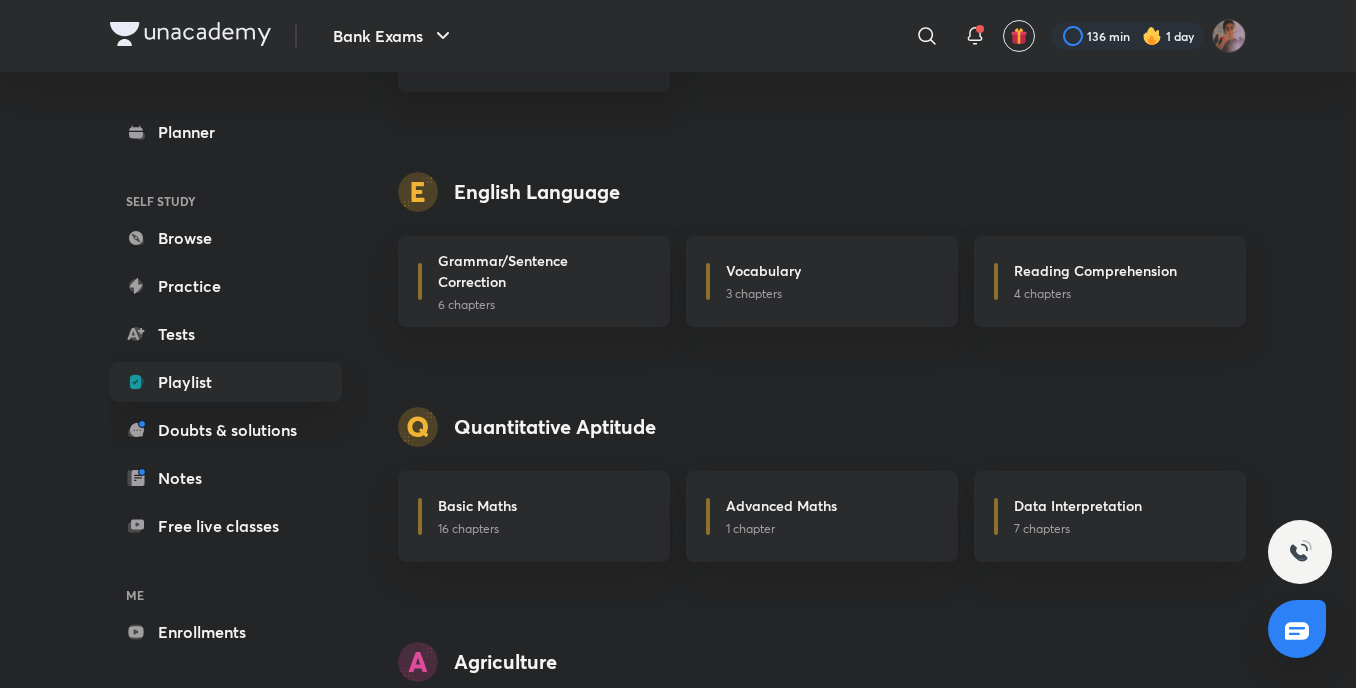 scroll, scrollTop: 866, scrollLeft: 0, axis: vertical 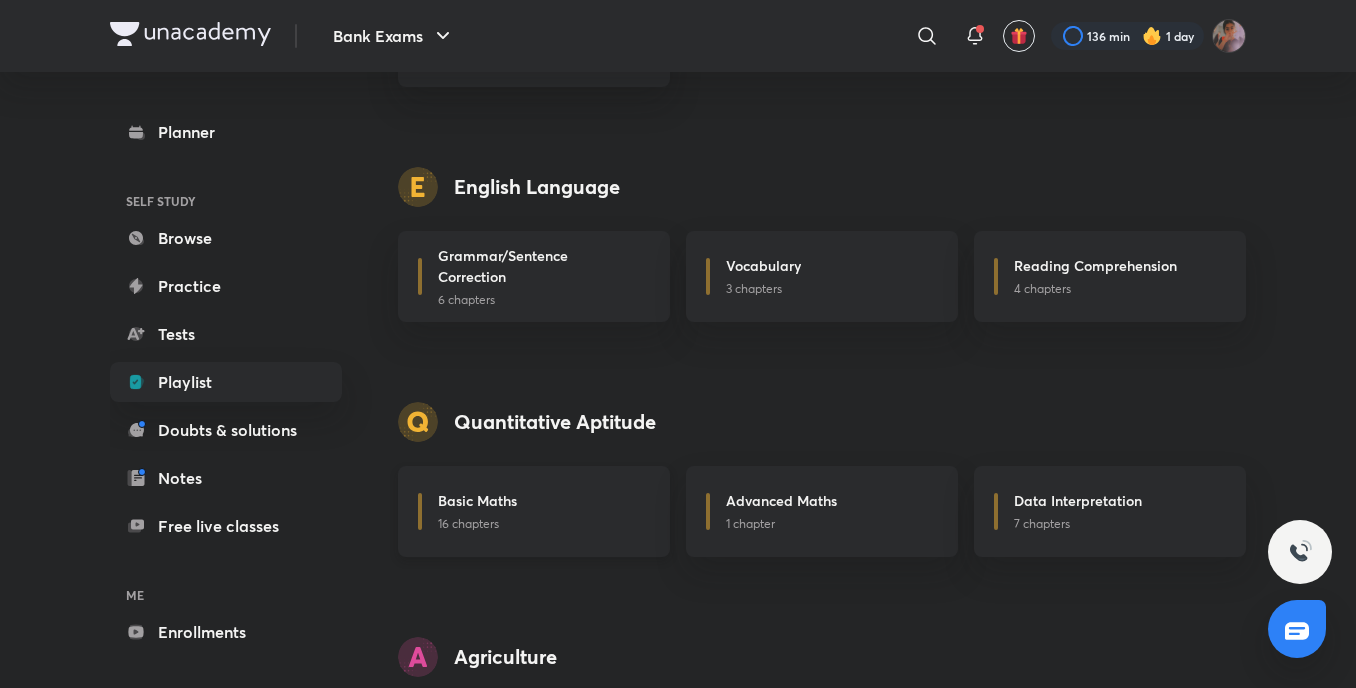 click on "16 chapters" at bounding box center (542, 524) 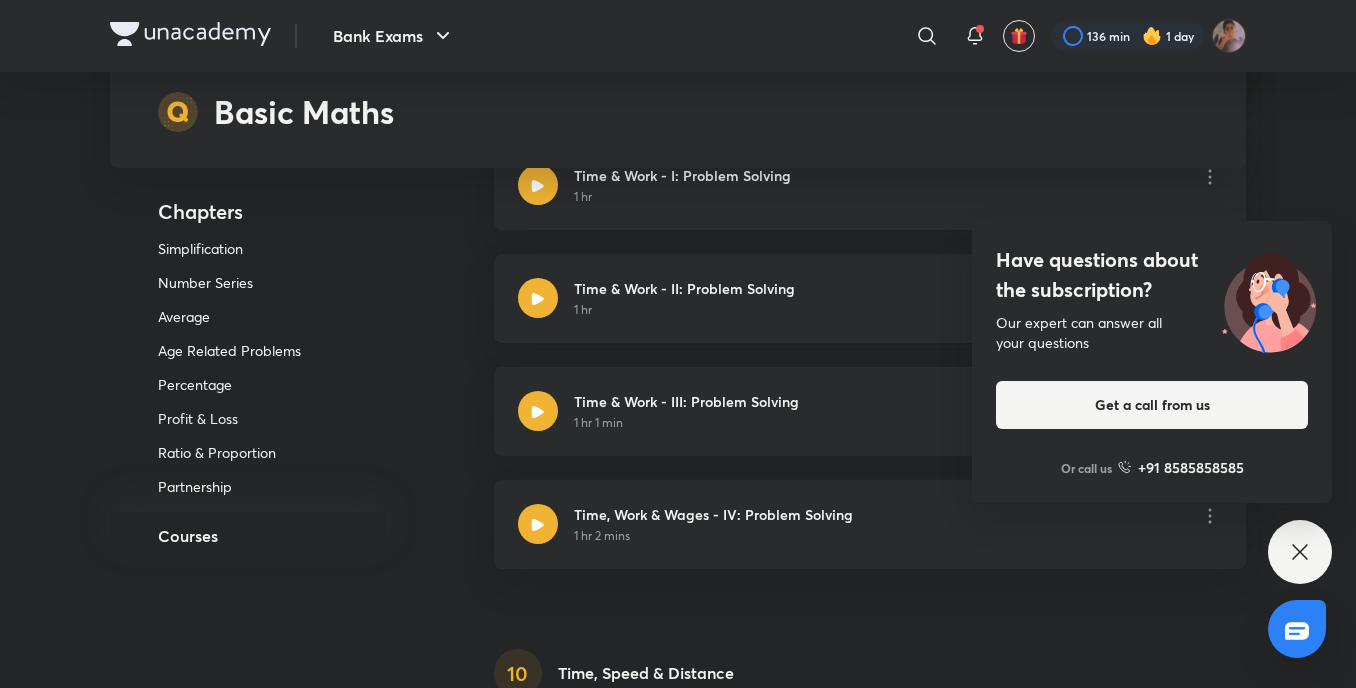scroll, scrollTop: 5210, scrollLeft: 0, axis: vertical 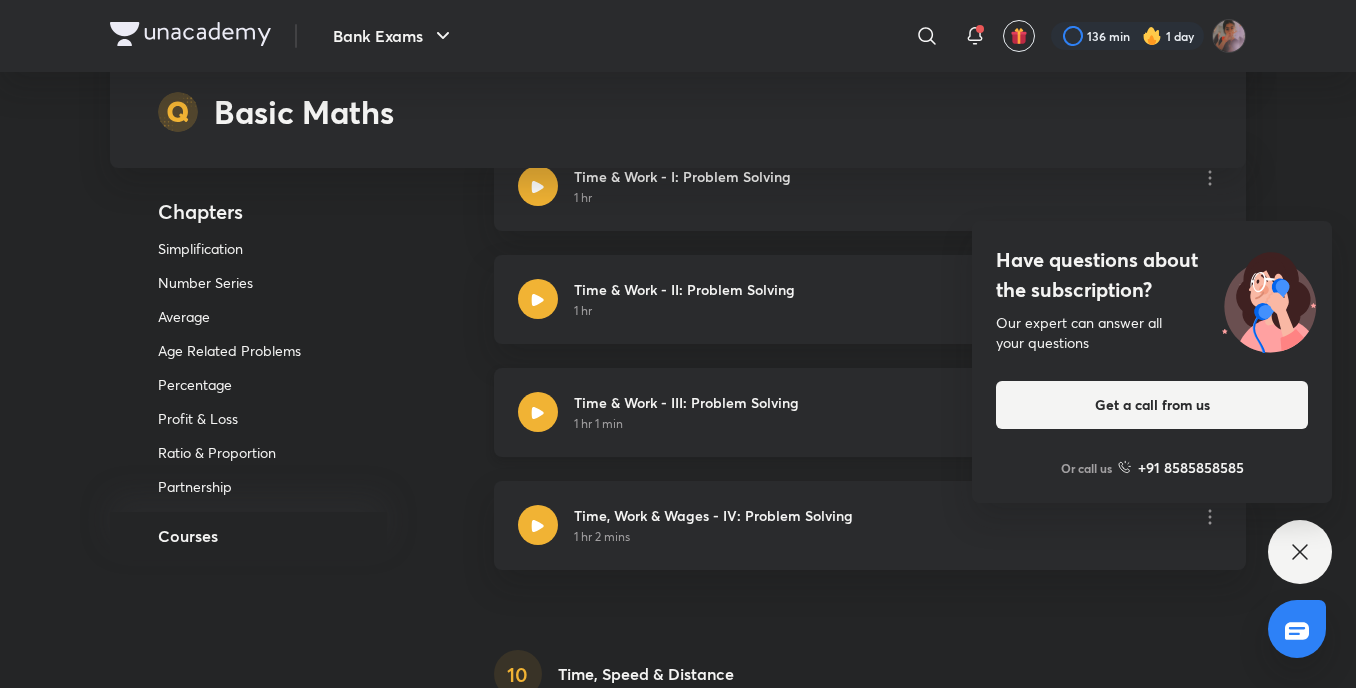 click on "Time & Work - III: Problem Solving 1 hr 1 min" at bounding box center (870, 412) 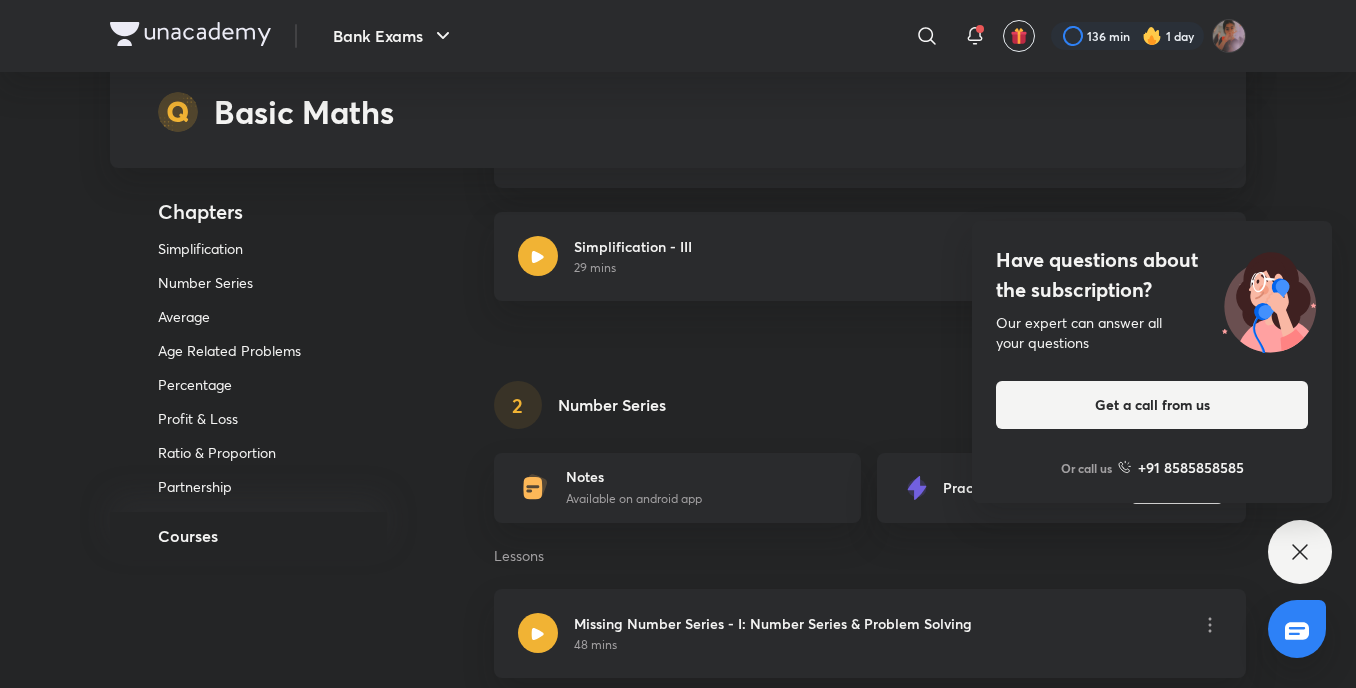 scroll, scrollTop: 0, scrollLeft: 0, axis: both 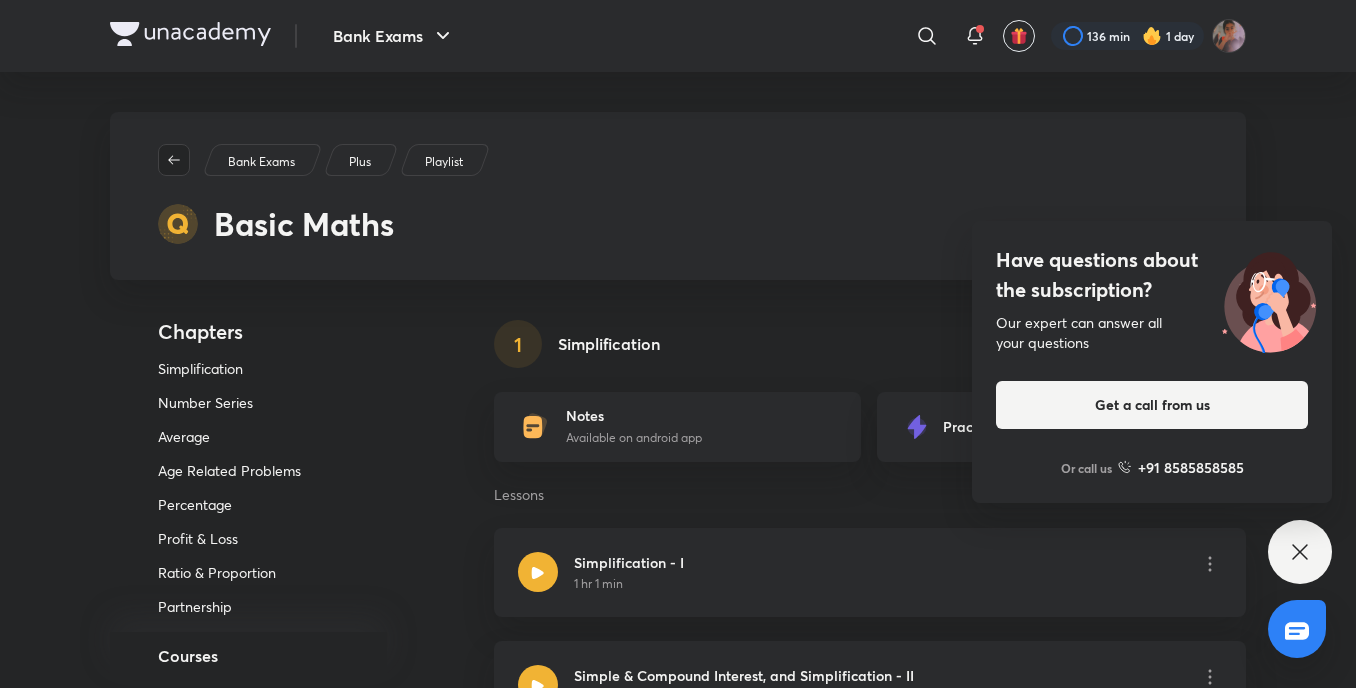 click 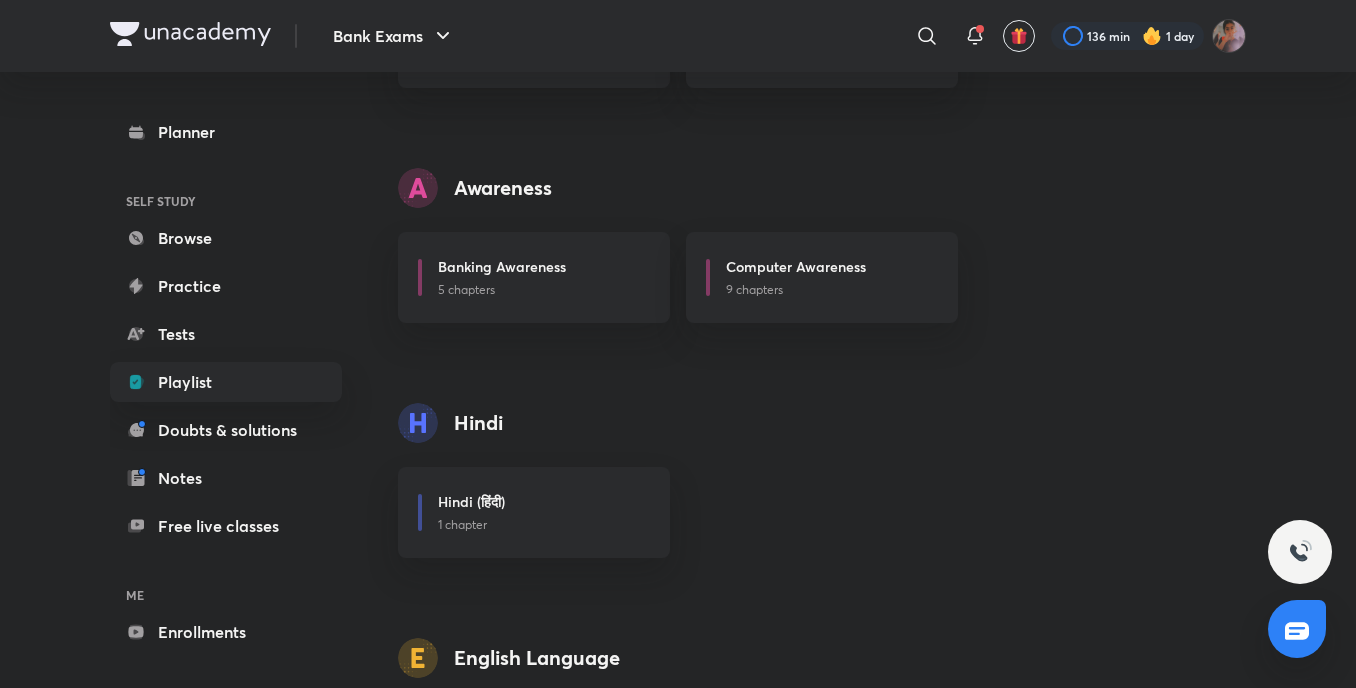 scroll, scrollTop: 396, scrollLeft: 0, axis: vertical 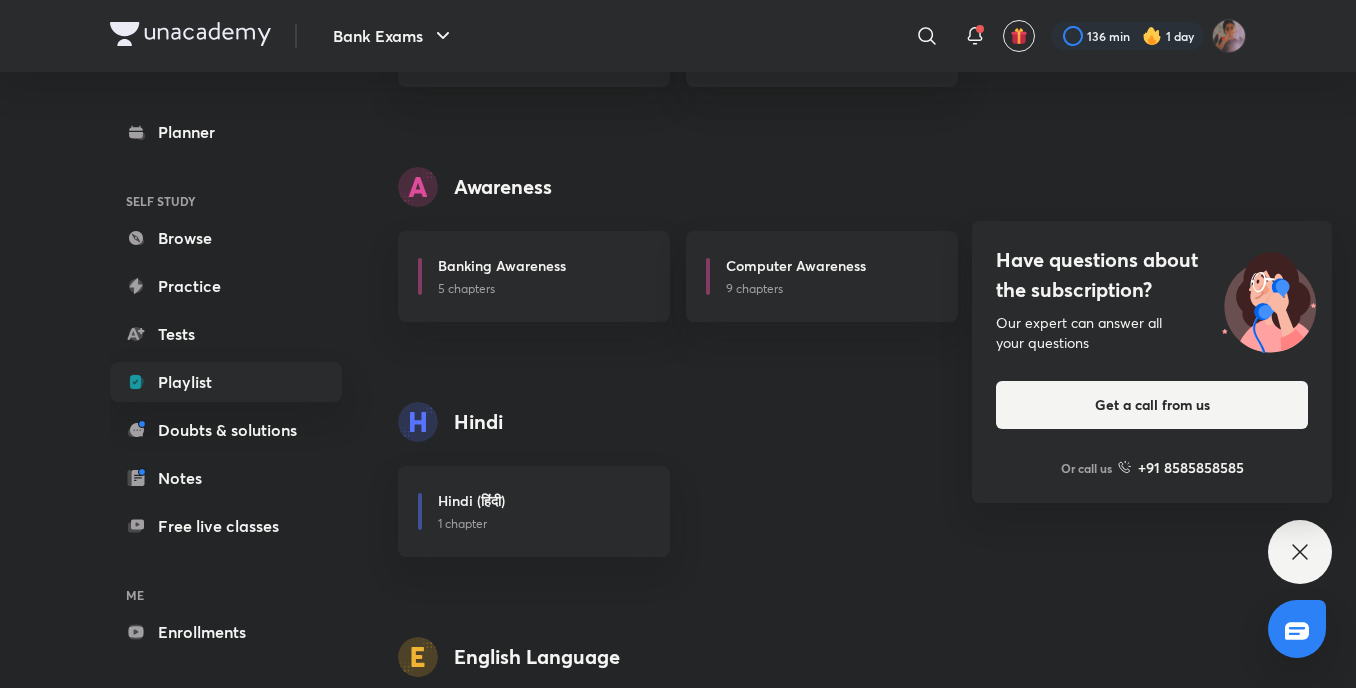 click at bounding box center (190, 34) 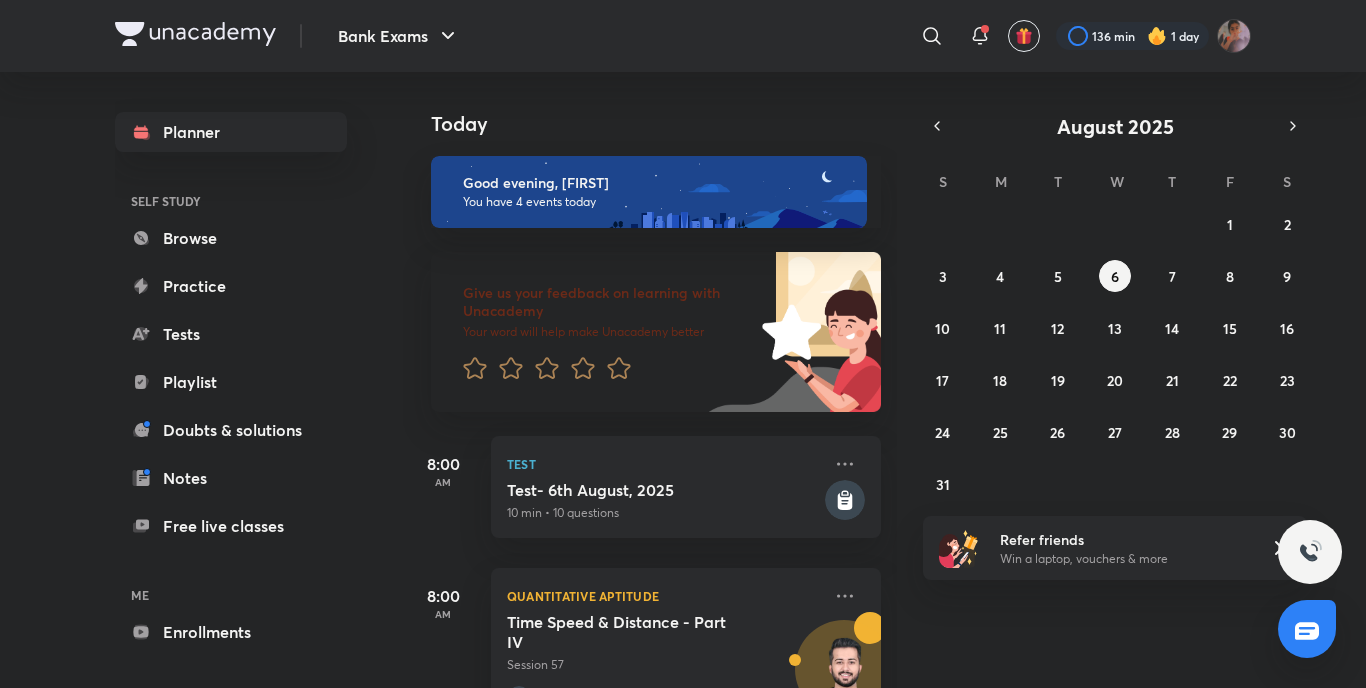 scroll, scrollTop: 0, scrollLeft: 0, axis: both 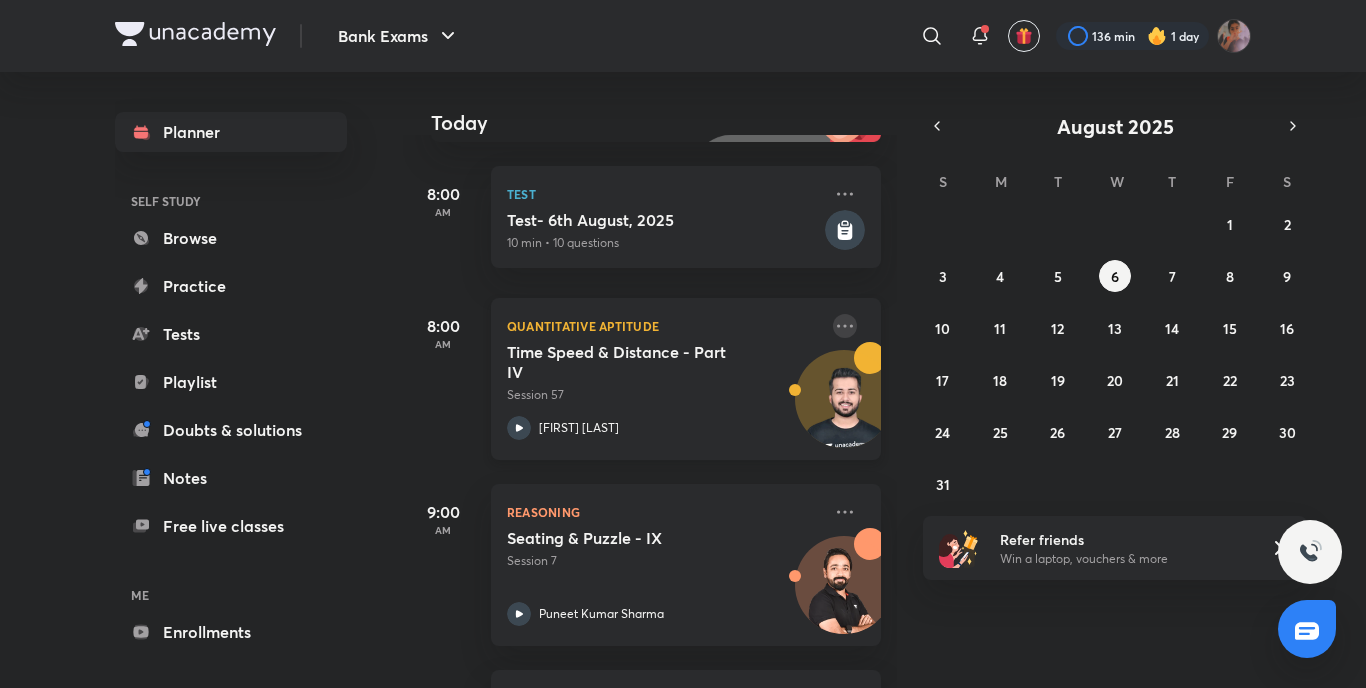 click 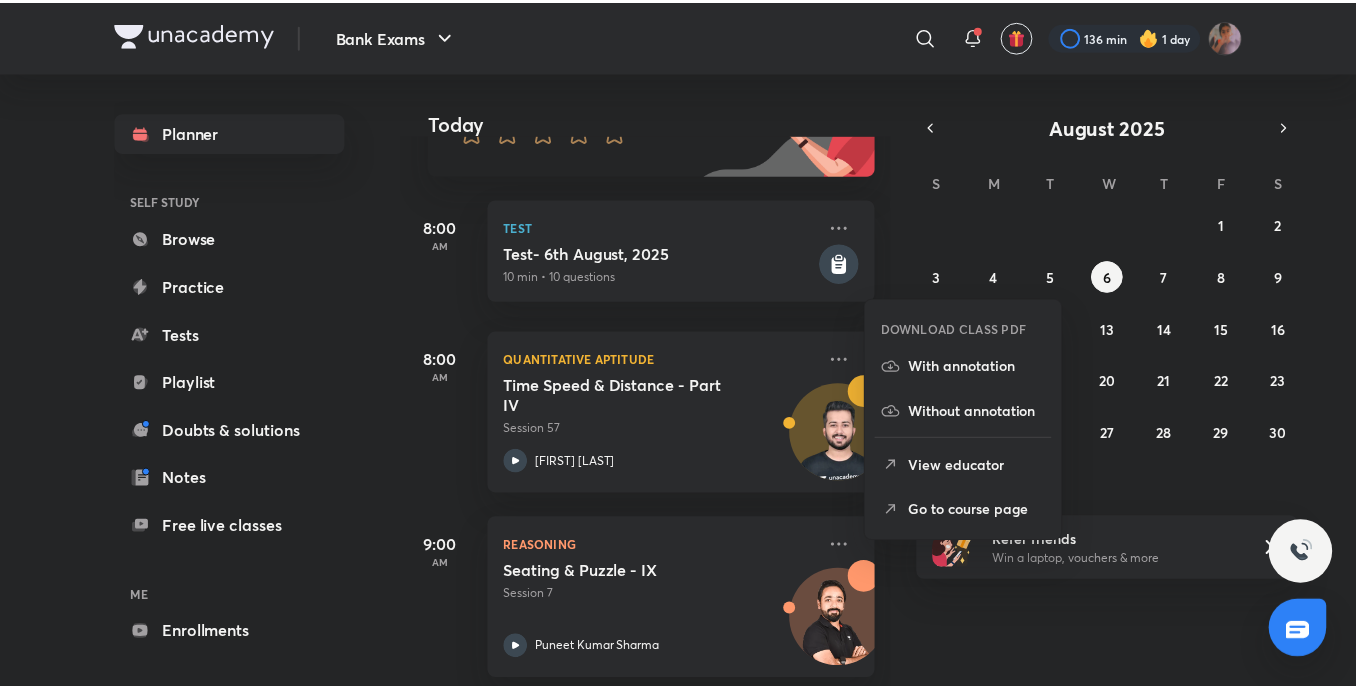 scroll, scrollTop: 445, scrollLeft: 0, axis: vertical 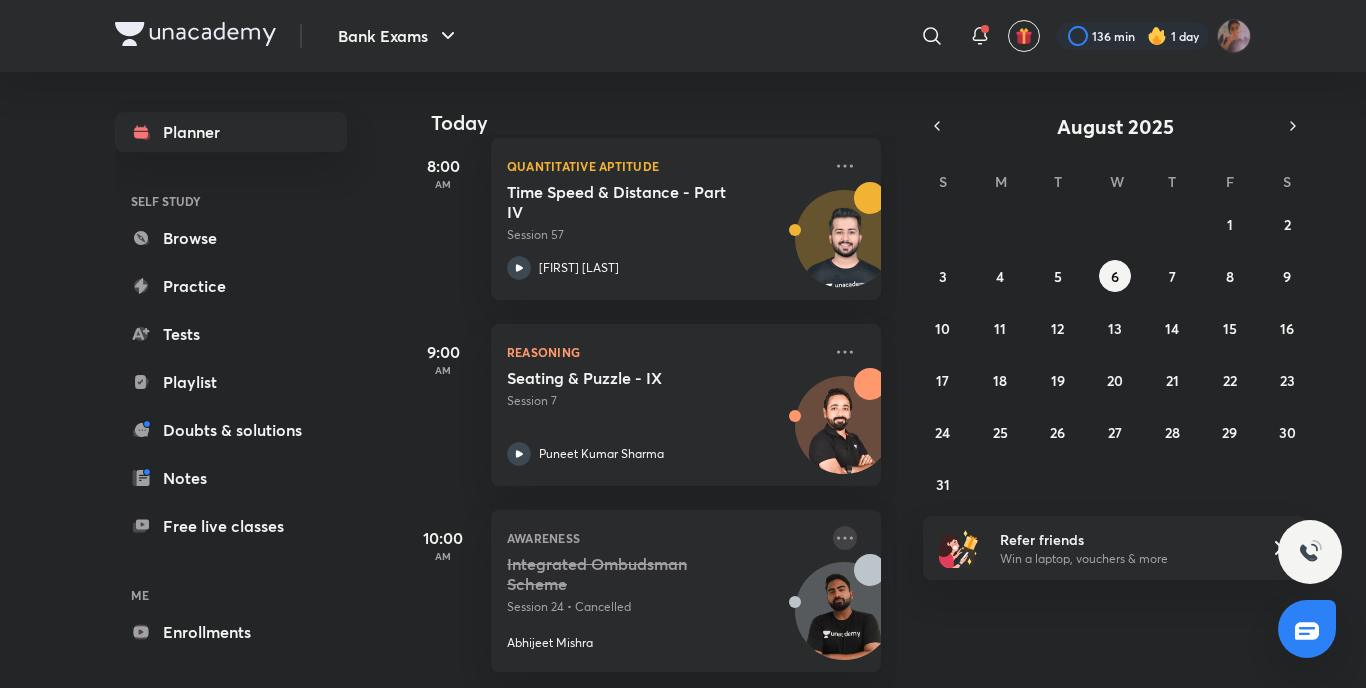 click 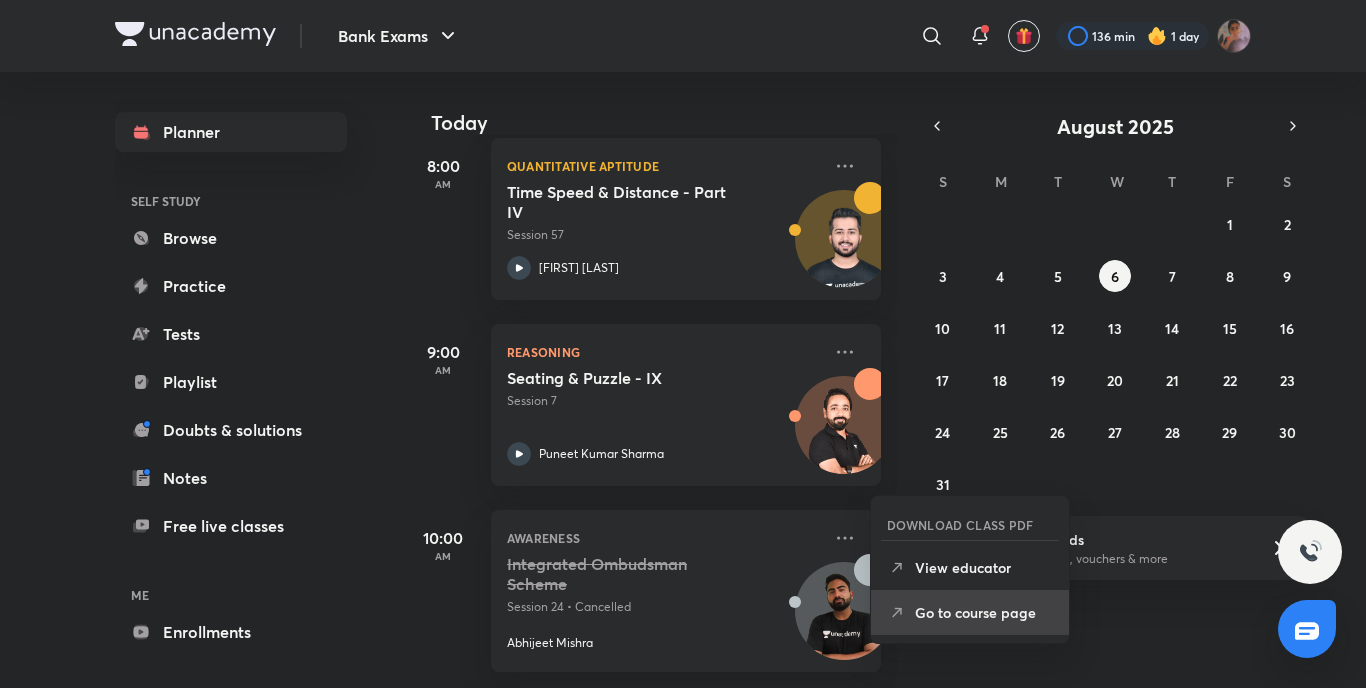 click on "Go to course page" at bounding box center (984, 612) 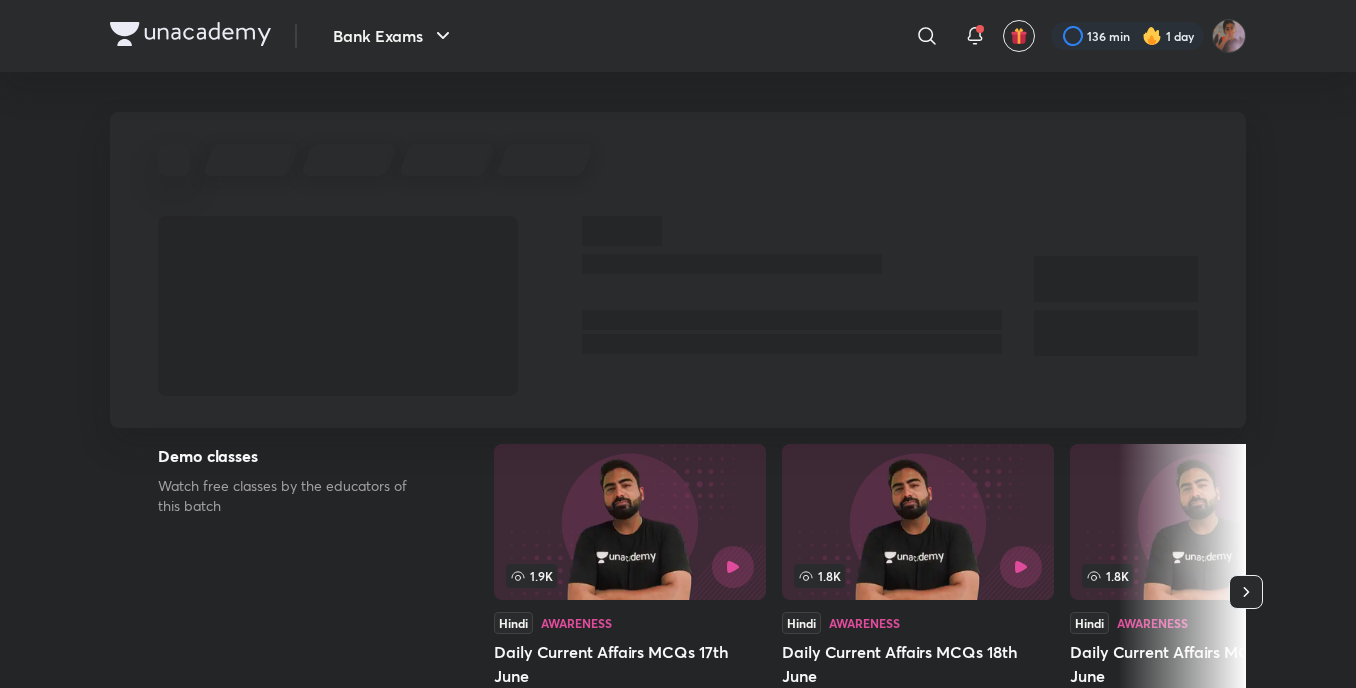 scroll, scrollTop: 0, scrollLeft: 0, axis: both 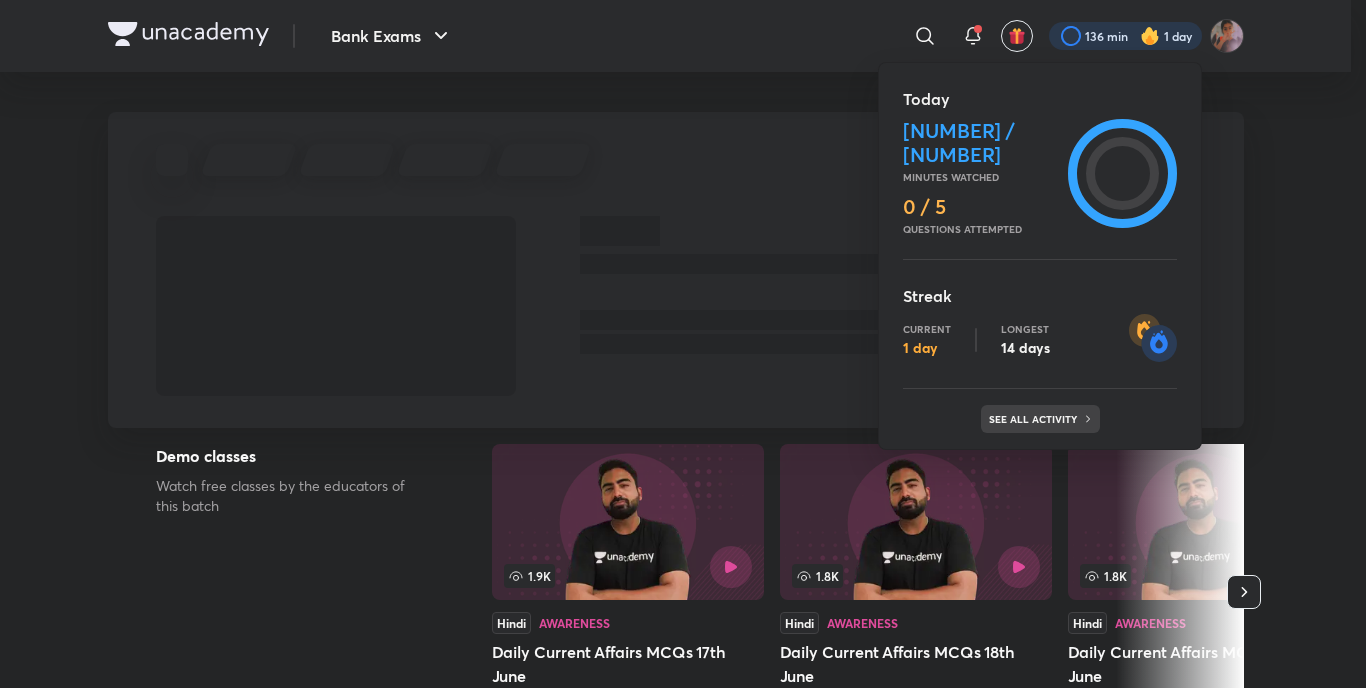 click on "See all activity" at bounding box center (1035, 419) 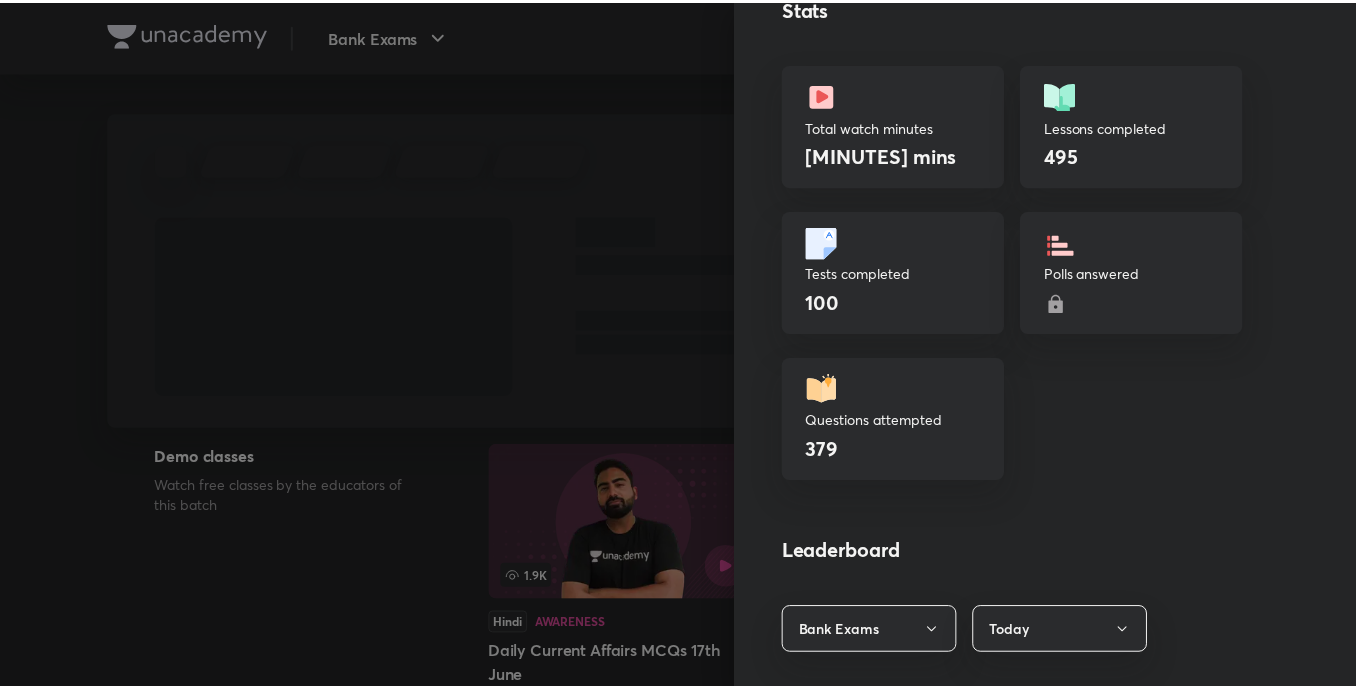 scroll, scrollTop: 611, scrollLeft: 0, axis: vertical 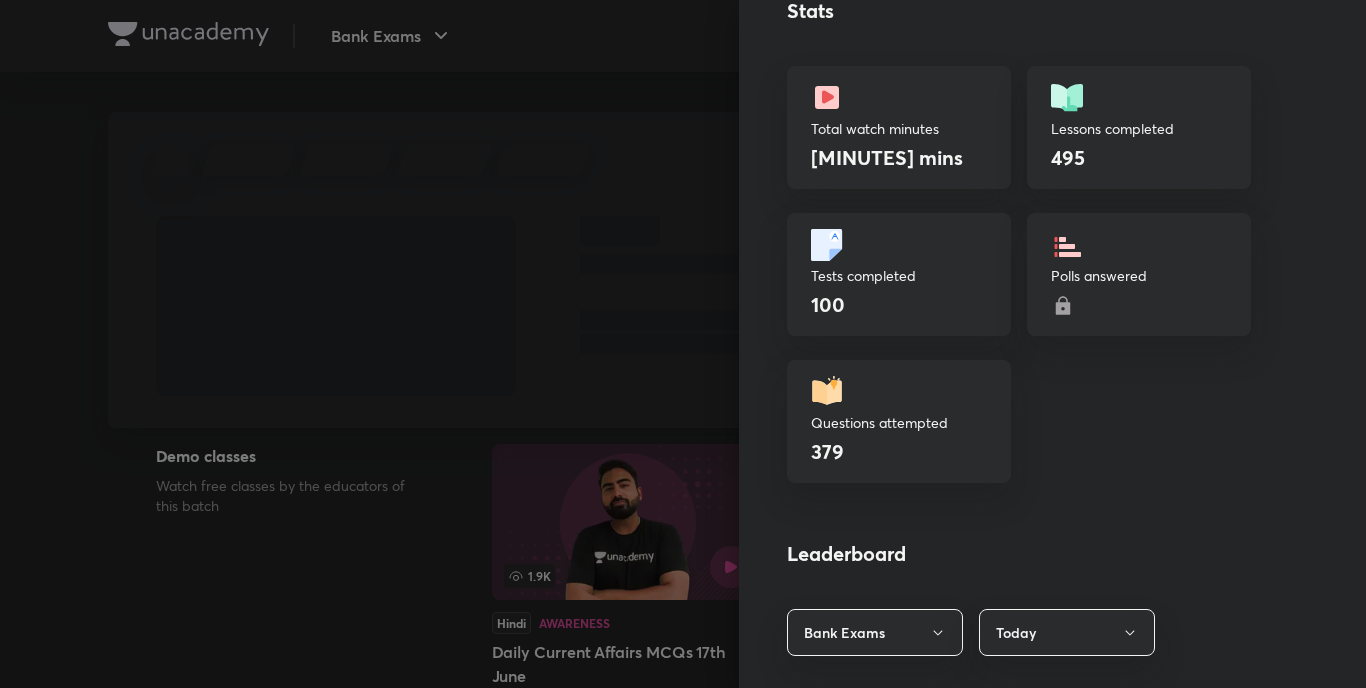 click on "Learning streak Watch [MINUTES] mins to achieve the daily goal Current [DAY] day Longest [DAYS] days S M T W T F S Jul [DAY] - [DAY] Jul [DAY] - [DAY] Jul [DAY] - [DAY] This week Stats Total watch minutes [MINUTES] mins Lessons completed [NUMBER] Tests completed [NUMBER] Polls answered Questions attempted [NUMBER] Leaderboard Bank Exams Today [FIRST] [LAST] [MINUTES] mins    •    [DAYS] days streak [FIRST] [LAST] [MINUTES] mins    •    [DAYS] days streak [FIRST] [LAST] [MINUTES] mins    •    [DAYS] days streak #[NUMBER] You + See full leaderboard Knowledge hats Teachers' Day hat Unlocked on [DATE] Dedicate Brown Hat Unlocked on [DATE] Dedicate Purple Hat Unlocked on [DATE] Dedicate Blue Hat Unlocked on [DATE] Dedicate Green Hat Unlocked on [DATE] Dedicate Orange Hat Unlocked on [DATE] Dedicate Yellow Hat Unlocked on [DATE] Dedicate White Hat Unlocked on [DATE] Dedicate Welcome to Unacademy! Joined on [DATE] Red Hat Unlock at [NUMBER] learning minutes" at bounding box center (1052, 344) 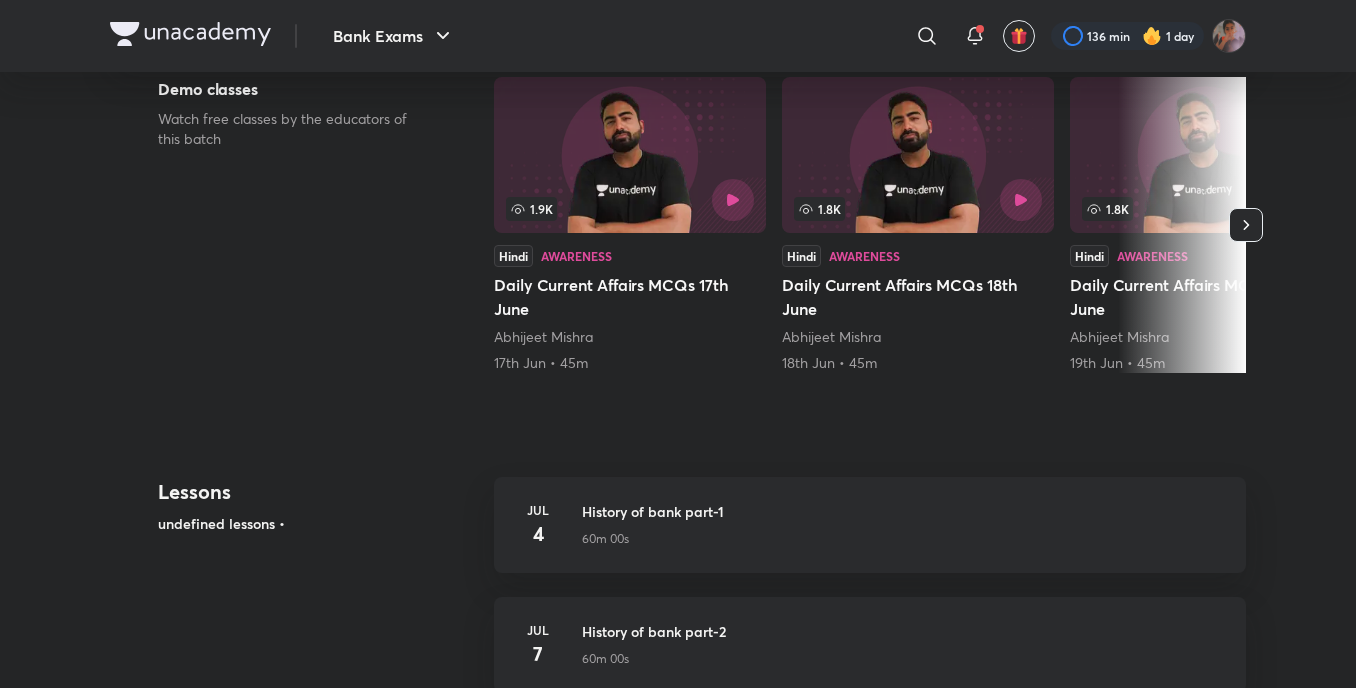 scroll, scrollTop: 0, scrollLeft: 0, axis: both 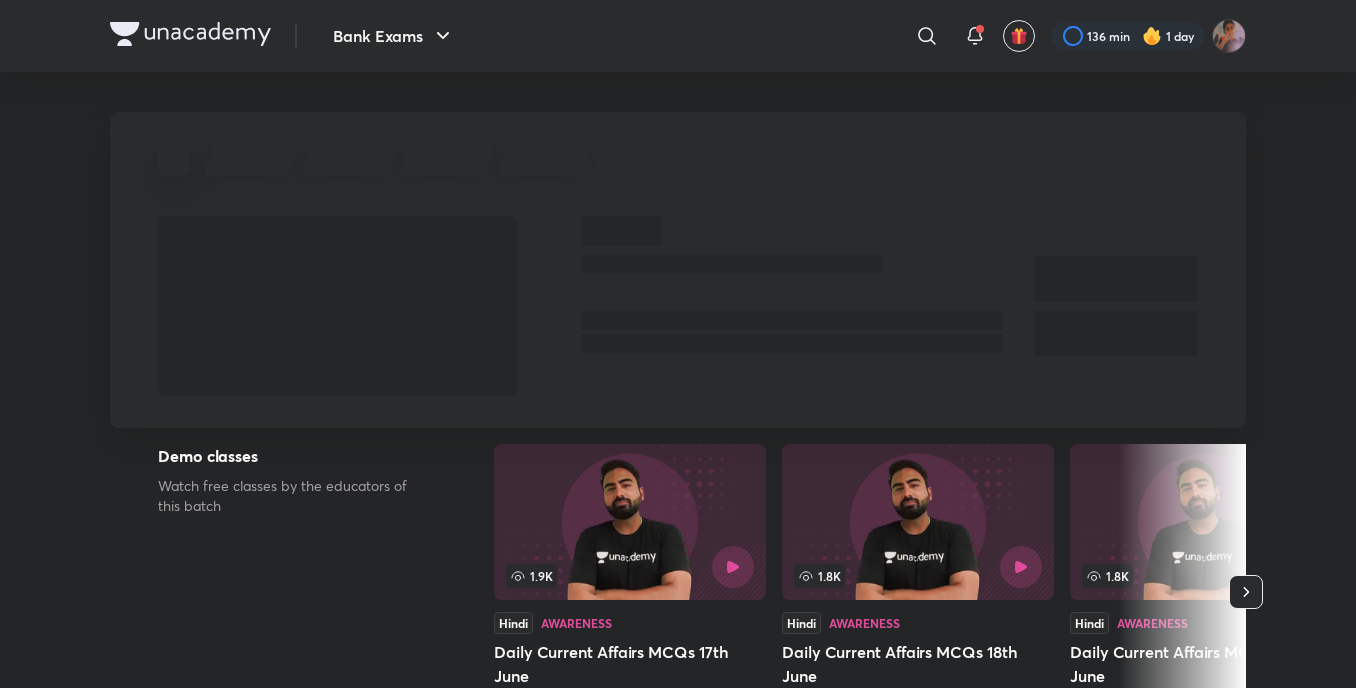 drag, startPoint x: 0, startPoint y: 0, endPoint x: 924, endPoint y: 194, distance: 944.1462 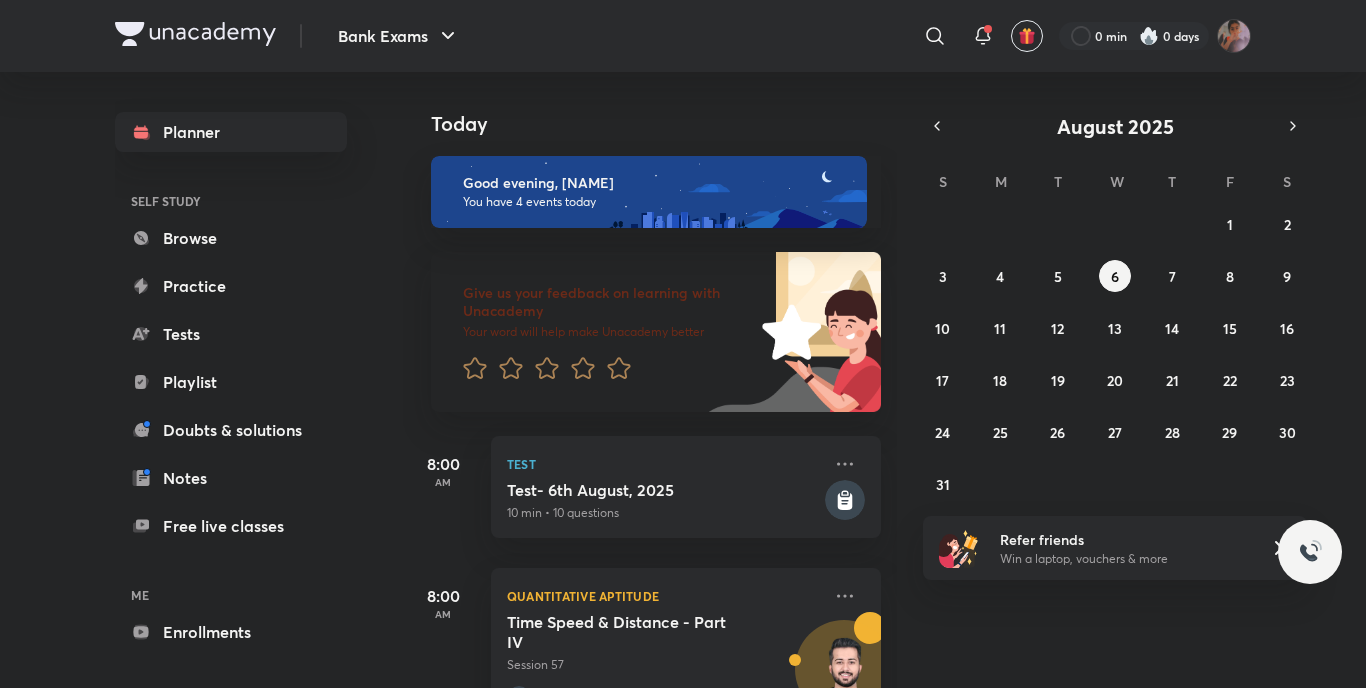 scroll, scrollTop: 0, scrollLeft: 0, axis: both 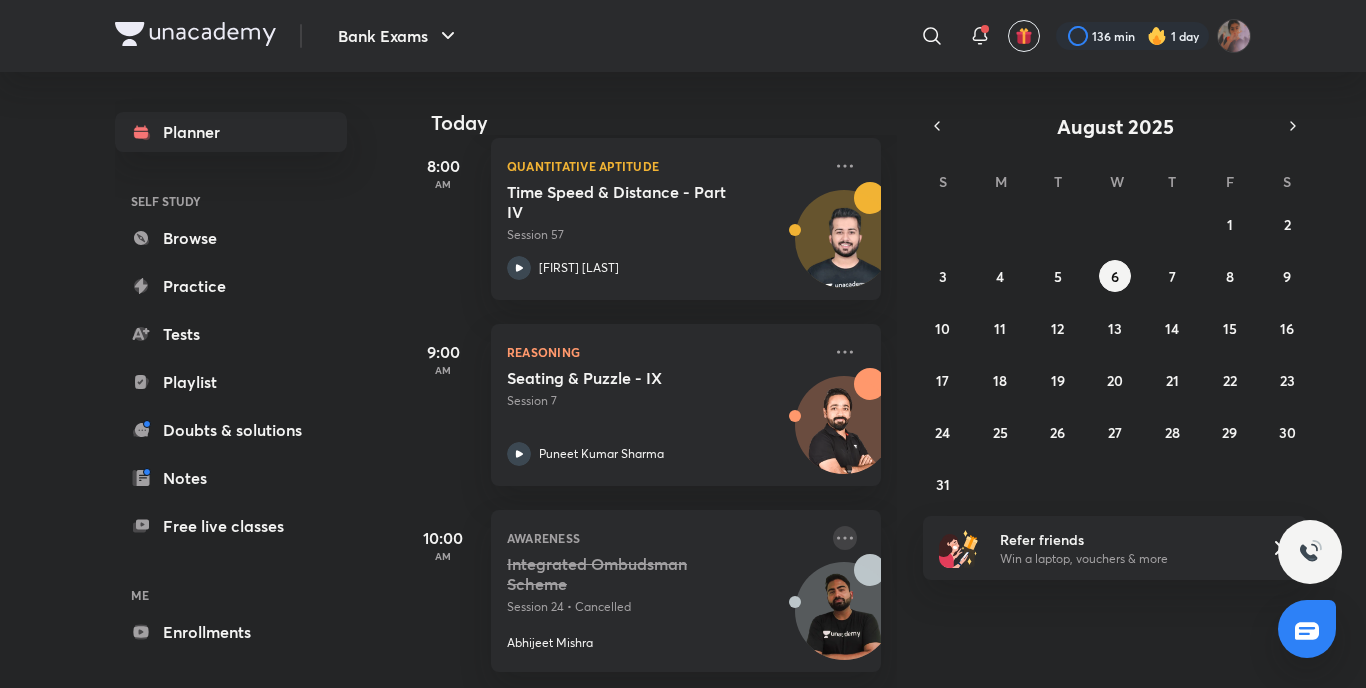 click 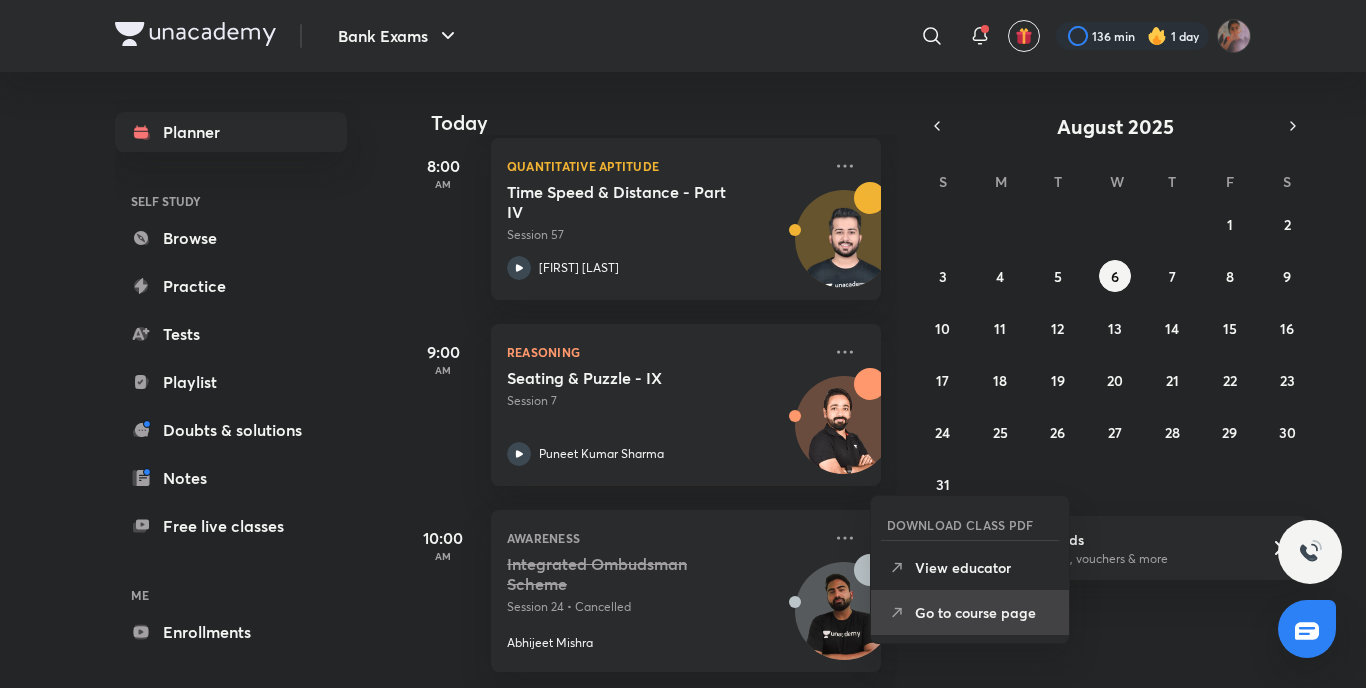 click on "Go to course page" at bounding box center [970, 612] 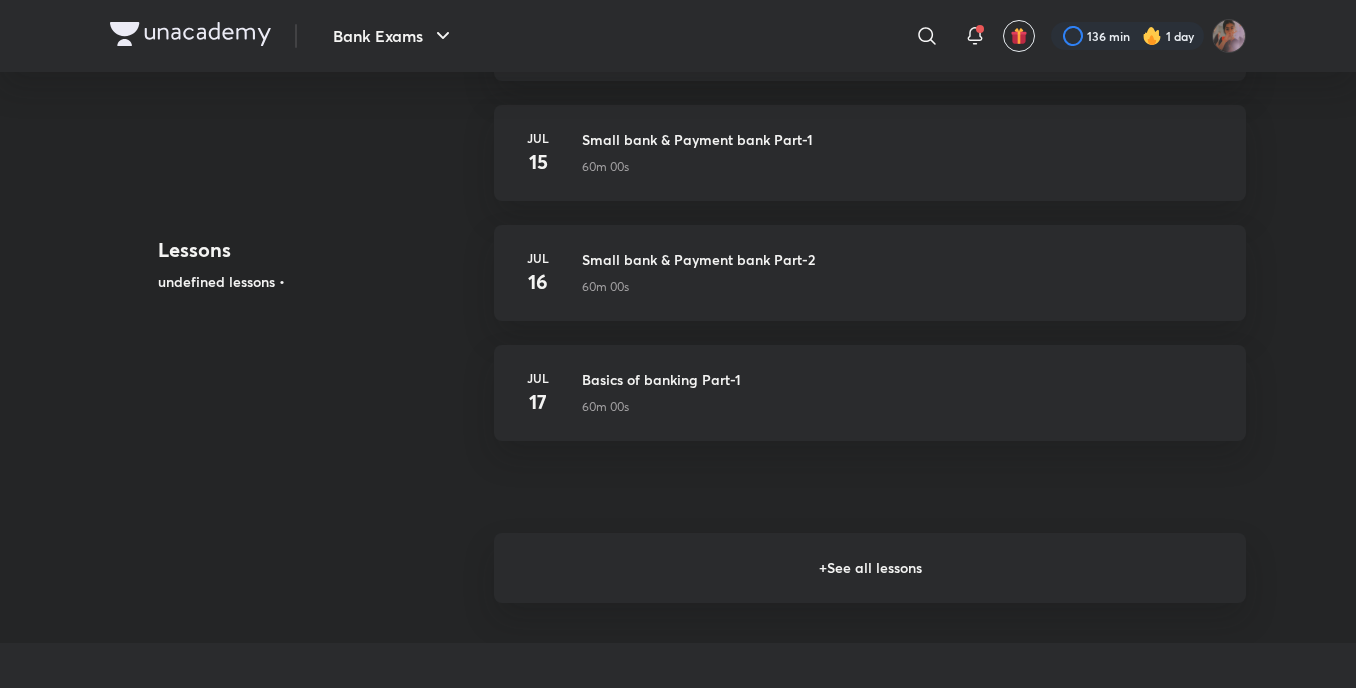 scroll, scrollTop: 1580, scrollLeft: 0, axis: vertical 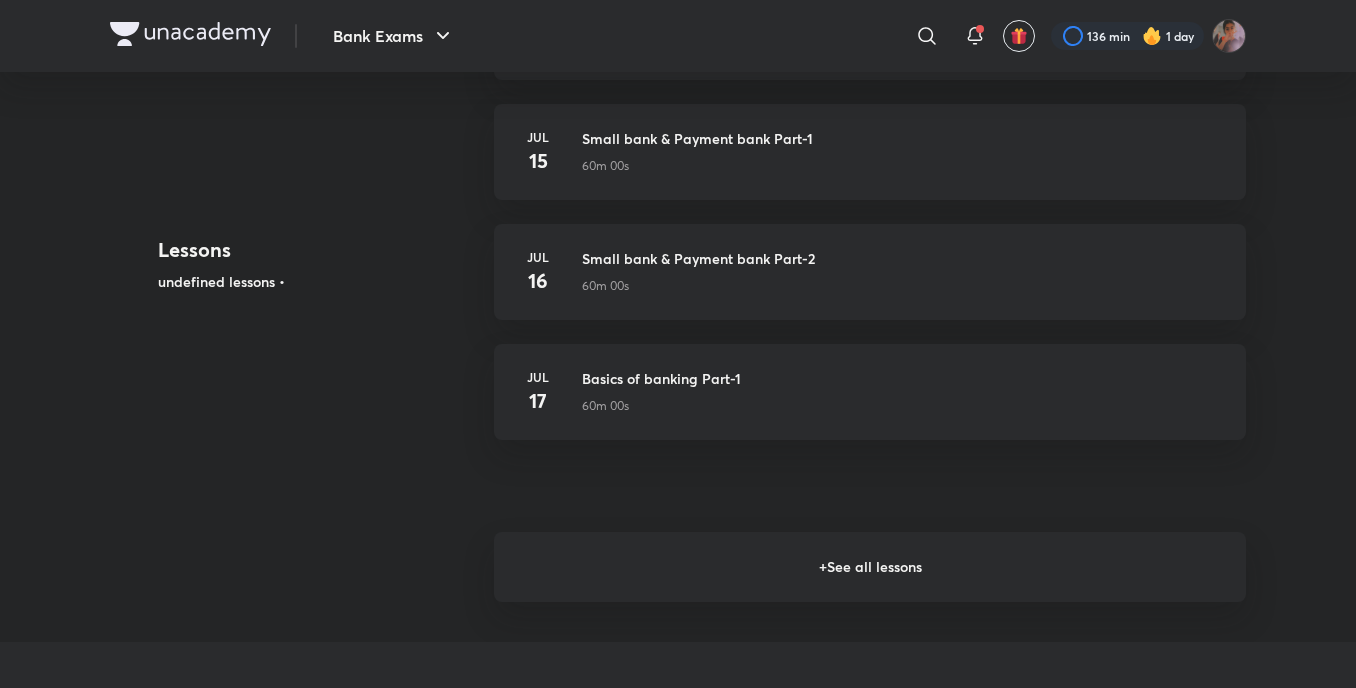 click on "+  See all lessons" at bounding box center (870, 567) 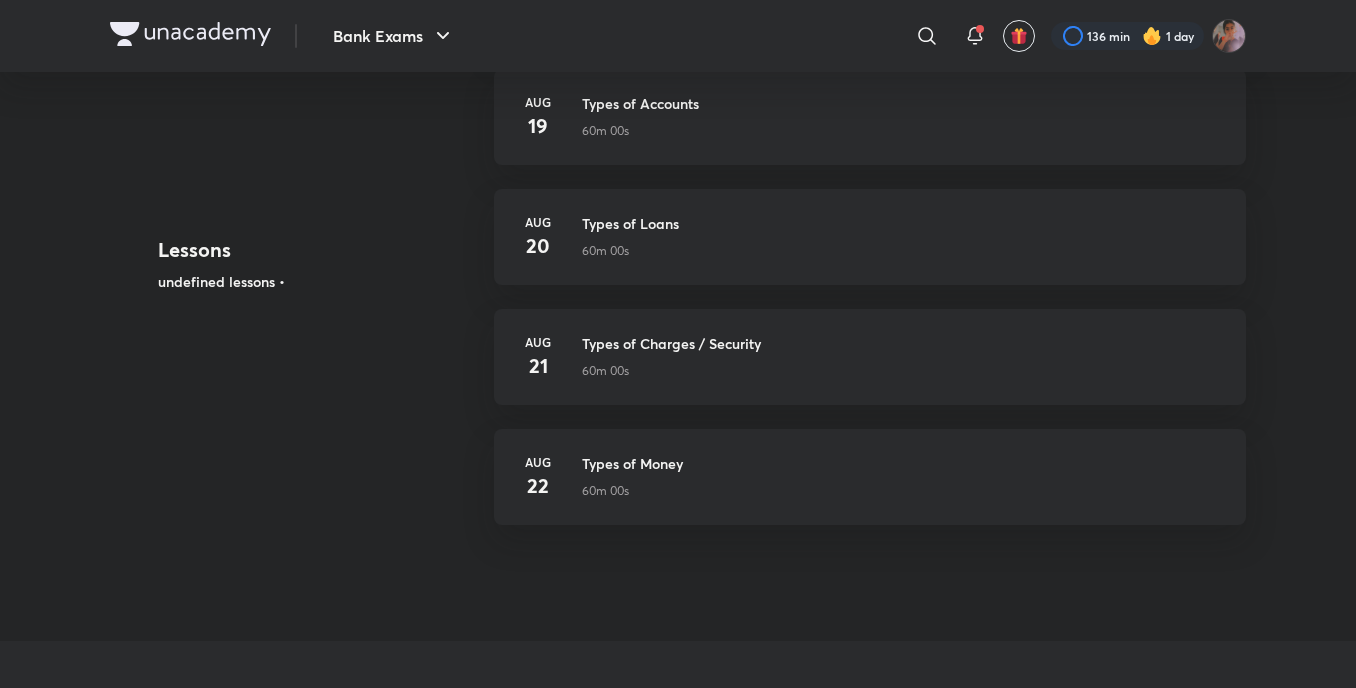 scroll, scrollTop: 4616, scrollLeft: 0, axis: vertical 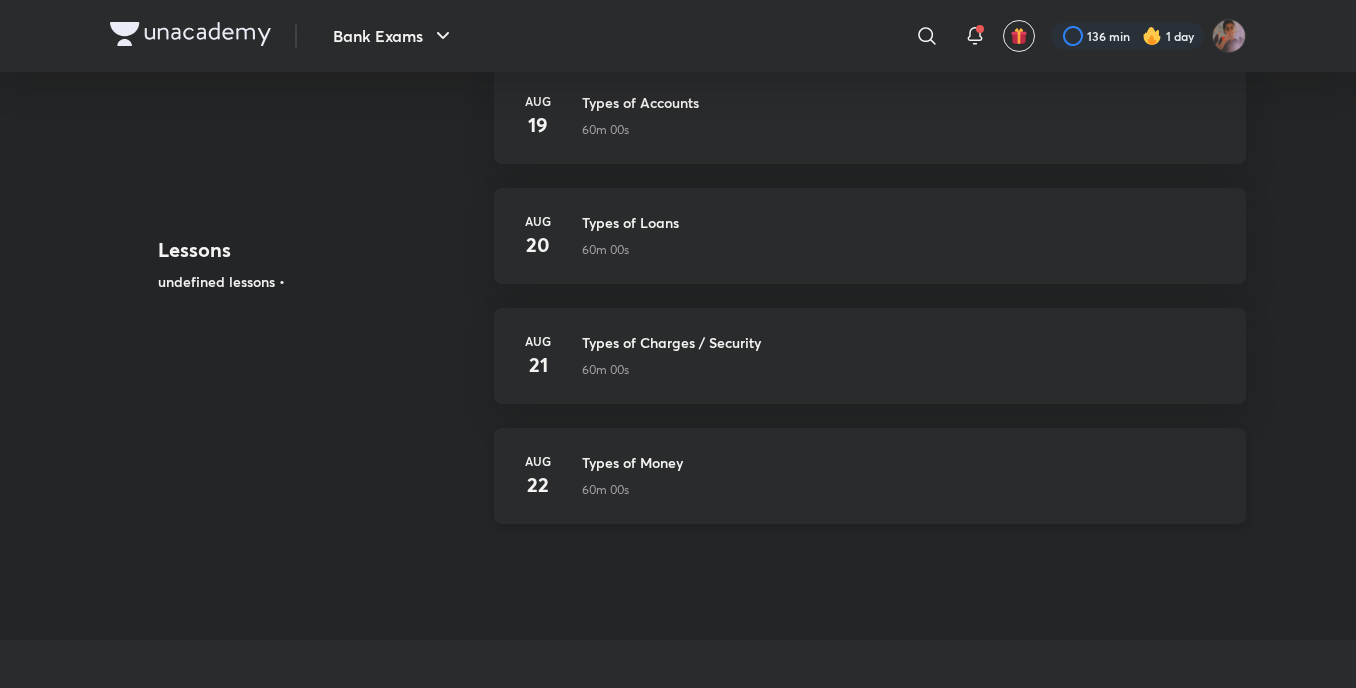 drag, startPoint x: 878, startPoint y: 564, endPoint x: 804, endPoint y: 463, distance: 125.207825 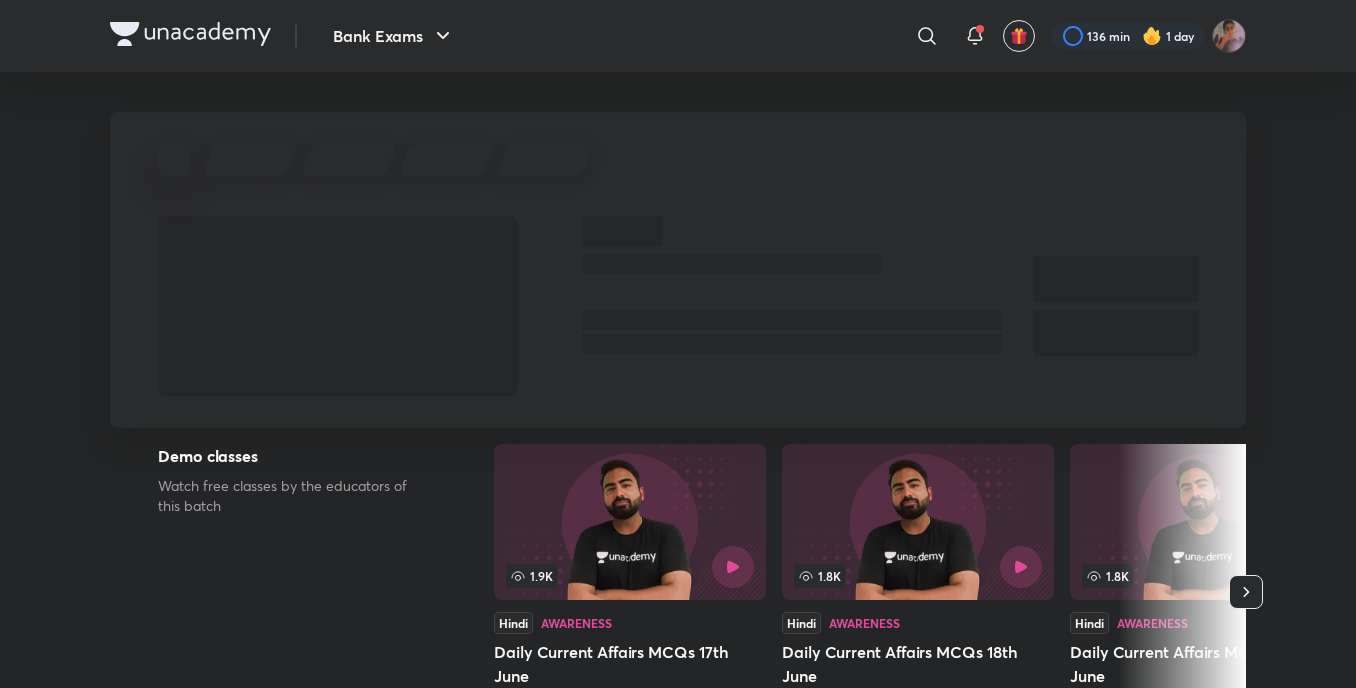 scroll, scrollTop: 0, scrollLeft: 0, axis: both 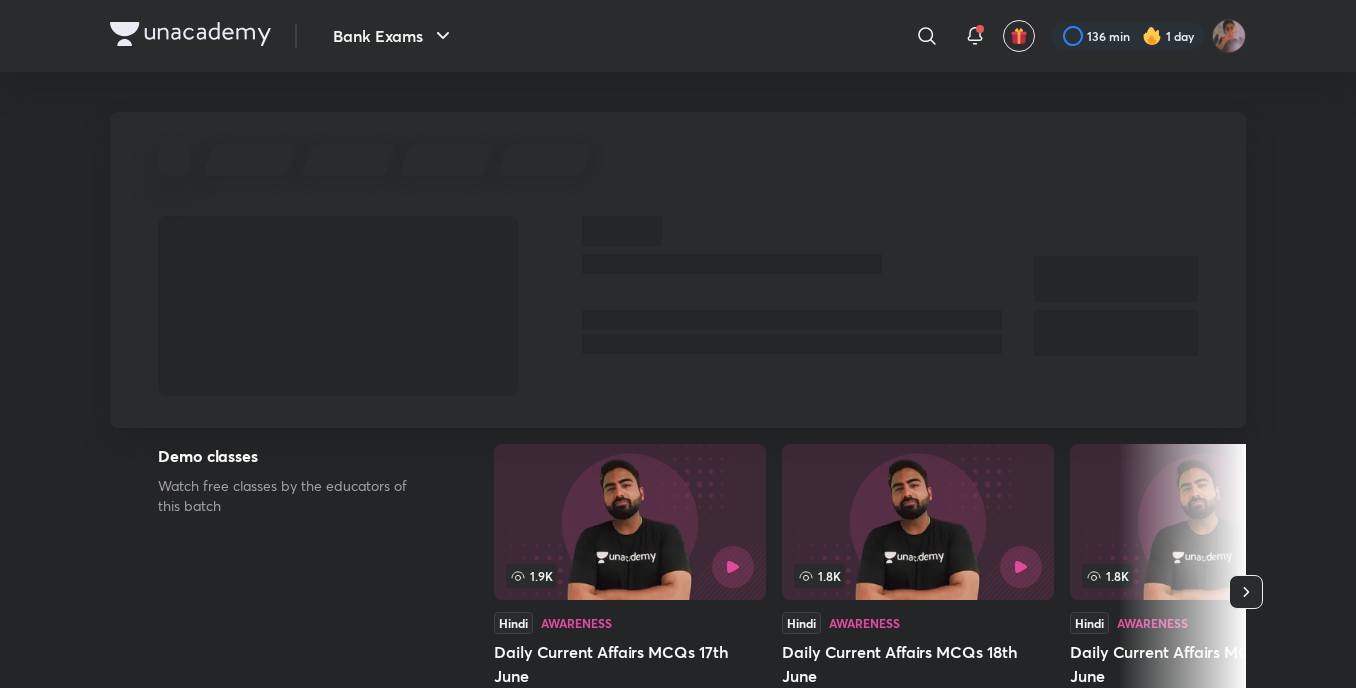 click at bounding box center (678, 306) 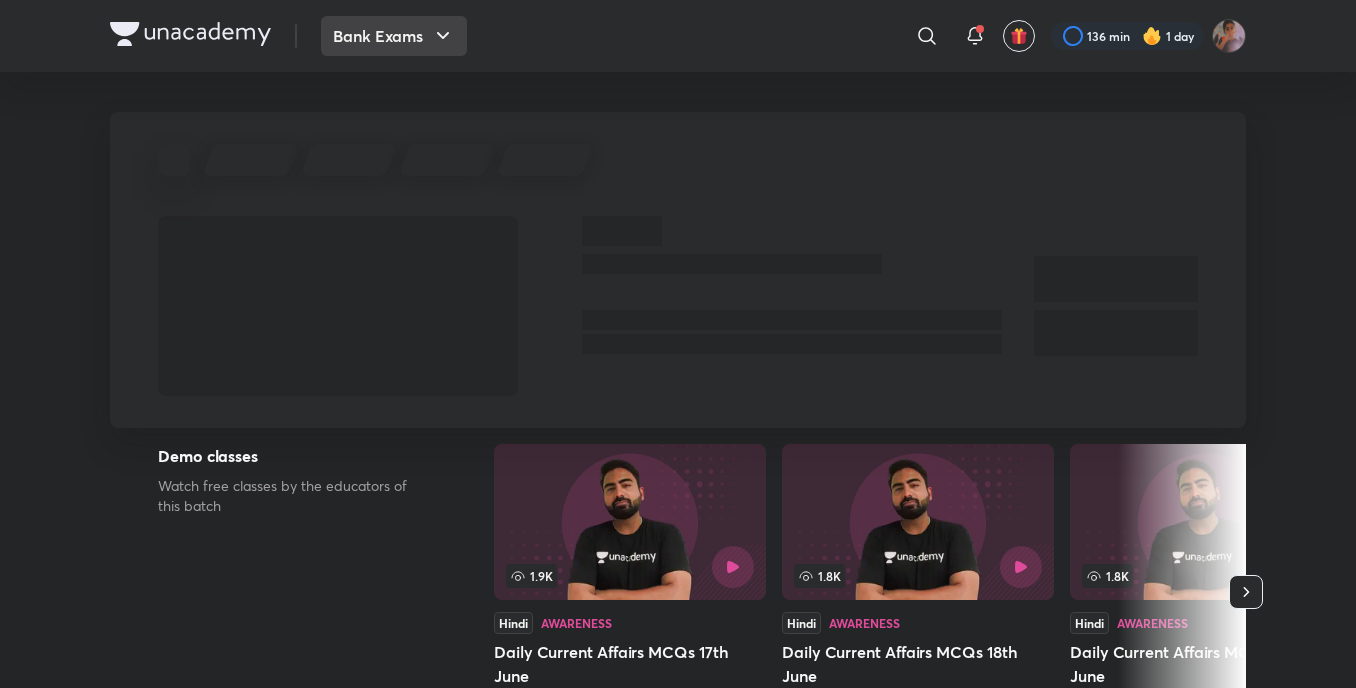 click on "Bank Exams" at bounding box center (394, 36) 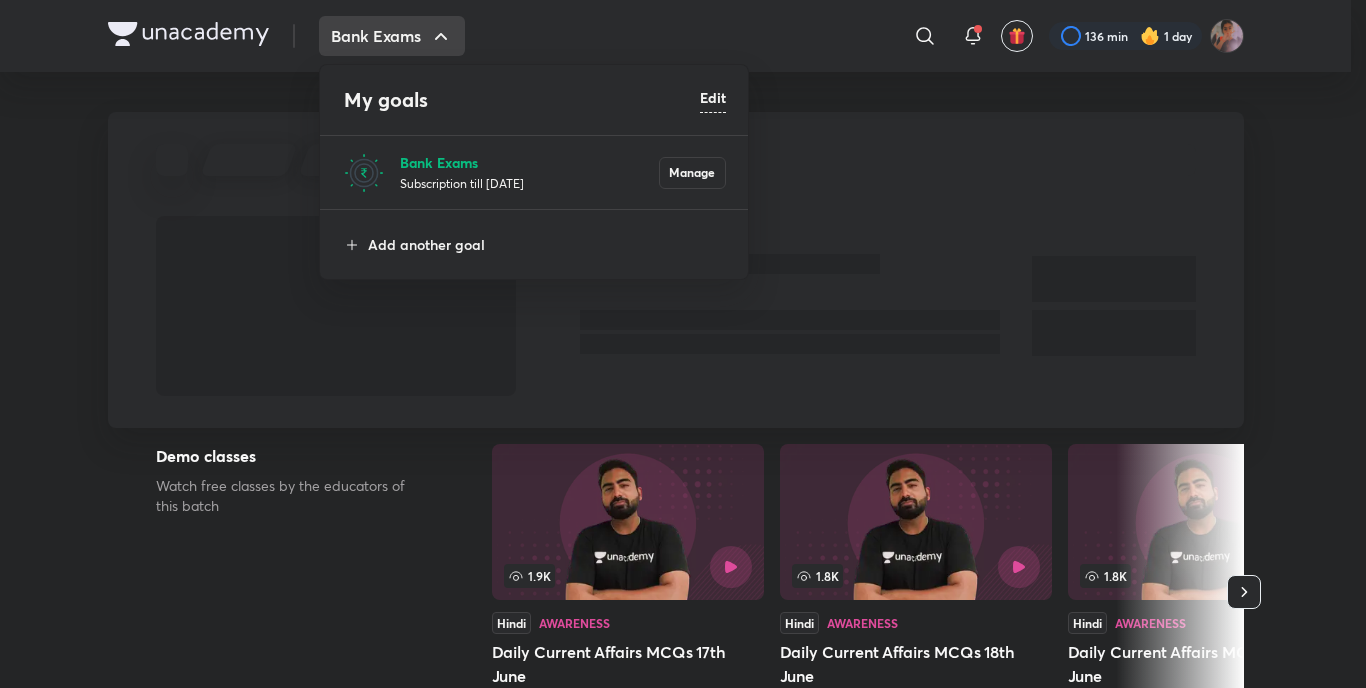 click on "Bank Exams" at bounding box center [529, 162] 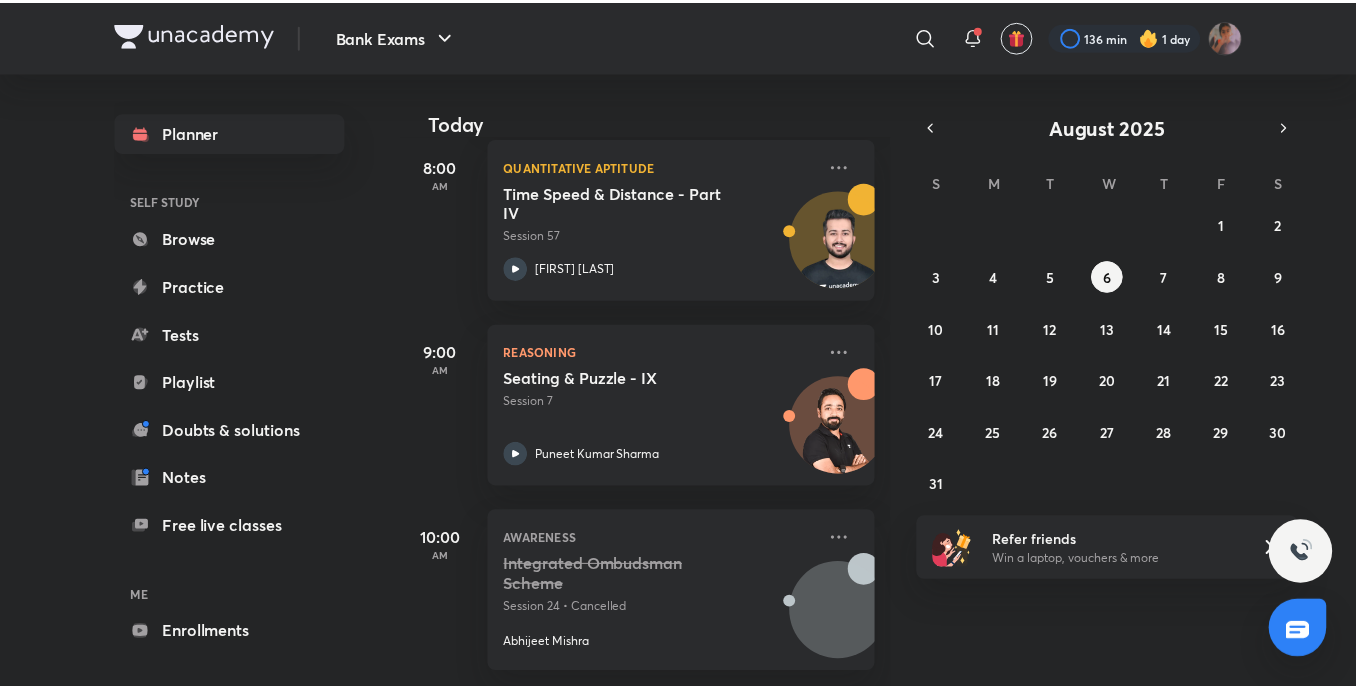 scroll, scrollTop: 445, scrollLeft: 0, axis: vertical 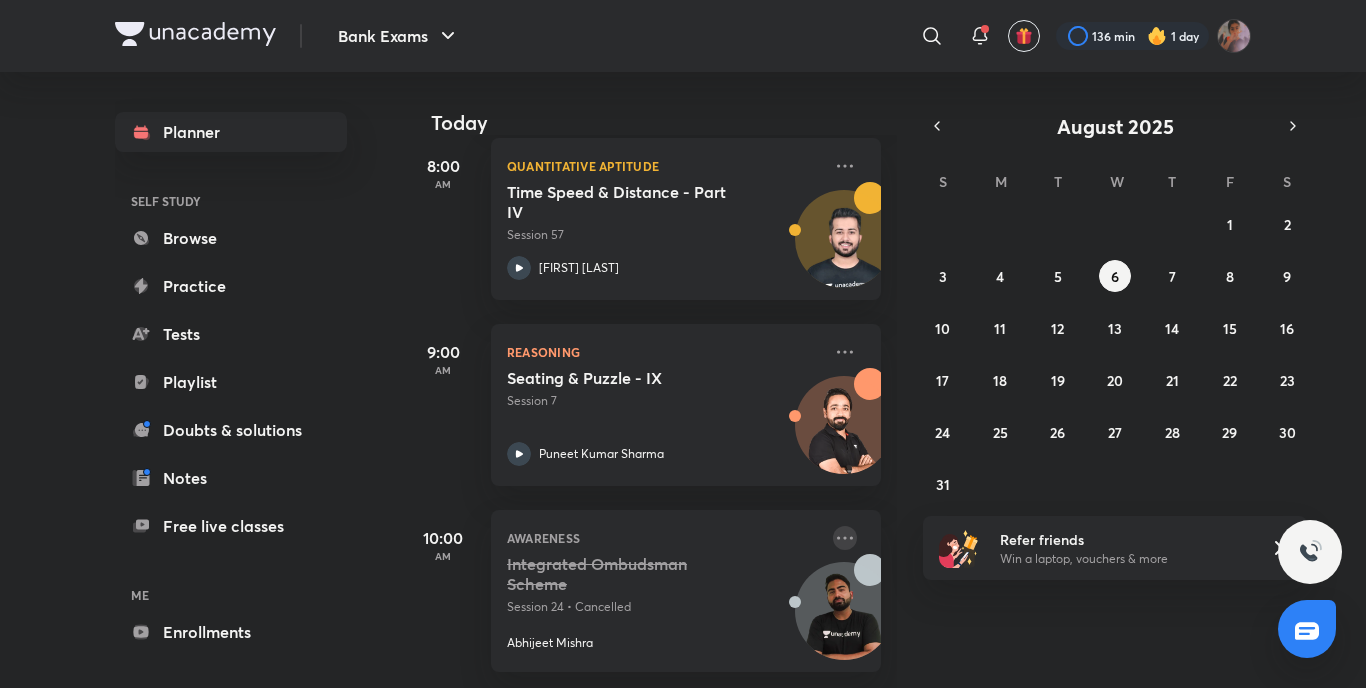 click 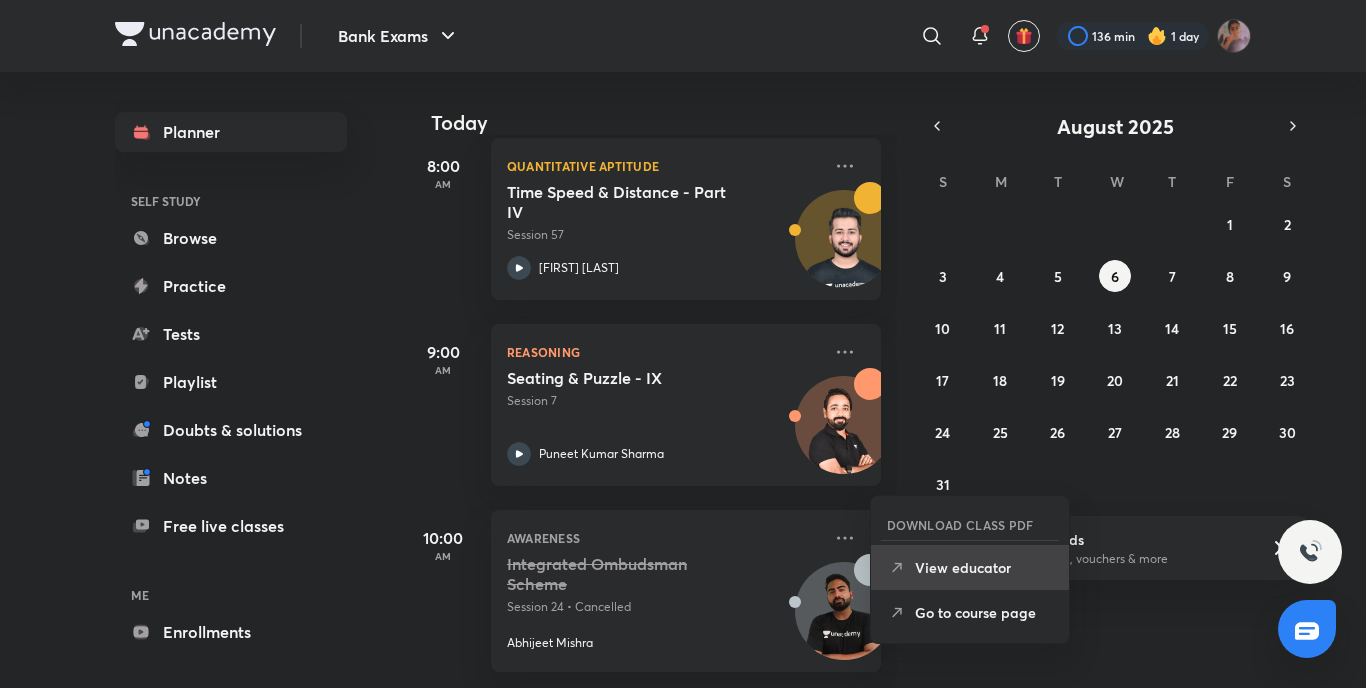 click on "View educator" at bounding box center (970, 567) 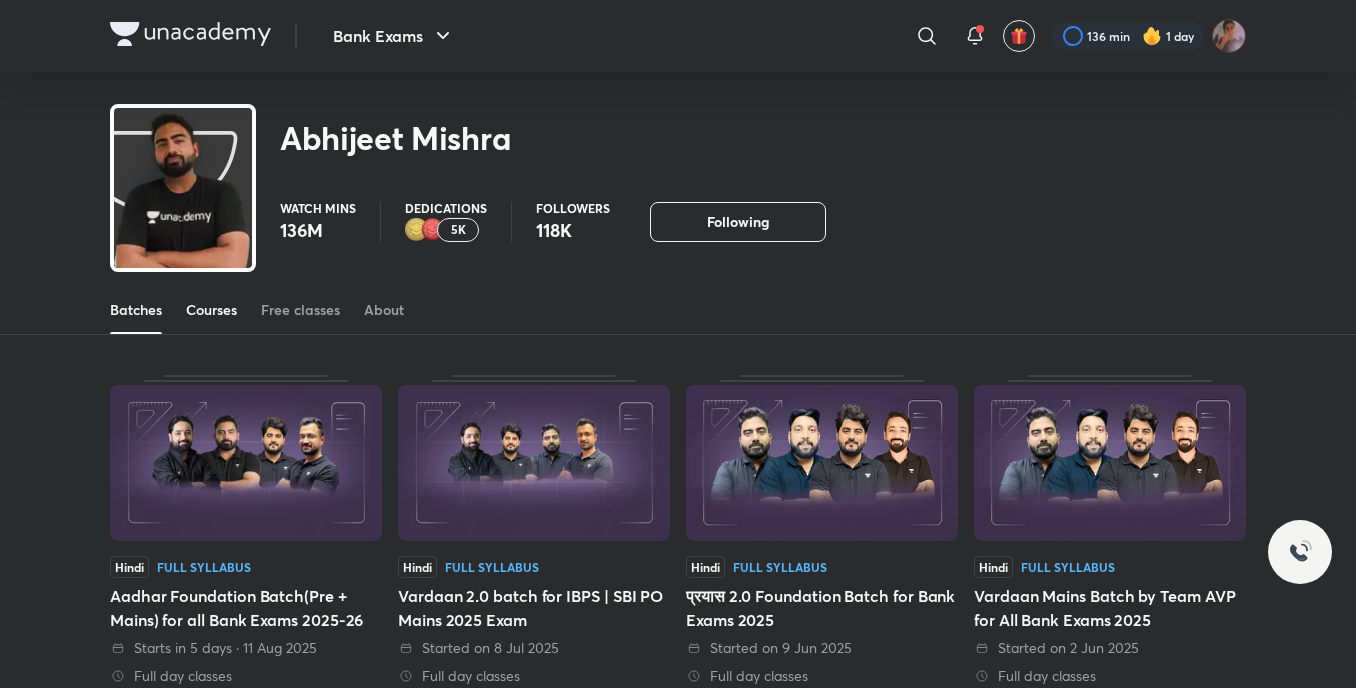 click on "Courses" at bounding box center (211, 310) 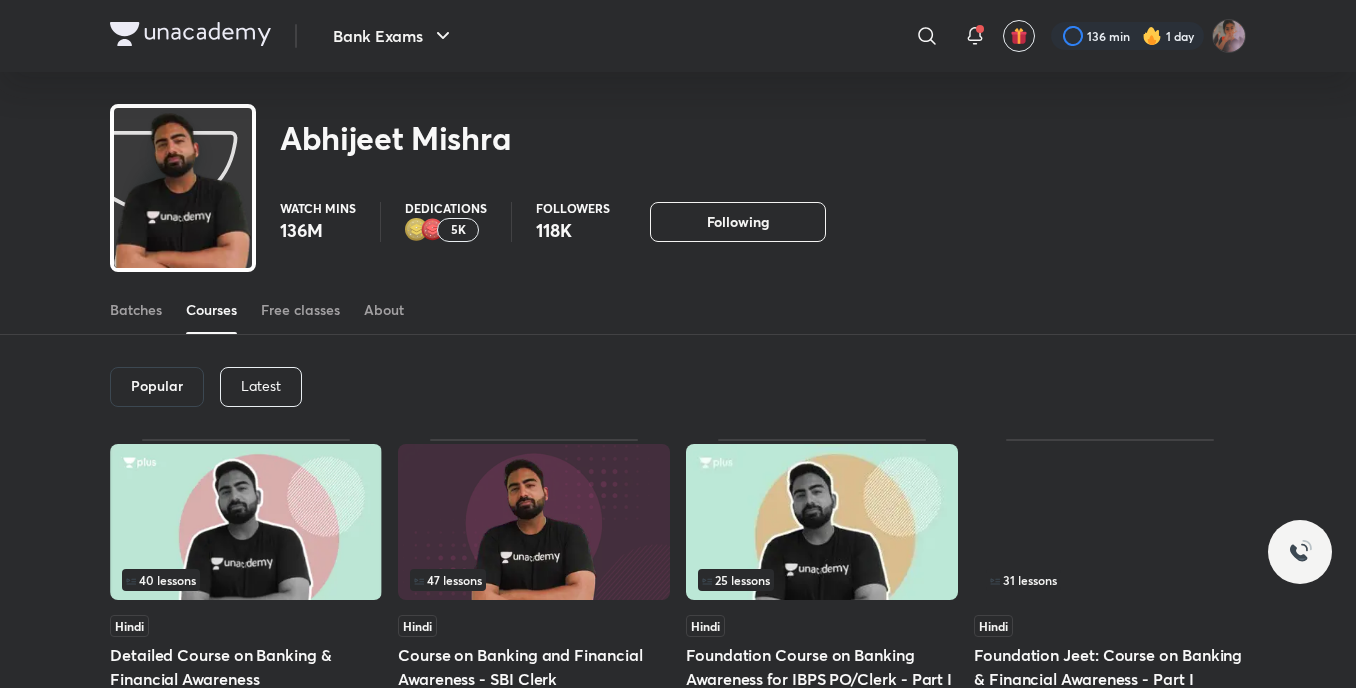 click on "Latest" at bounding box center [261, 386] 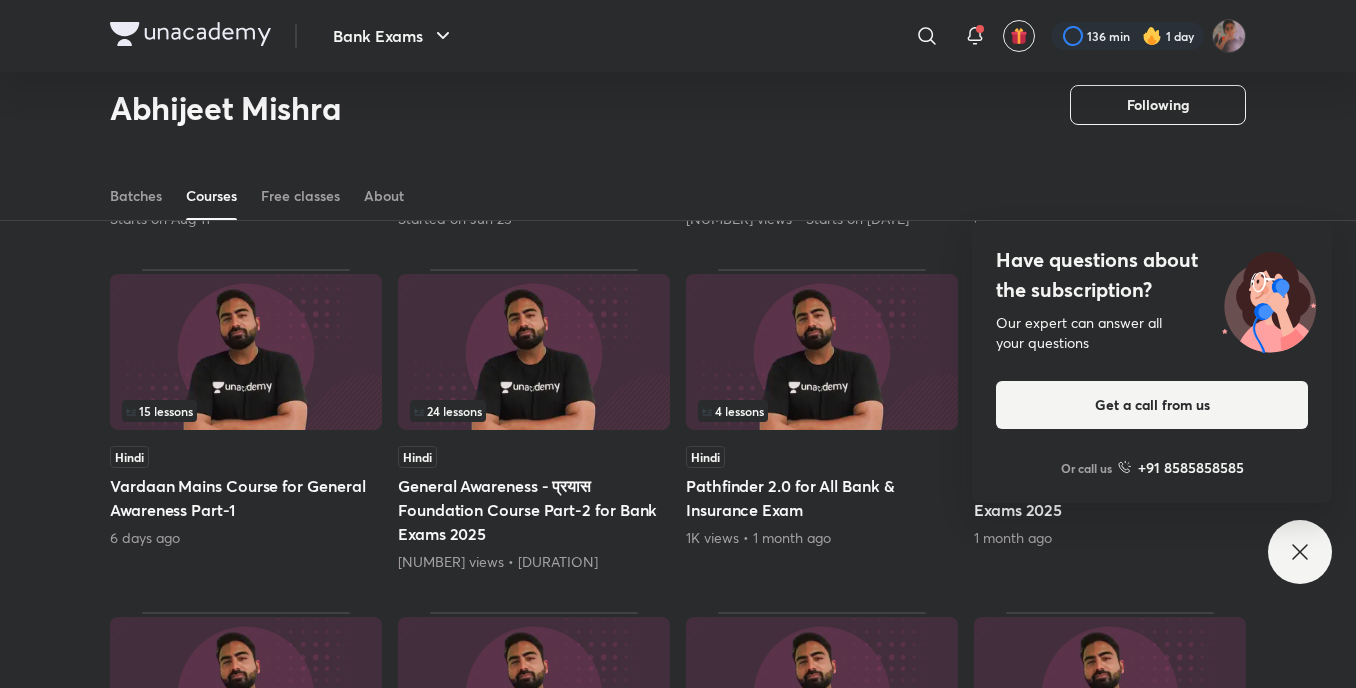 scroll, scrollTop: 431, scrollLeft: 0, axis: vertical 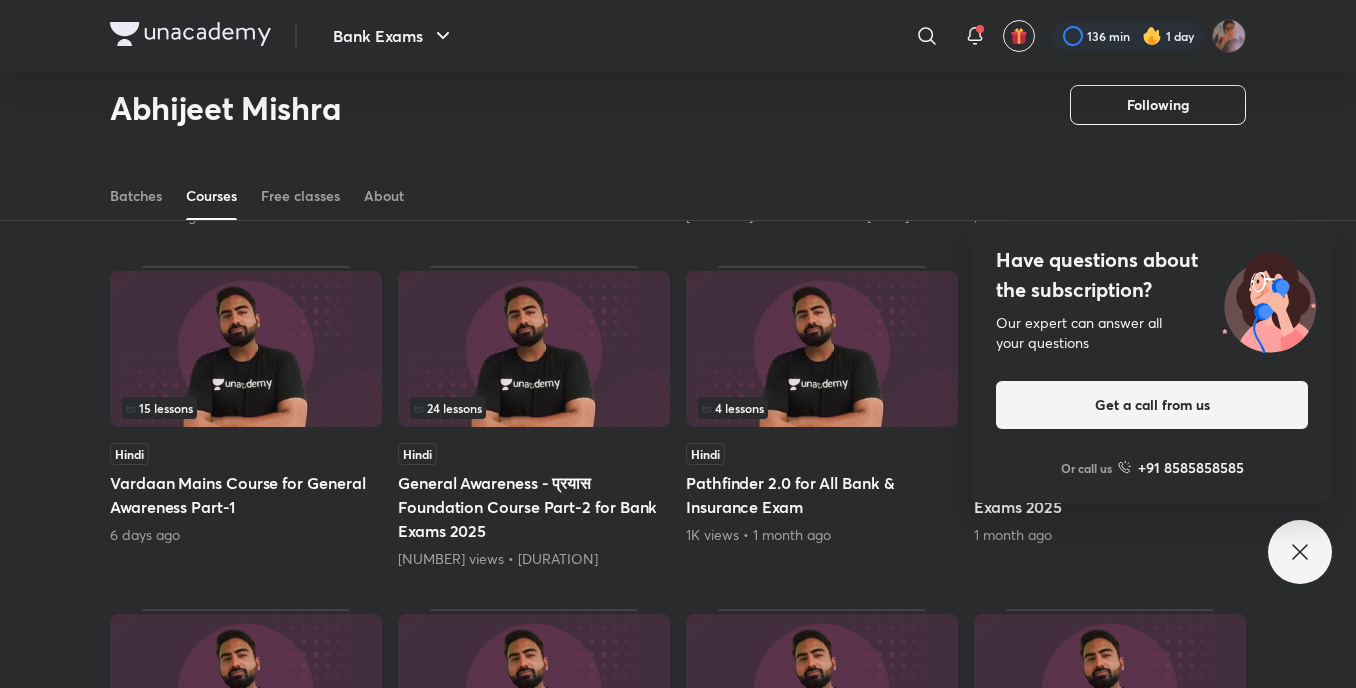 click on "Hindi" at bounding box center (246, 454) 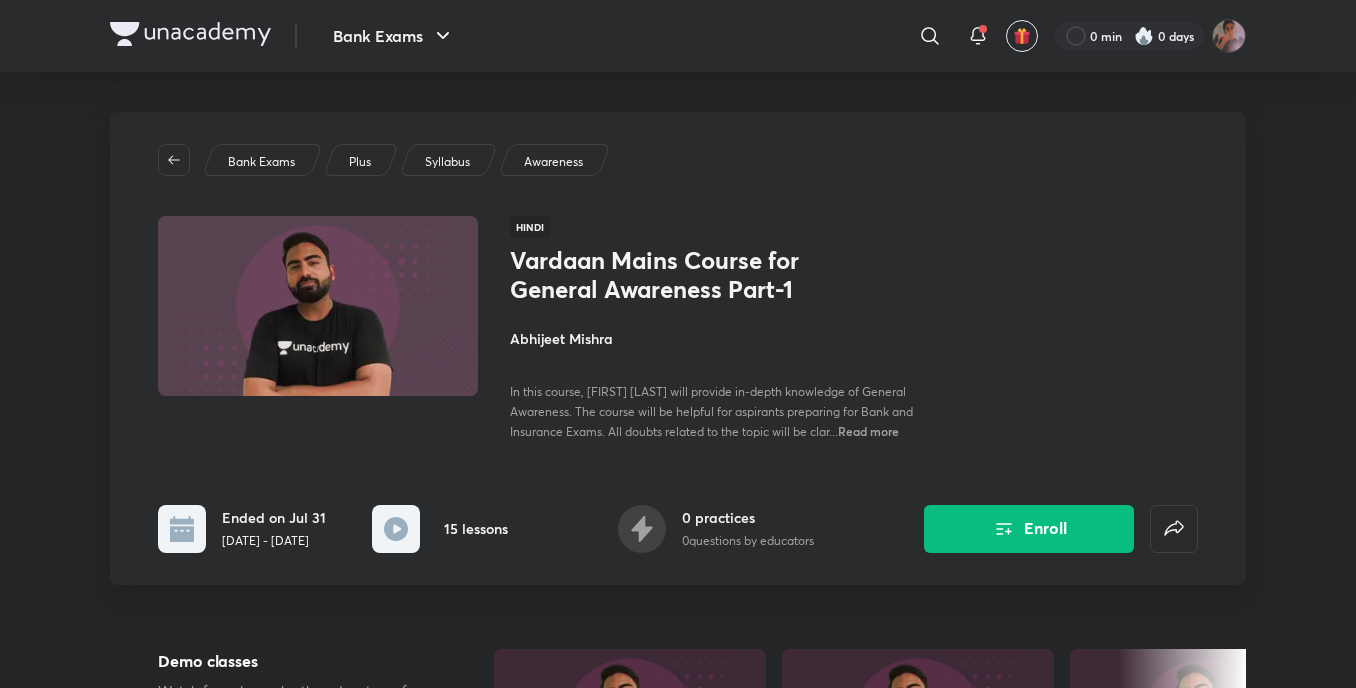 scroll, scrollTop: 0, scrollLeft: 0, axis: both 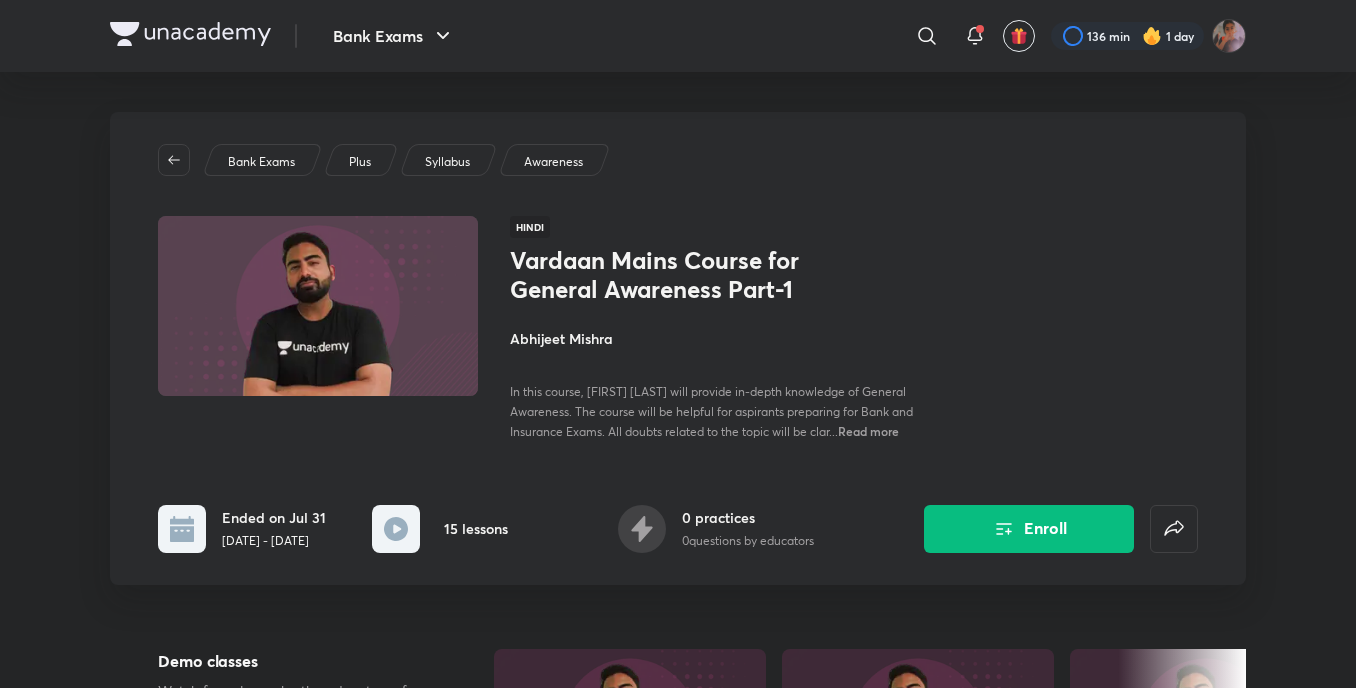 click at bounding box center [180, 160] 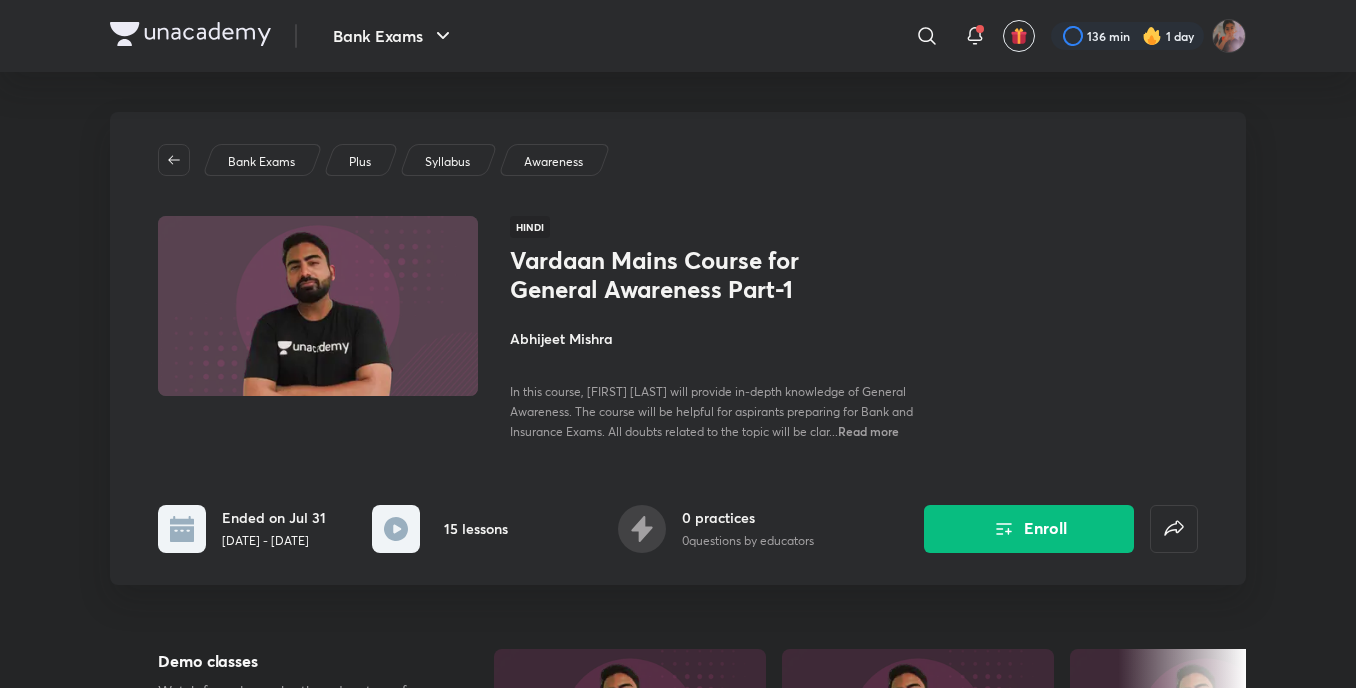 click on "Bank Exams" at bounding box center [261, 162] 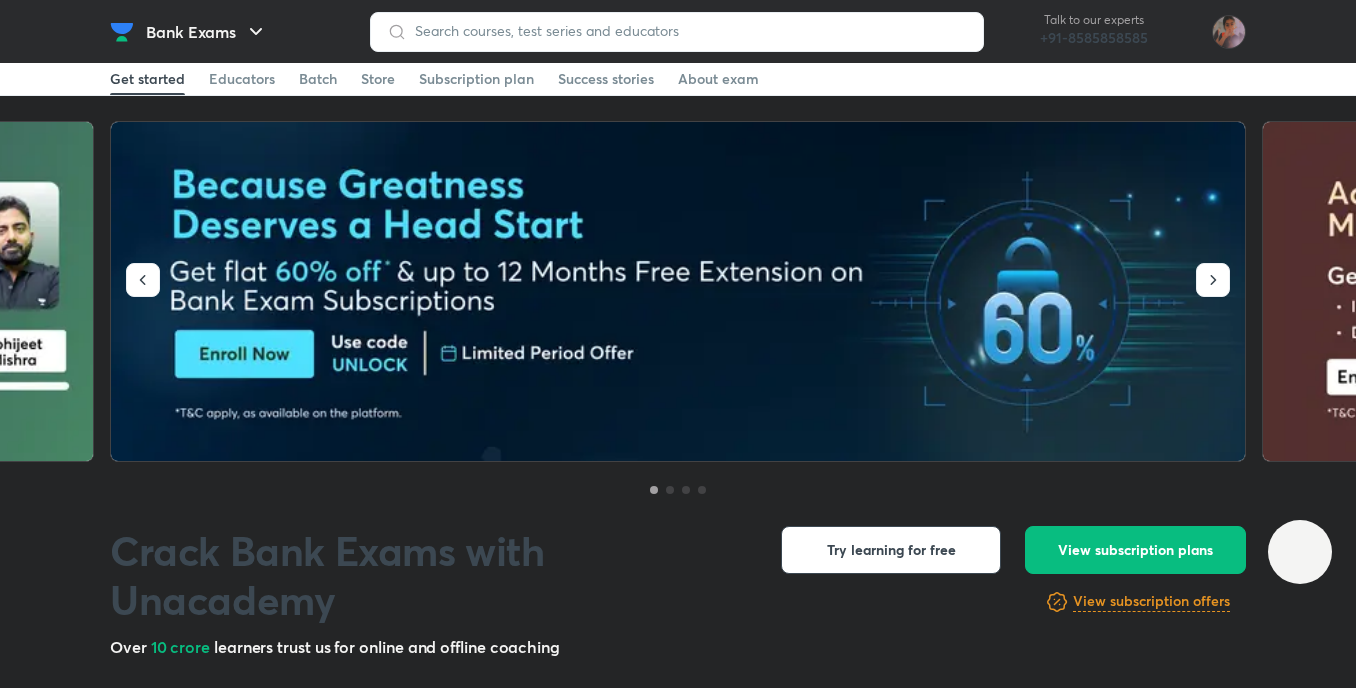 click on "Bank Exams" at bounding box center (240, 32) 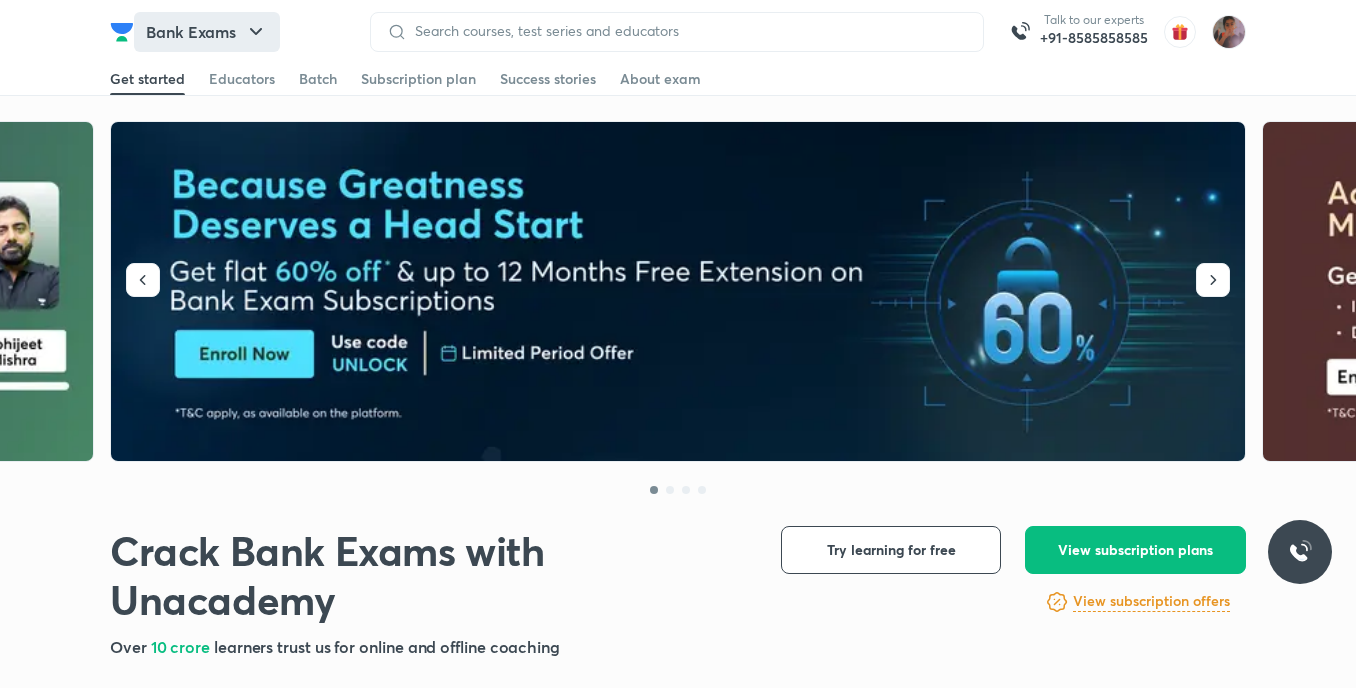 click on "Bank Exams" at bounding box center (207, 32) 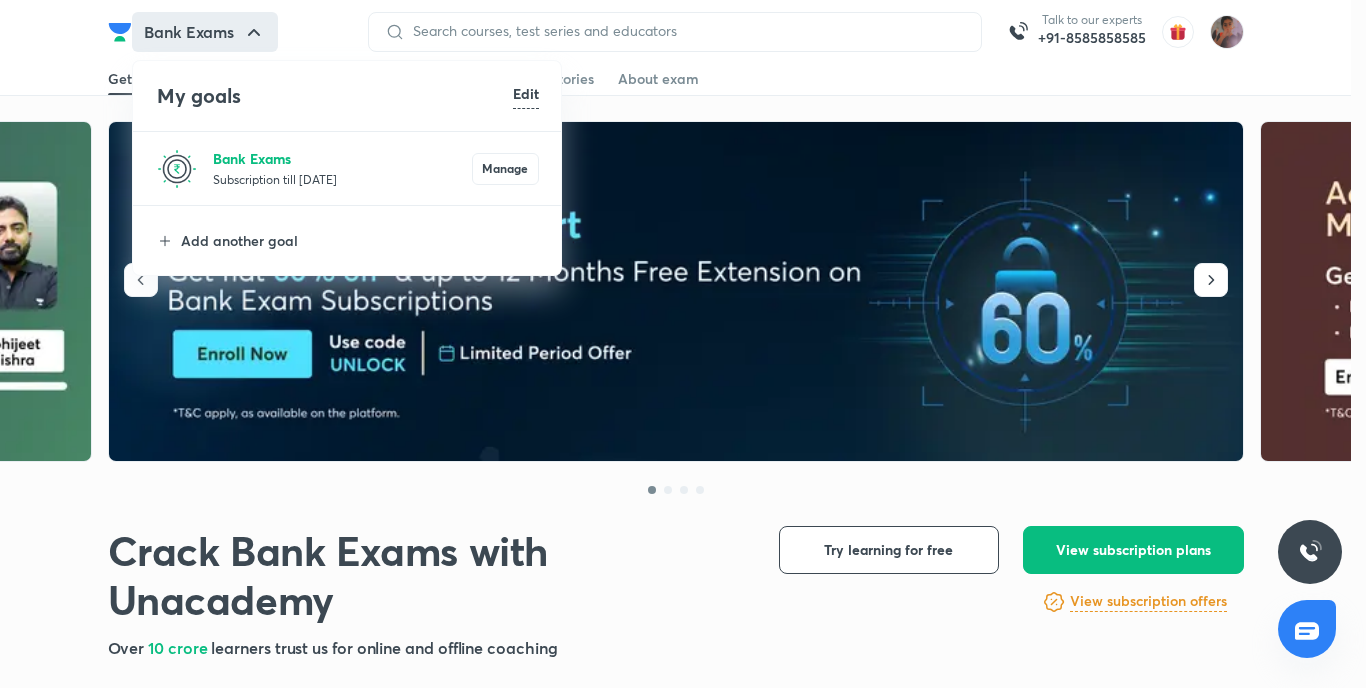 click on "Bank Exams" at bounding box center (342, 158) 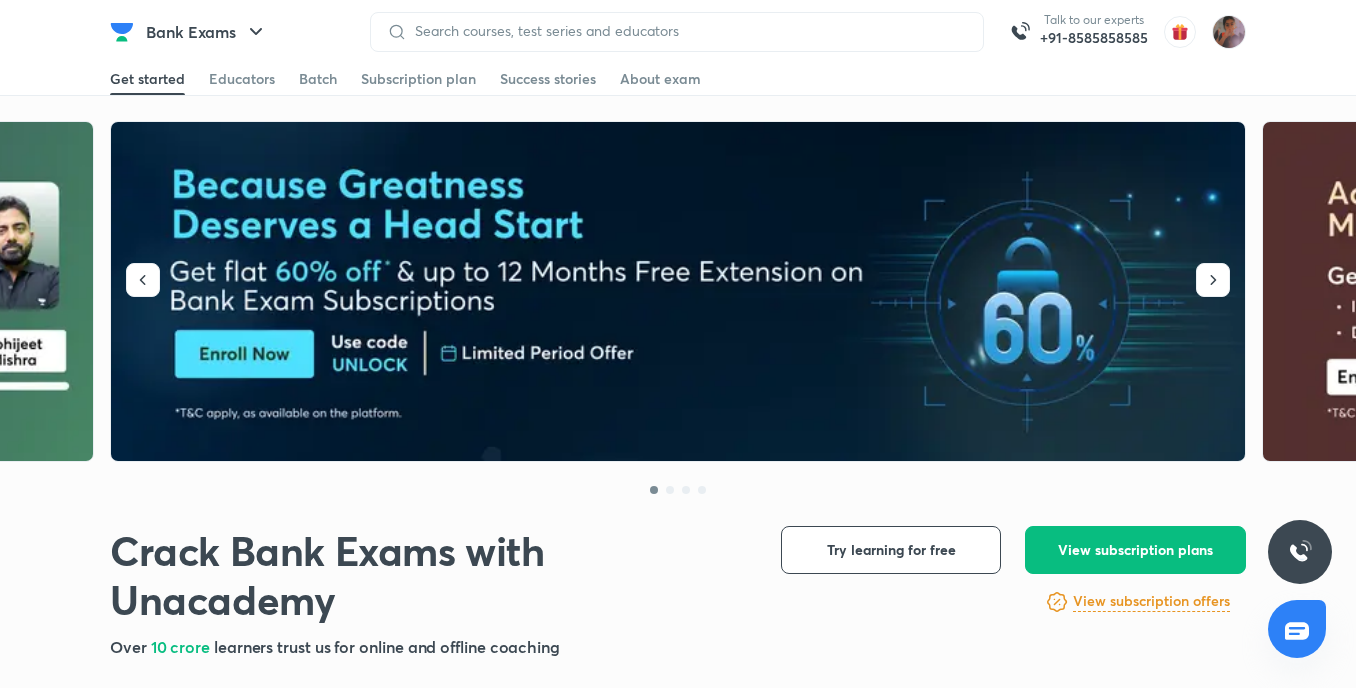 click at bounding box center [122, 32] 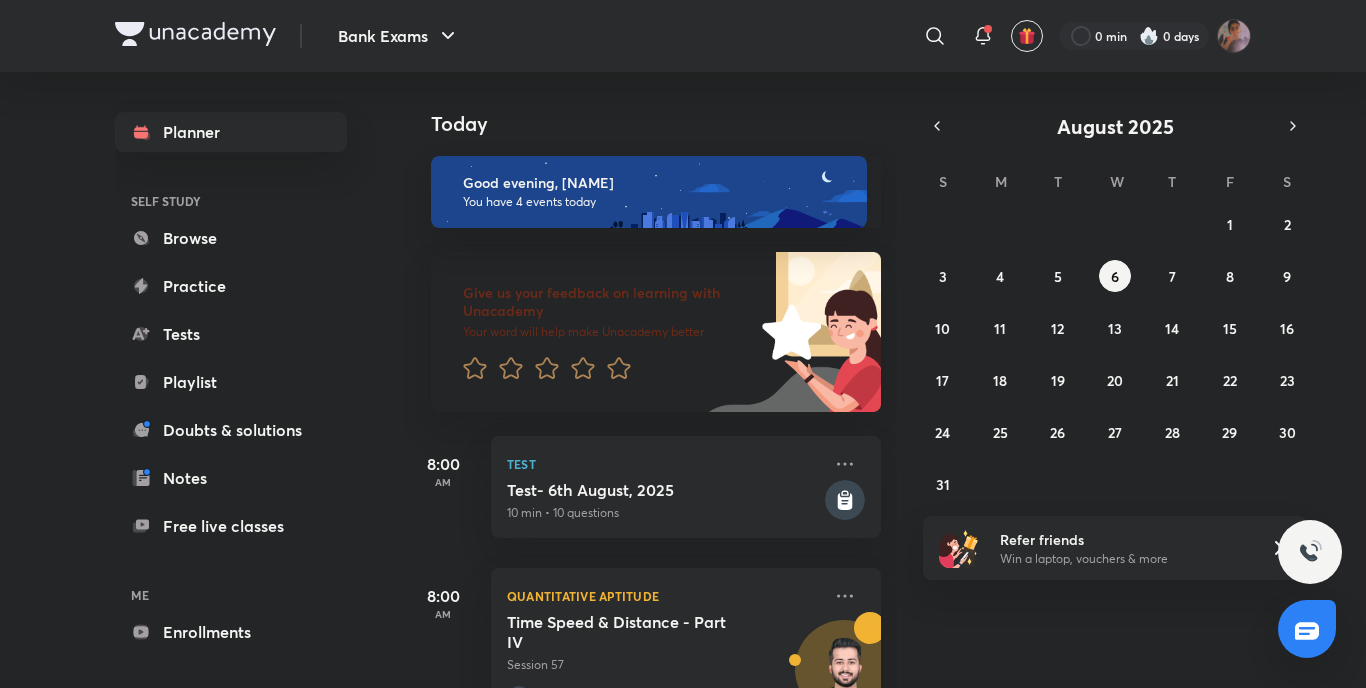 scroll, scrollTop: 0, scrollLeft: 0, axis: both 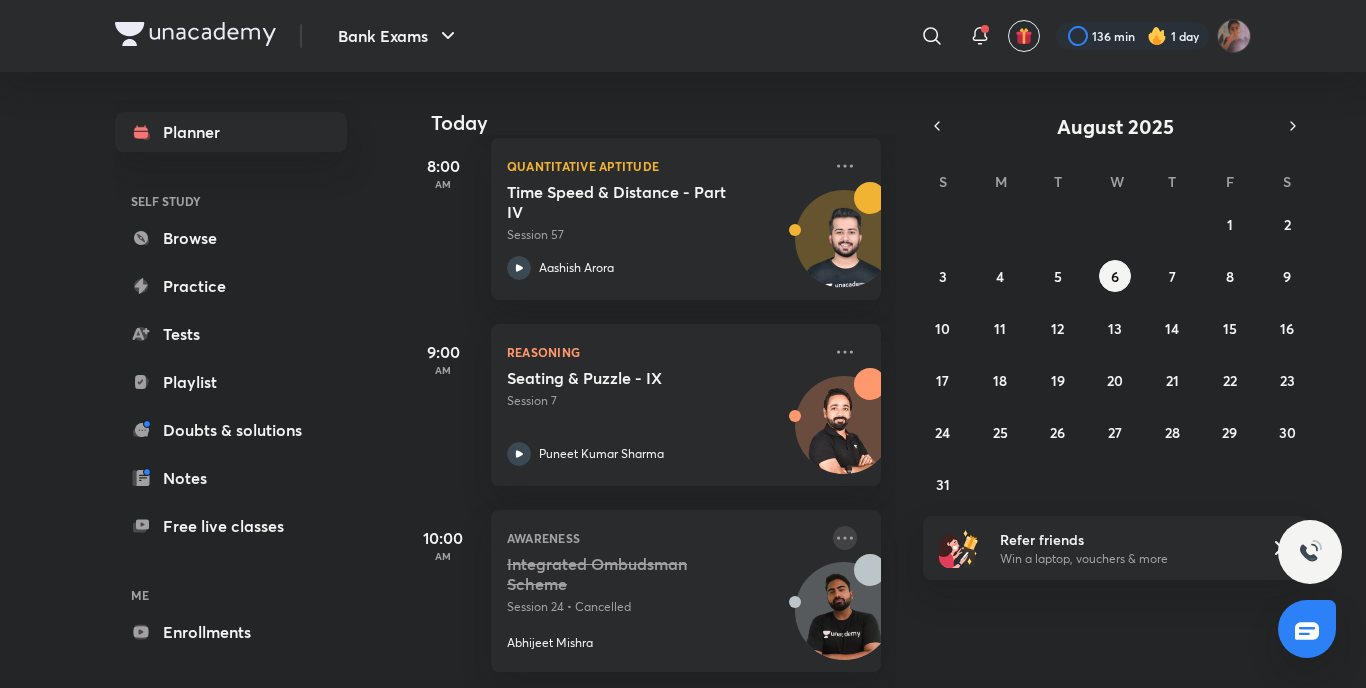 click 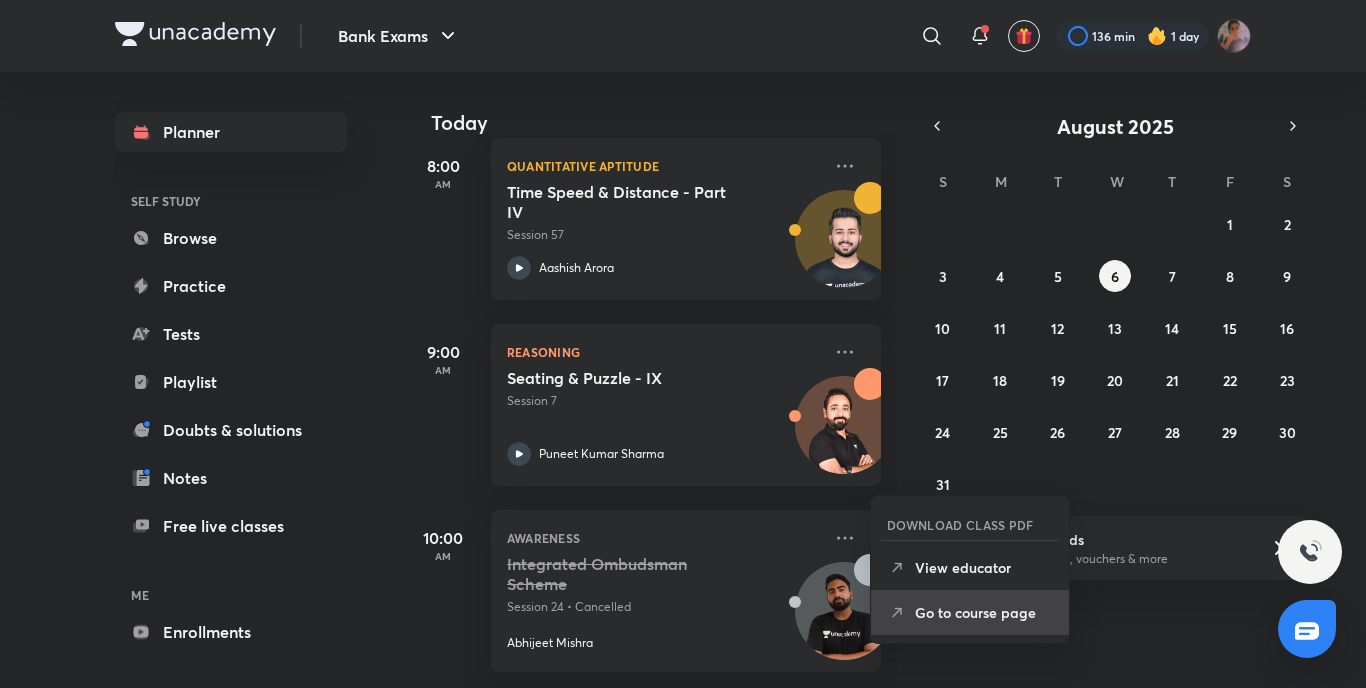 click on "Go to course page" at bounding box center [984, 612] 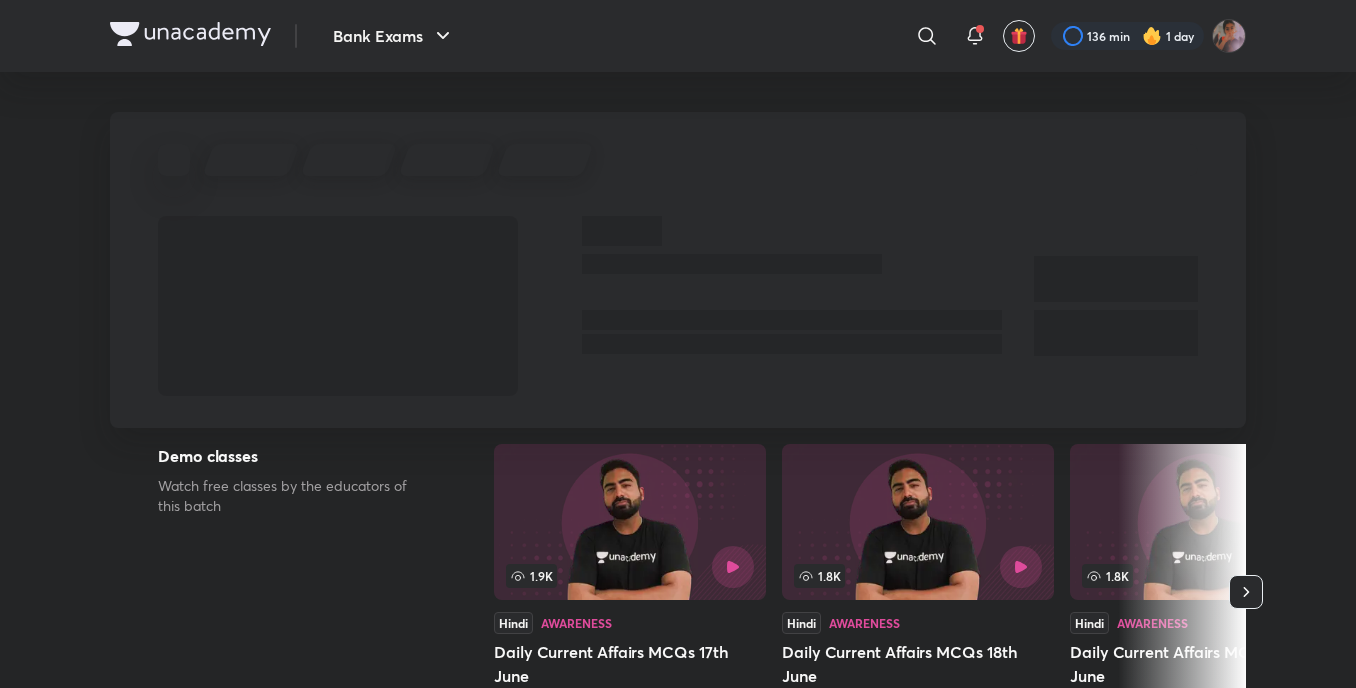 click at bounding box center (190, 36) 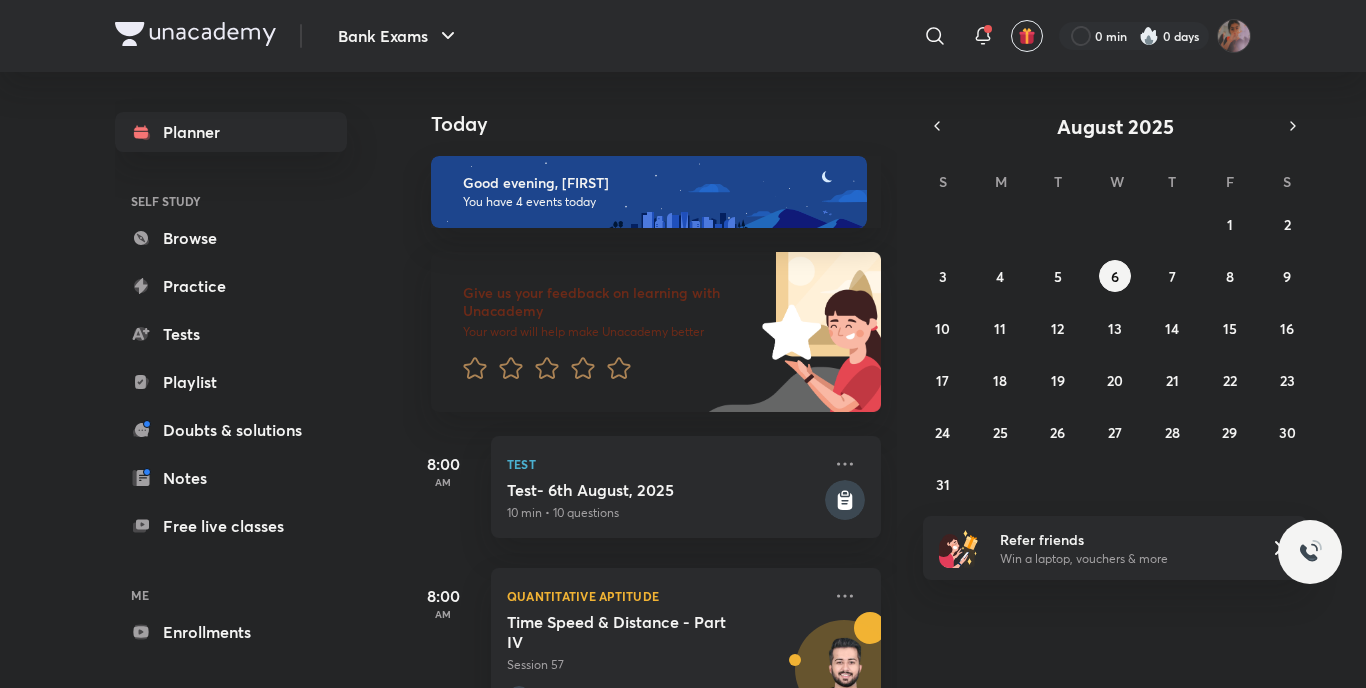 scroll, scrollTop: 0, scrollLeft: 0, axis: both 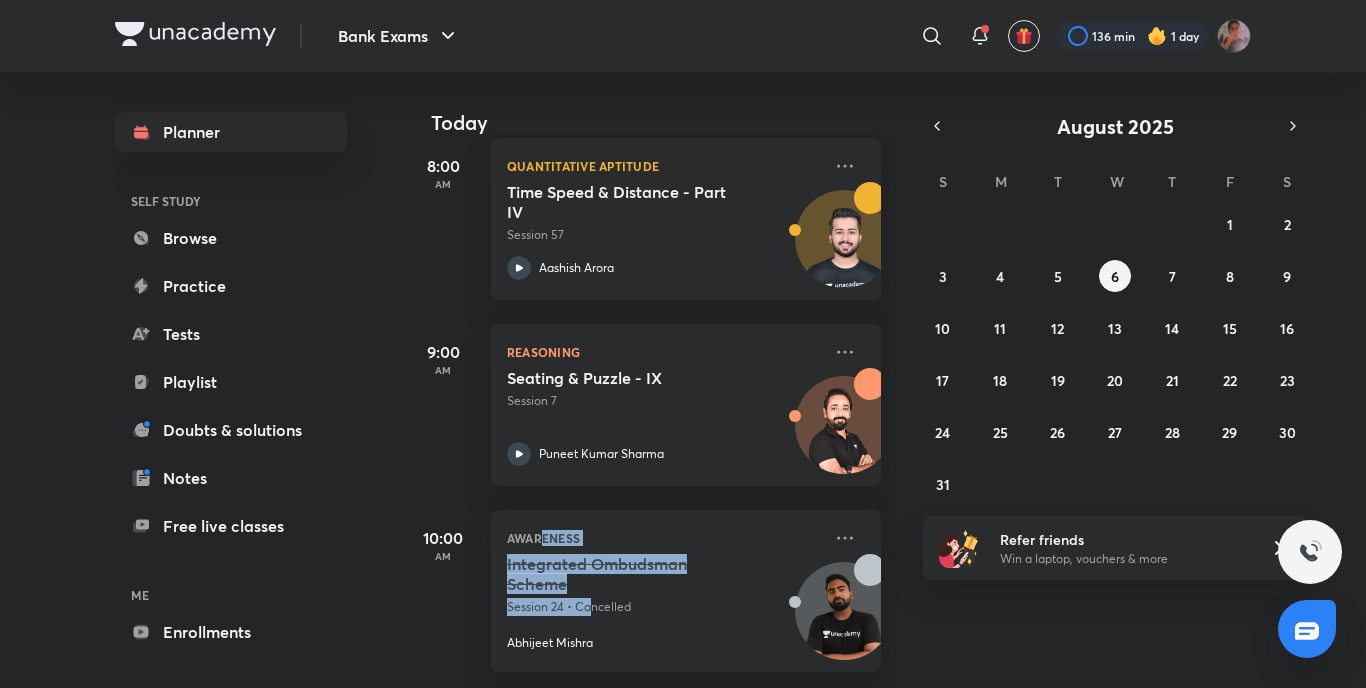 drag, startPoint x: 546, startPoint y: 529, endPoint x: 592, endPoint y: 587, distance: 74.02702 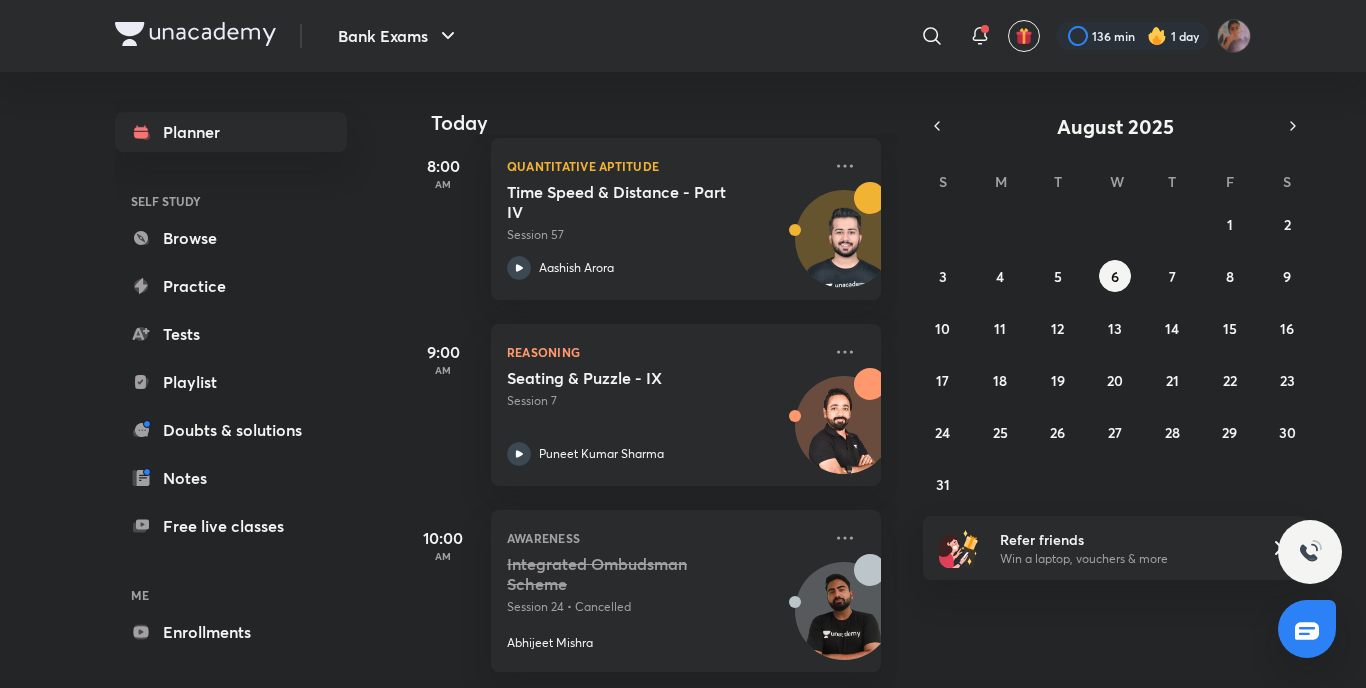 click on "Session 24 • Cancelled" at bounding box center (664, 607) 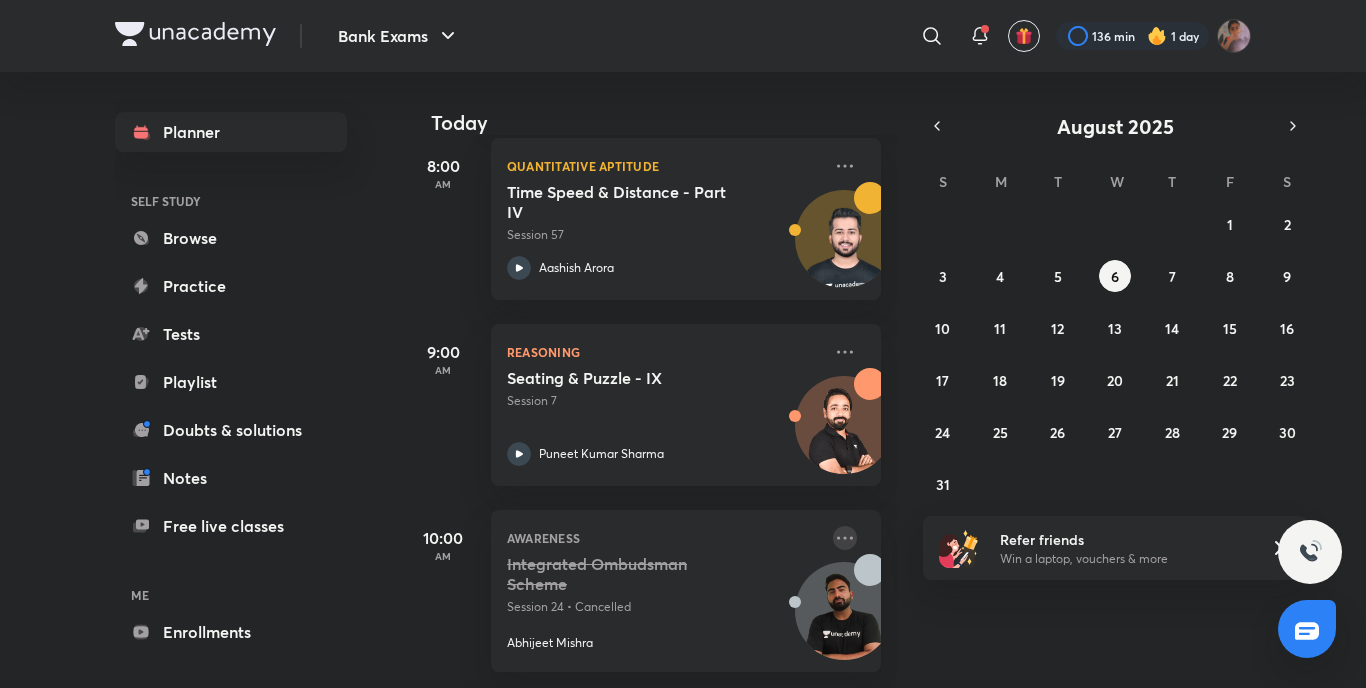 click 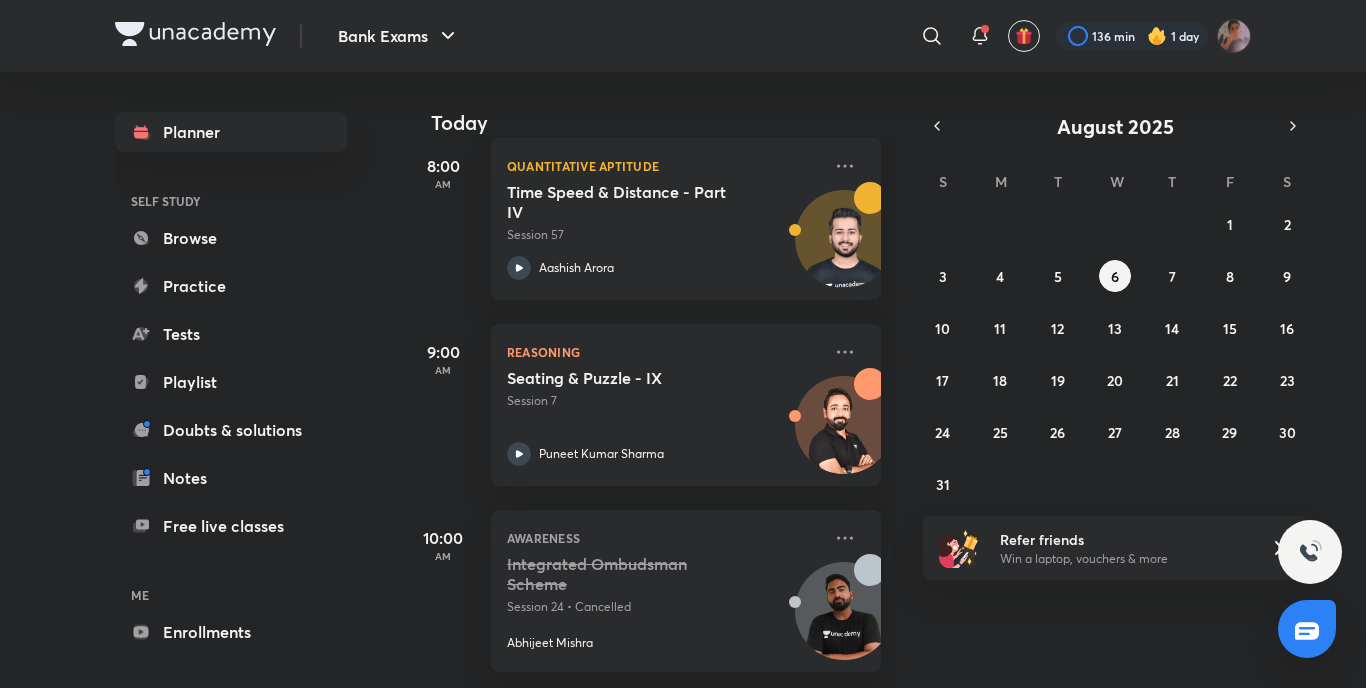 click on "Planner SELF STUDY Browse Practice Tests Playlist Doubts & solutions Notes Free live classes ME Enrollments Saved" at bounding box center [231, 406] 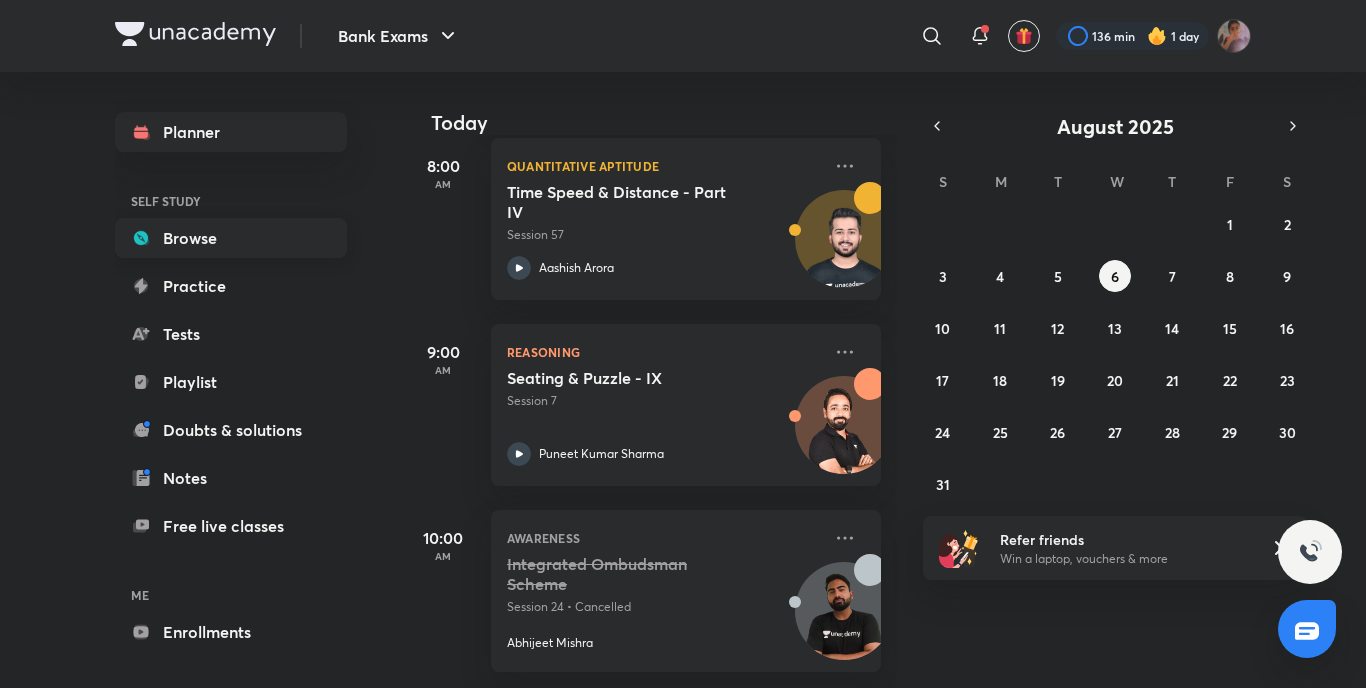 click on "Browse" at bounding box center (231, 238) 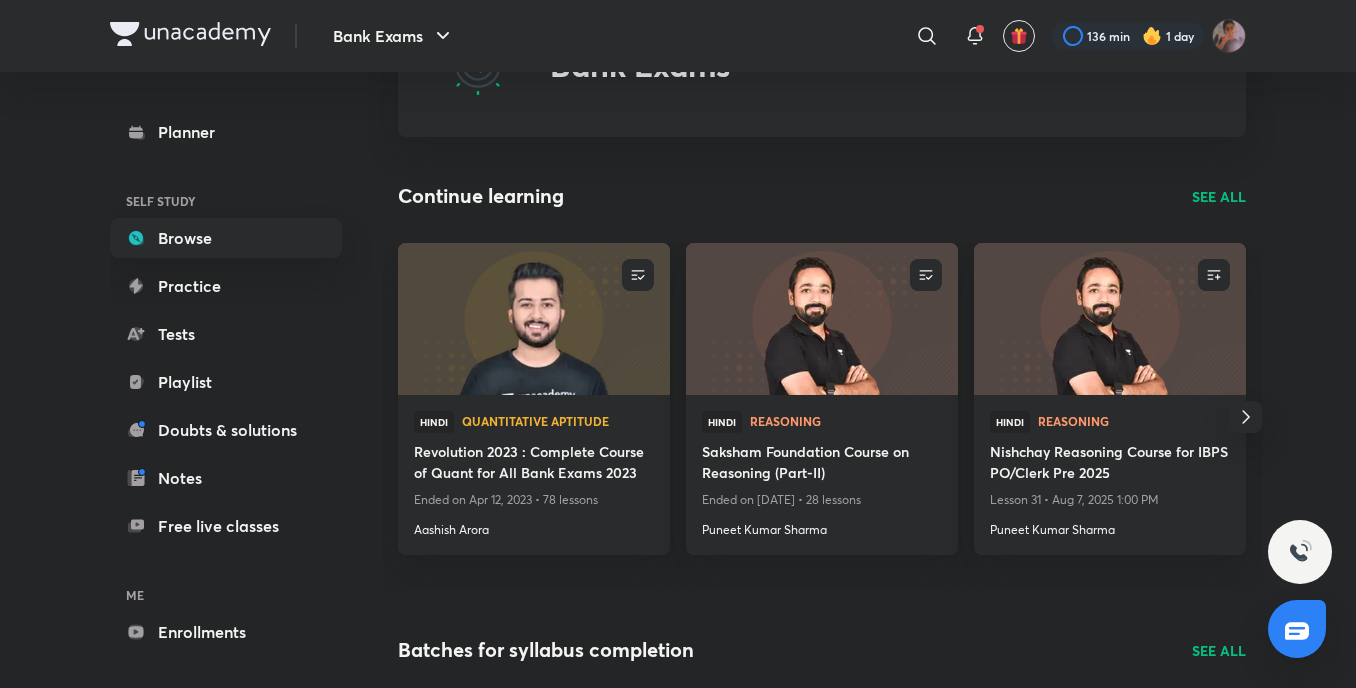 scroll, scrollTop: 120, scrollLeft: 0, axis: vertical 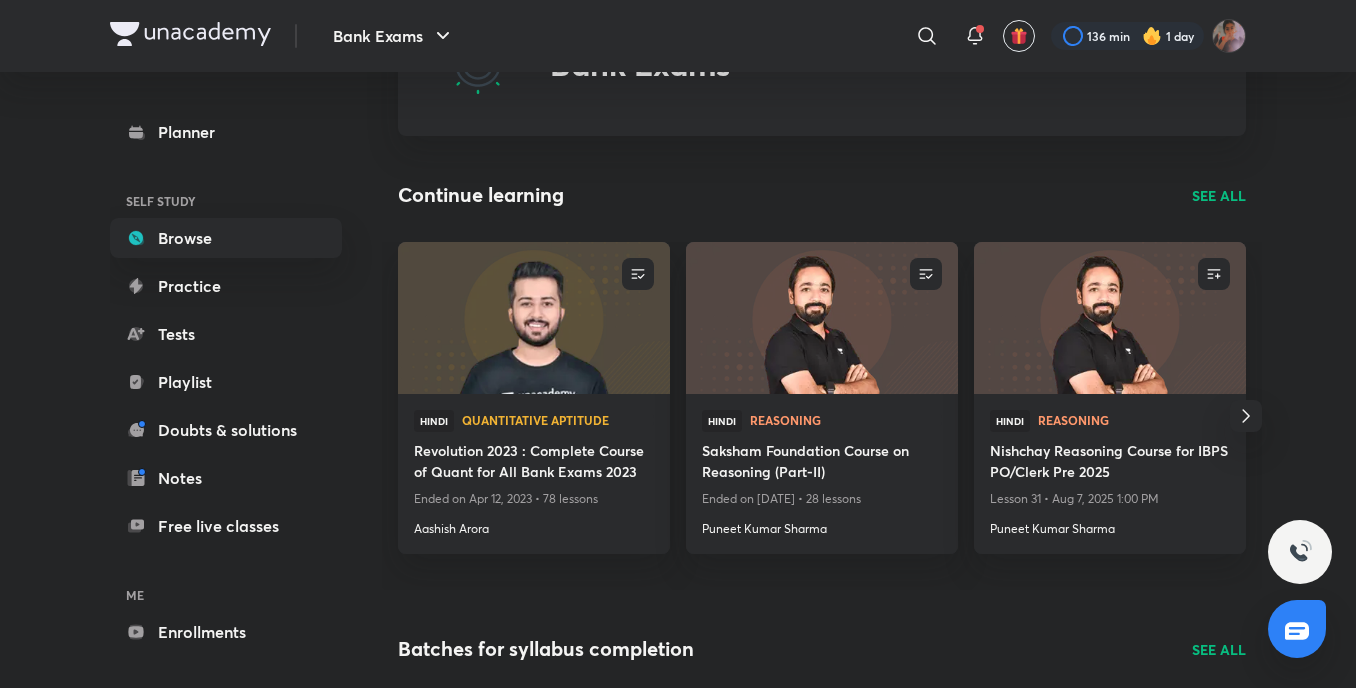 click on "SEE ALL" at bounding box center [1219, 195] 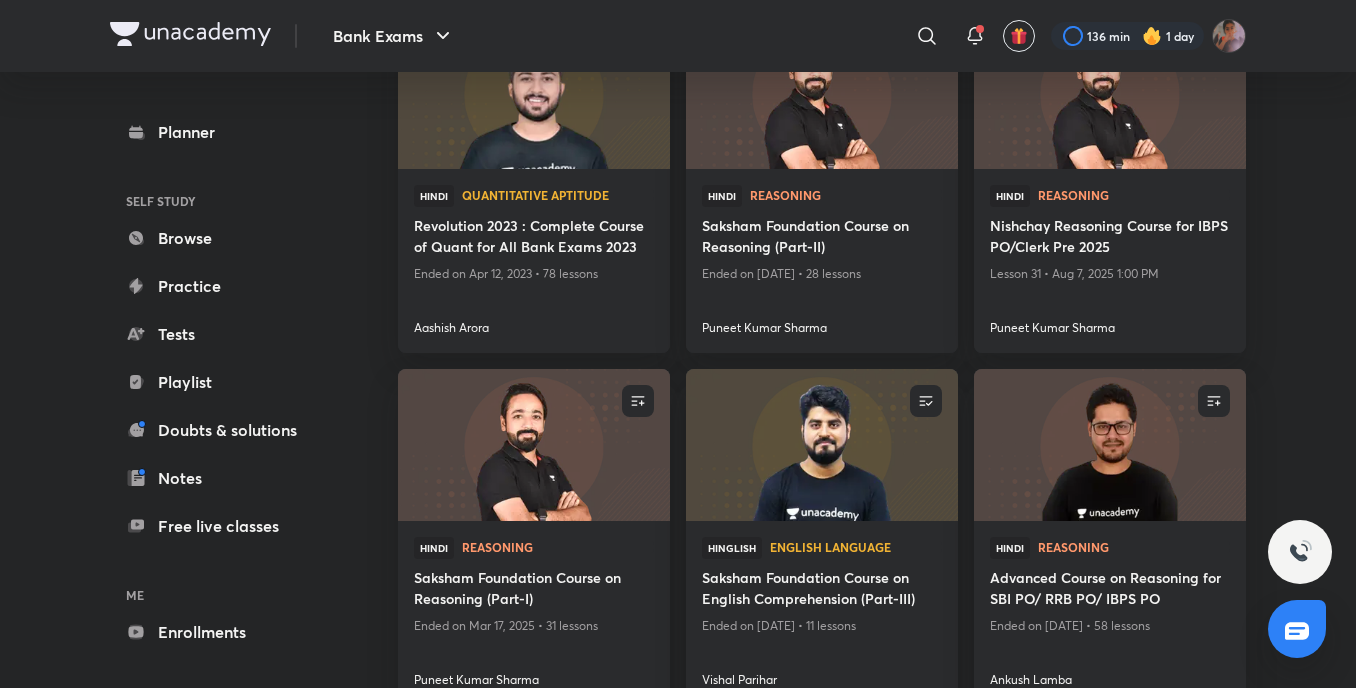 scroll, scrollTop: 0, scrollLeft: 0, axis: both 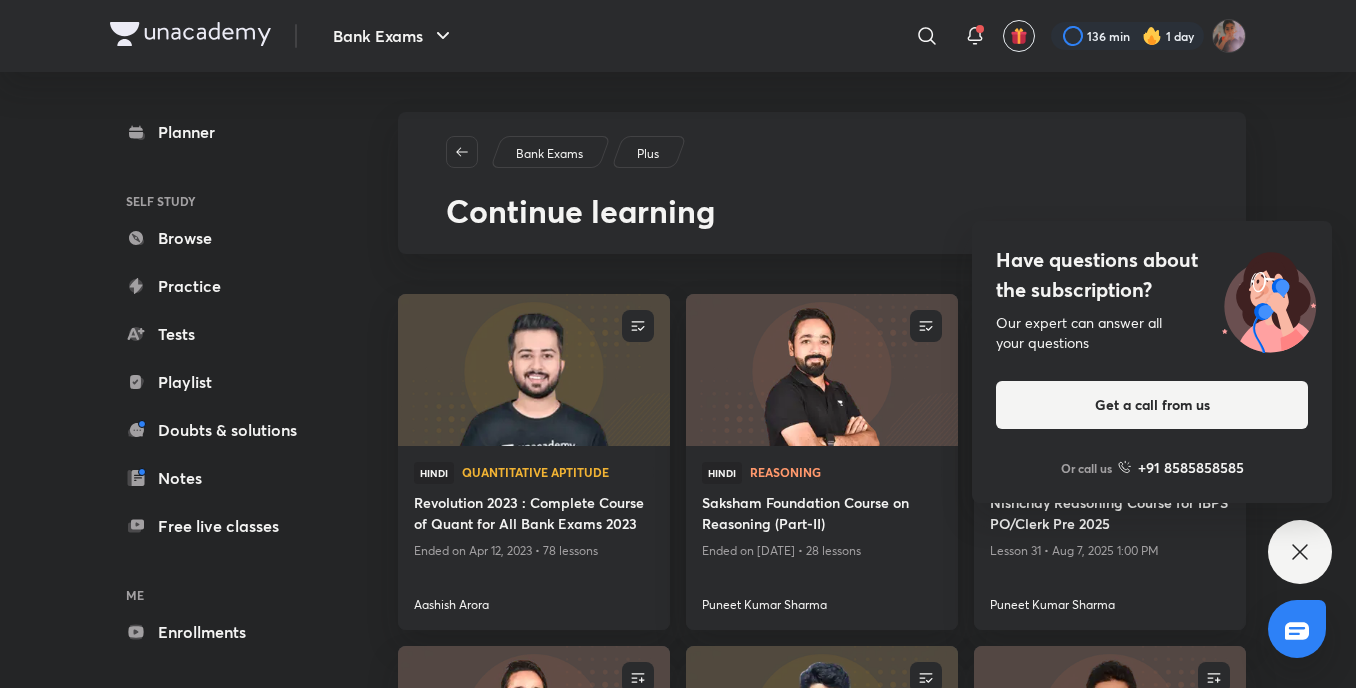 click on "Bank Exams Plus Continue learning" at bounding box center (822, 183) 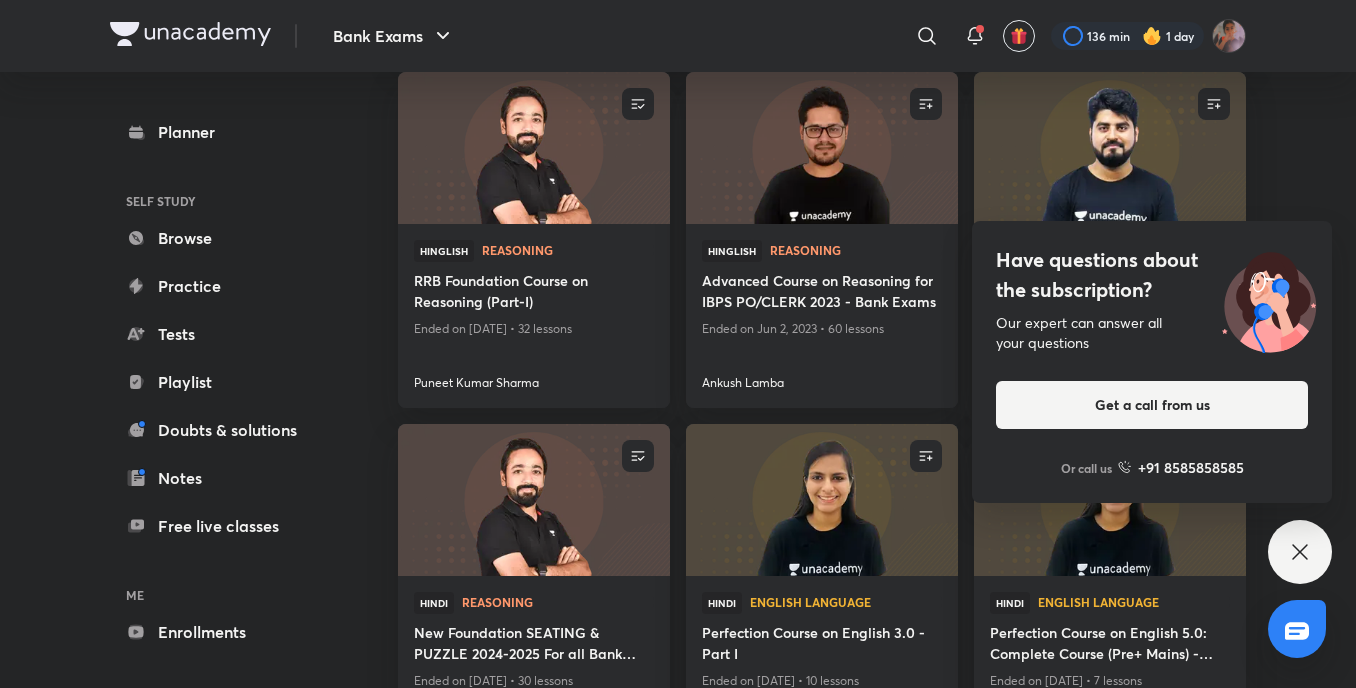 scroll, scrollTop: 927, scrollLeft: 0, axis: vertical 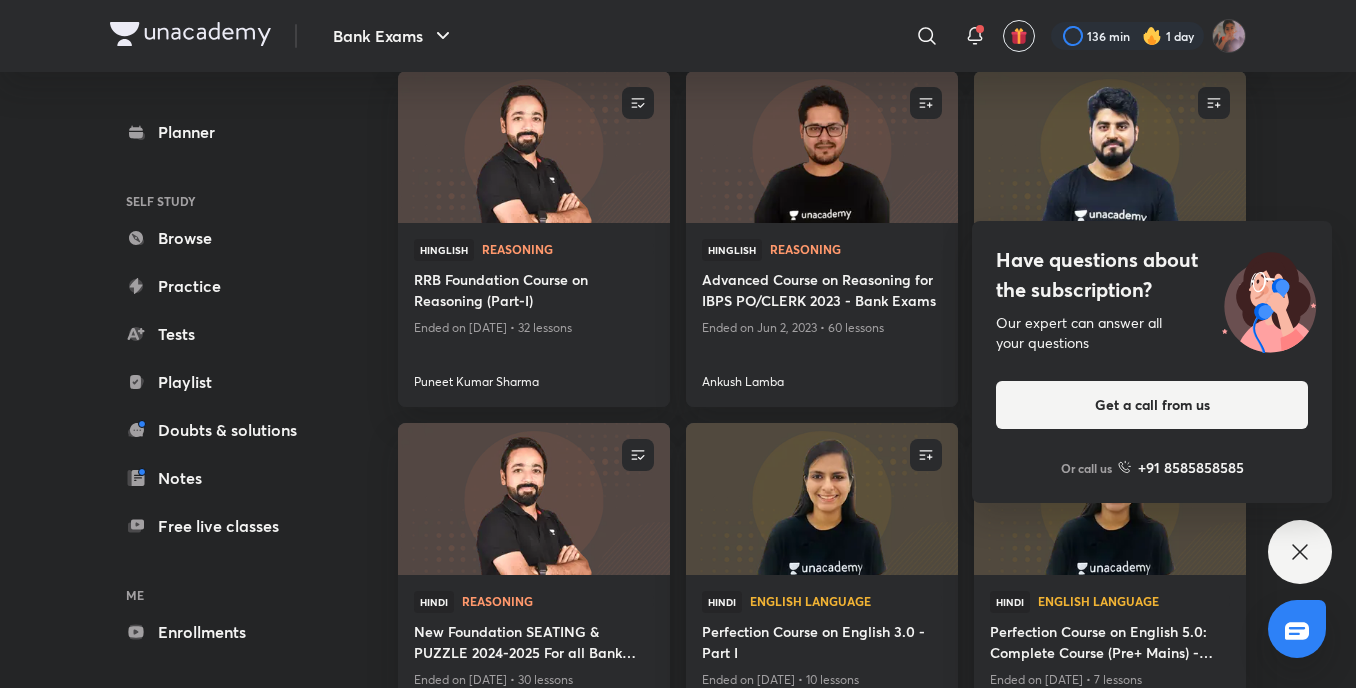 click on "Have questions about the subscription? Our expert can answer all your questions Get a call from us Or call us +91 8585858585" at bounding box center [1300, 552] 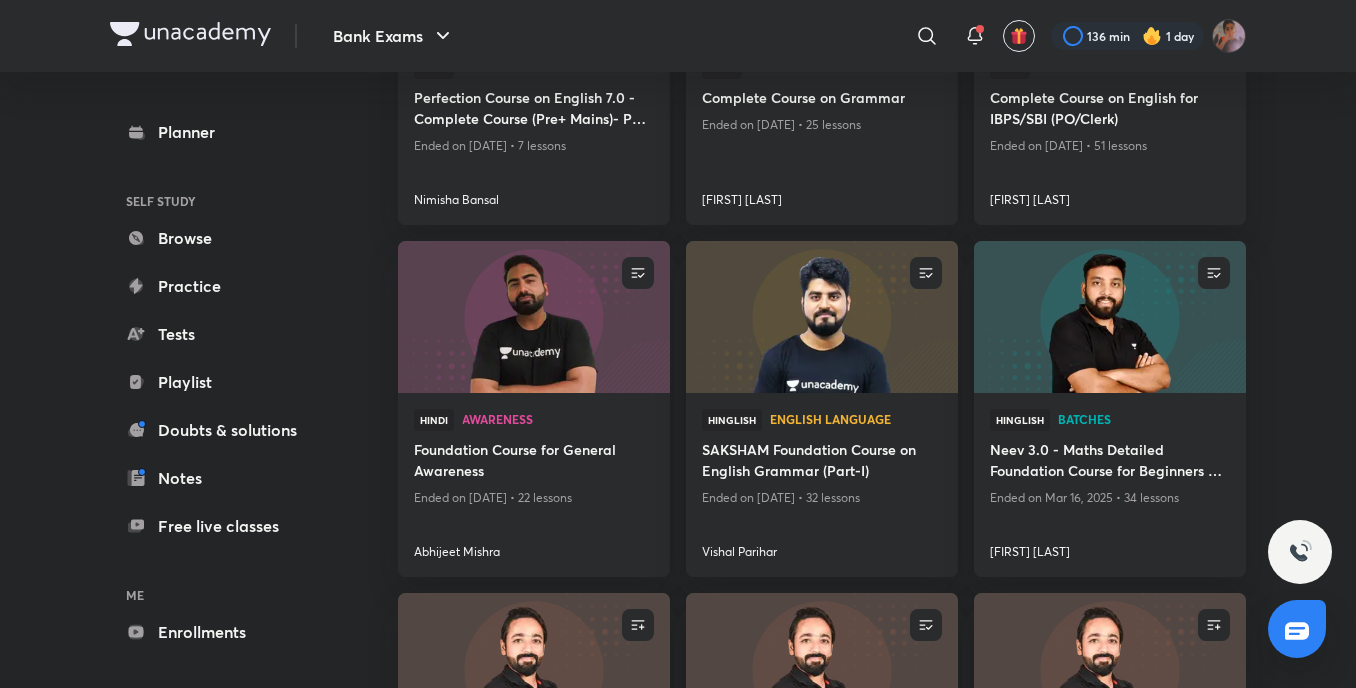 scroll, scrollTop: 1811, scrollLeft: 0, axis: vertical 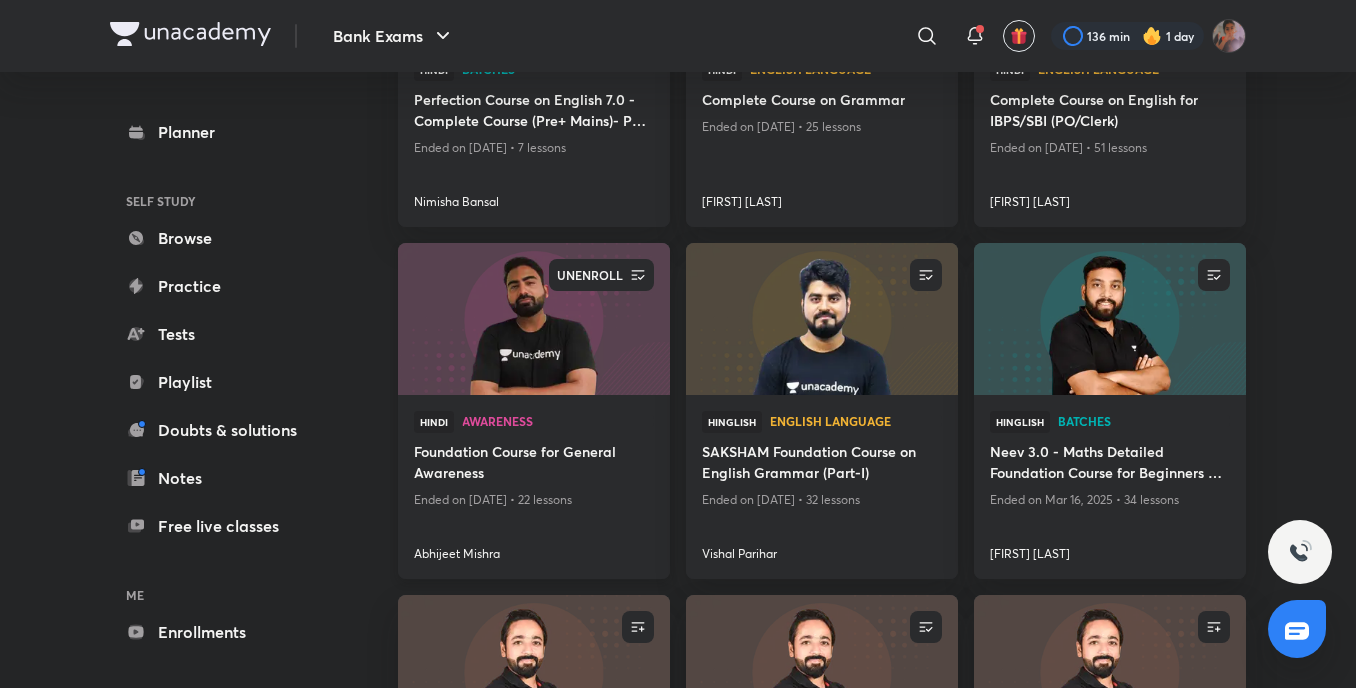 click at bounding box center (638, 275) 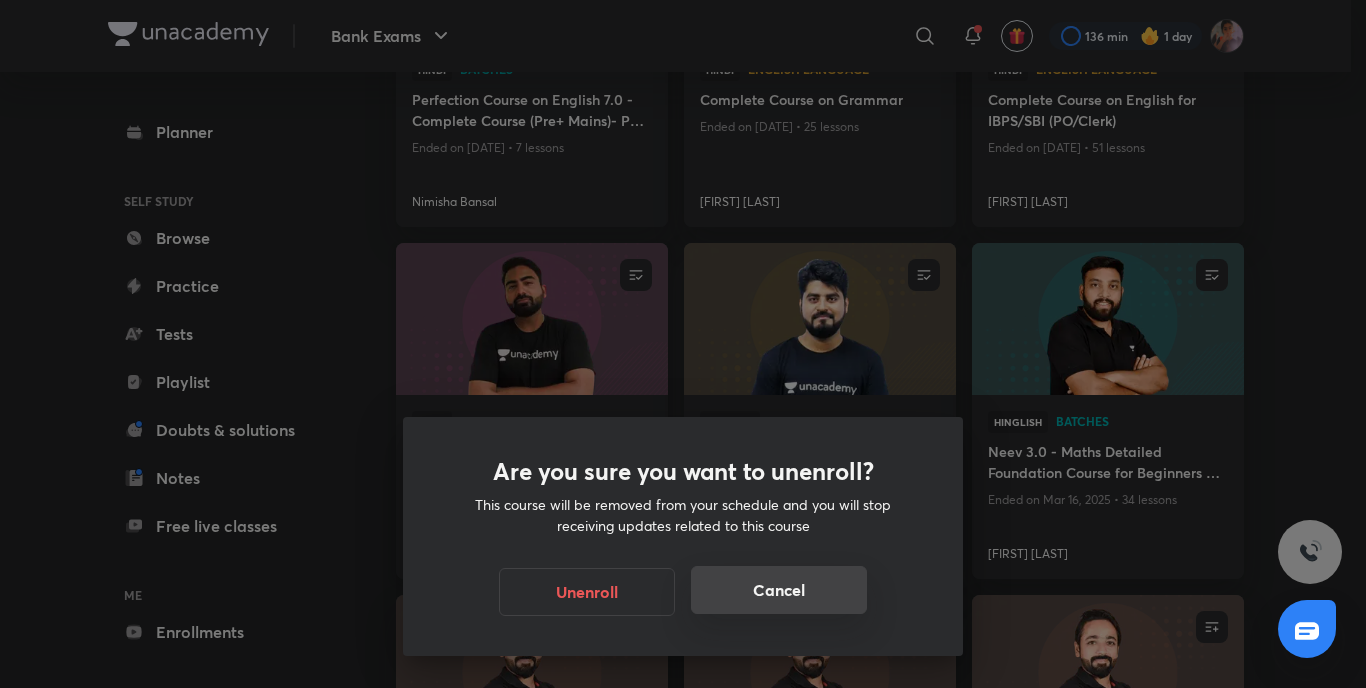 click on "Cancel" at bounding box center [779, 590] 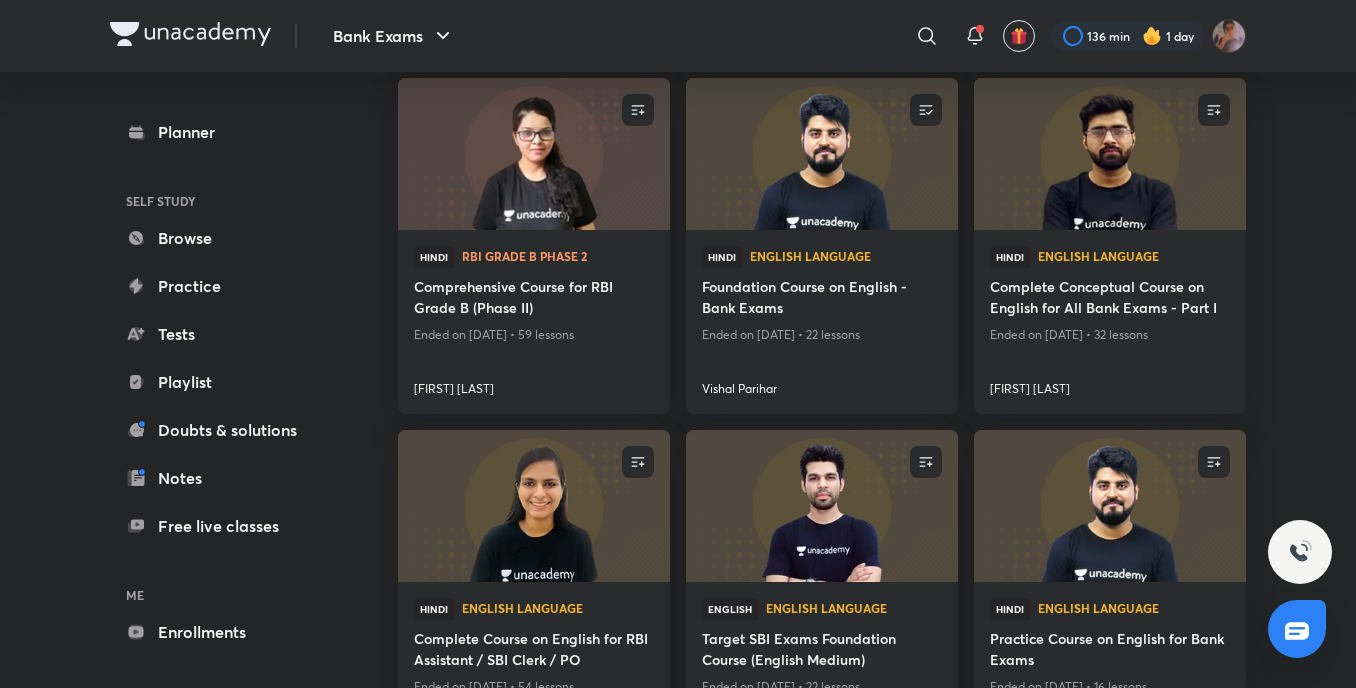 scroll, scrollTop: 5497, scrollLeft: 0, axis: vertical 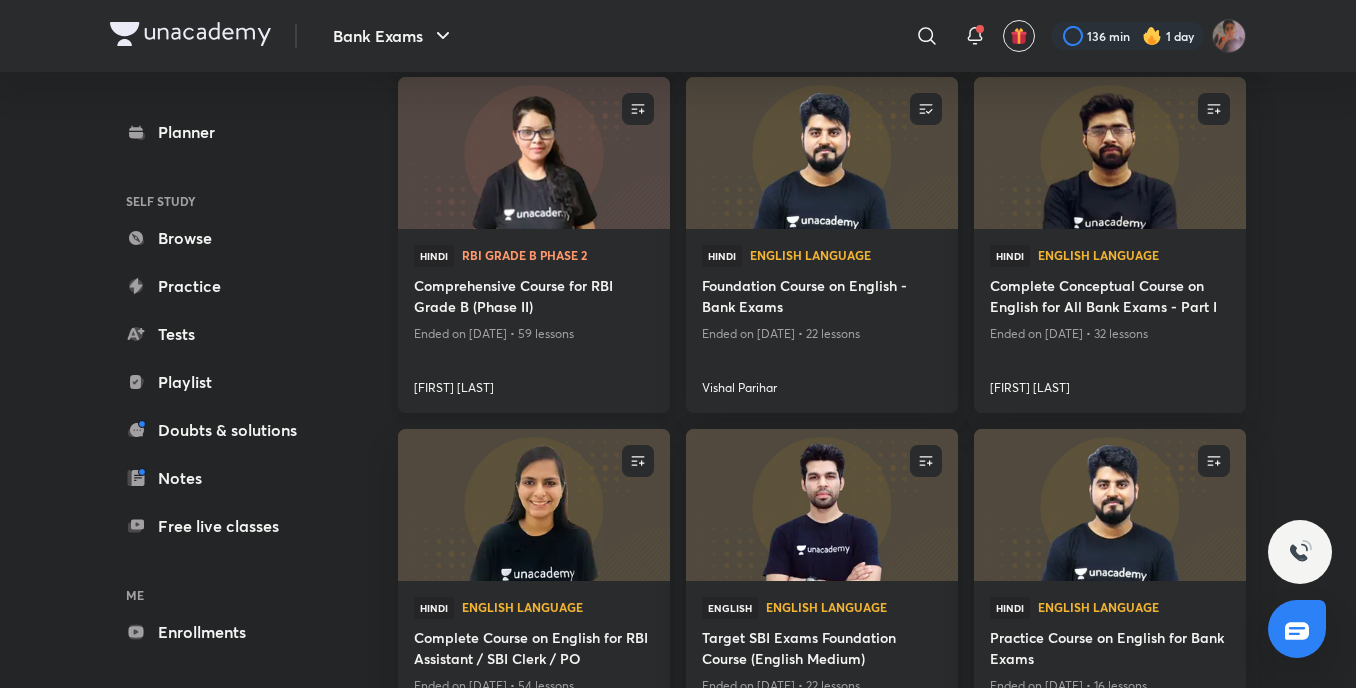 click on "Comprehensive Course for RBI Grade B (Phase II)" at bounding box center [534, 298] 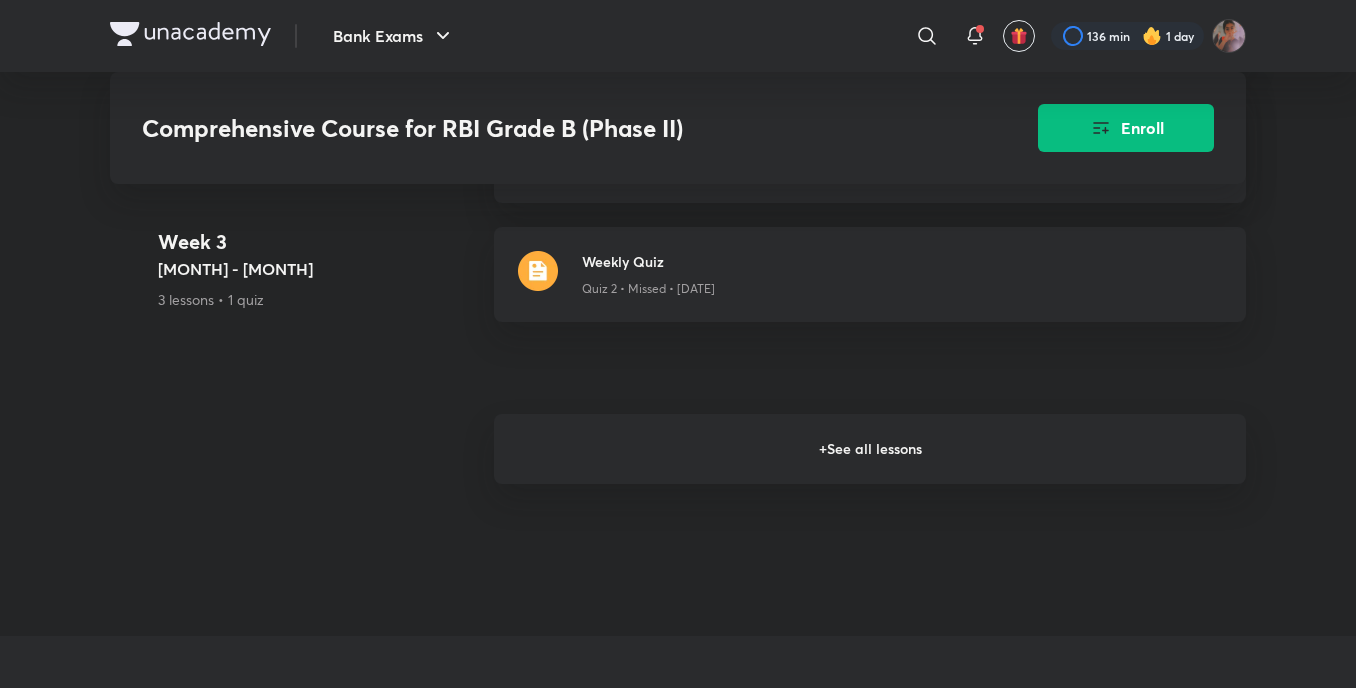 scroll, scrollTop: 2601, scrollLeft: 0, axis: vertical 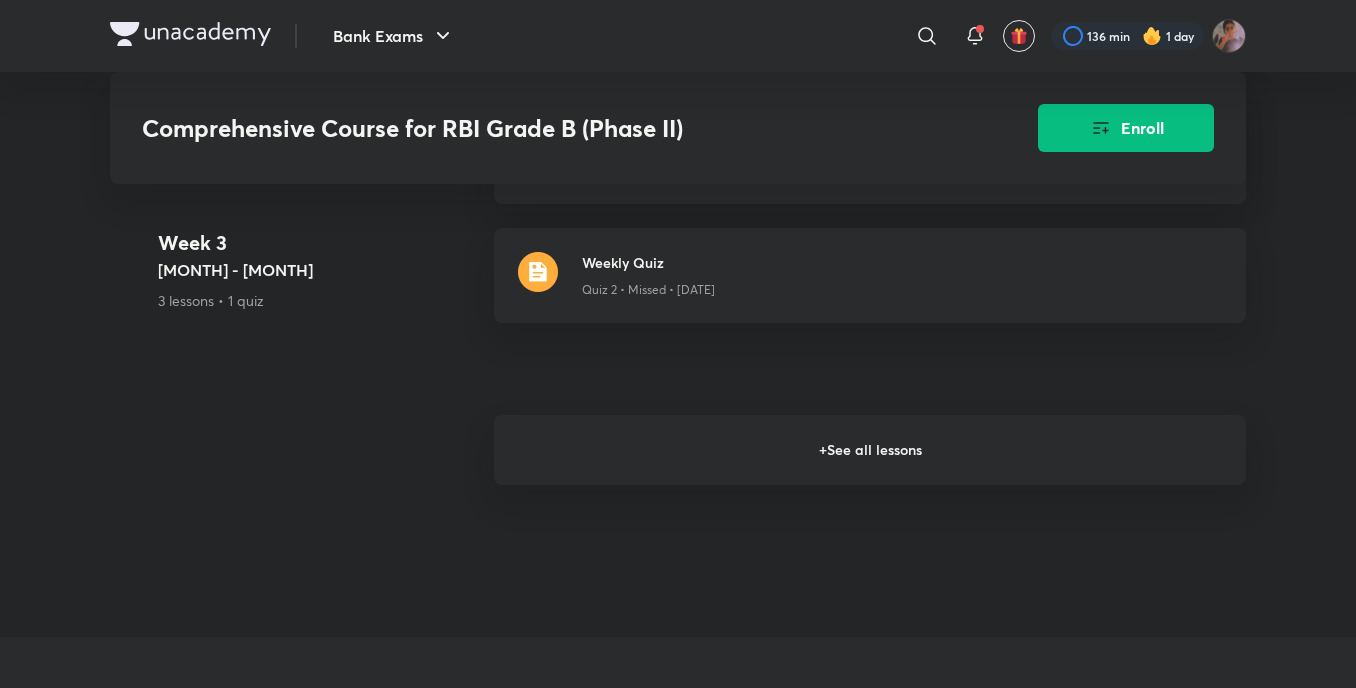 click on "Comprehensive Course for RBI Grade B (Phase II) Enroll Bank Exams Plus Syllabus RBI Grade B Phase 2 PREVIEW Hindi Comprehensive Course for RBI Grade B (Phase II) Ruhi Shaikh In this course, Ruhi Shaikh will discuss the important topics of RBI Grade B and would be helpful for aspirants preparing for Bank. Learners at any stage of their preparation will be benefited by the course. The...  Read more Ended on Nov 3 Aug 3 - Nov 3, 2020 49 lessons 10 quizzes 0 practices 0  questions by educators Enroll Resume Lesson 49 from 39:38mins Banking Financial Awareness: Risks in Banking Sector and Risk Management Lesson 49  •  Oct 26  •  1h 53m  Week 1 Aug 3 - 9 5 lessons Motivation: Introduction, Elements, Process, Types ,Theories and Problem Solving Lesson 1  •  Aug 3  •  2h 10m  Motivation: Herzberg’s, Mcgregor’s, Vroom’s Expectancy, Edwin’s locke's, Goal Setting Theory & Problem Solving Lesson 2  •  Aug 4  •  2h 5m  Motivation: Theories, Processes and Problem Solving Week 2" at bounding box center (678, -946) 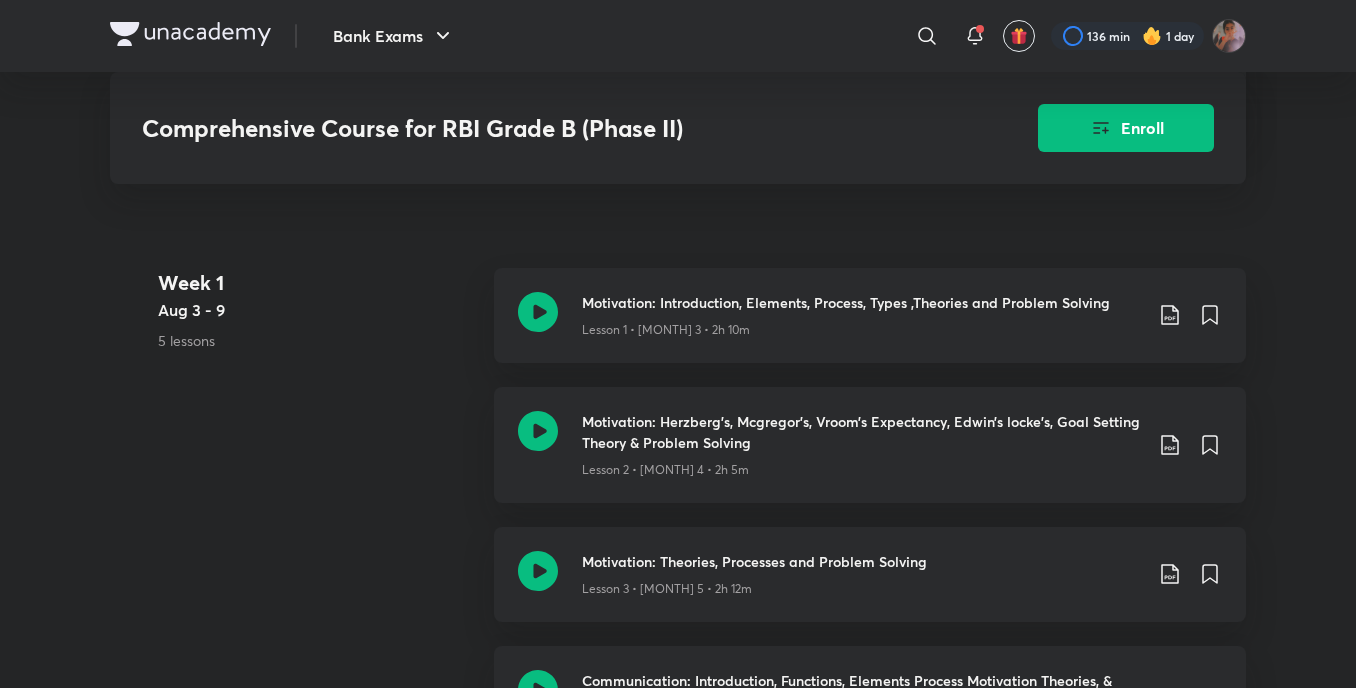 scroll, scrollTop: 0, scrollLeft: 0, axis: both 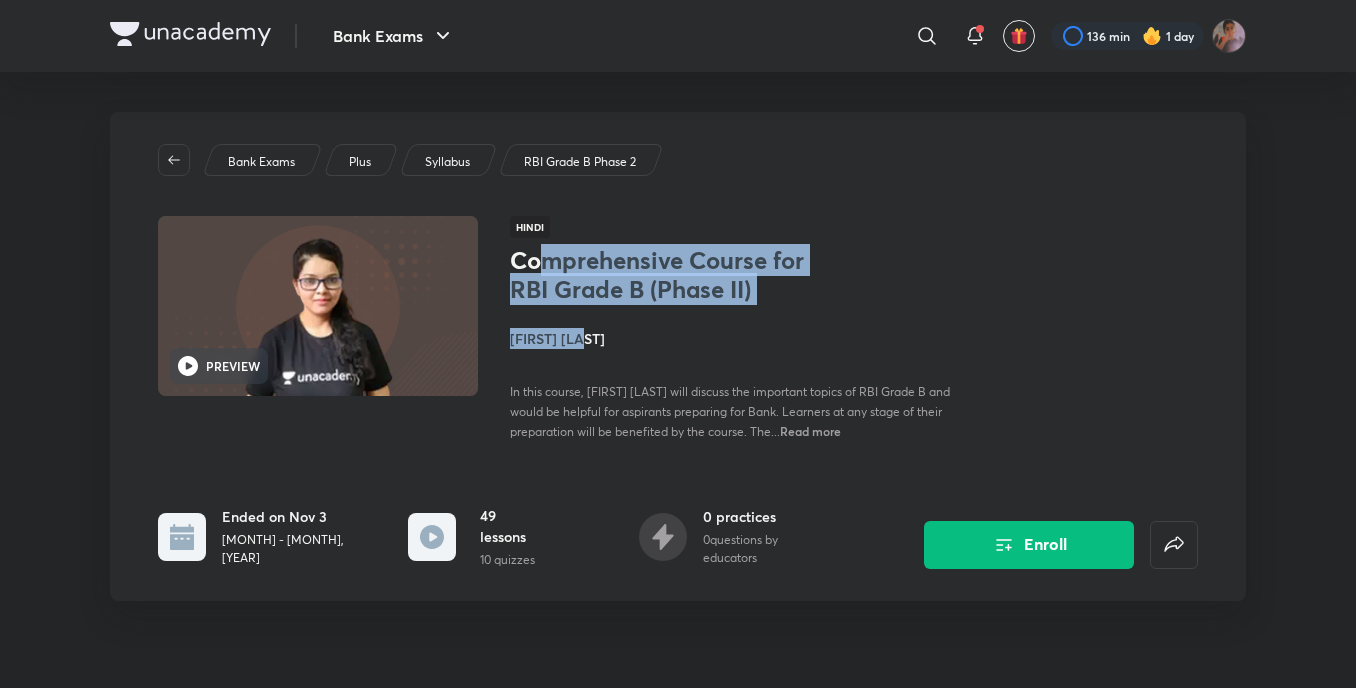 drag, startPoint x: 549, startPoint y: 265, endPoint x: 640, endPoint y: 331, distance: 112.41441 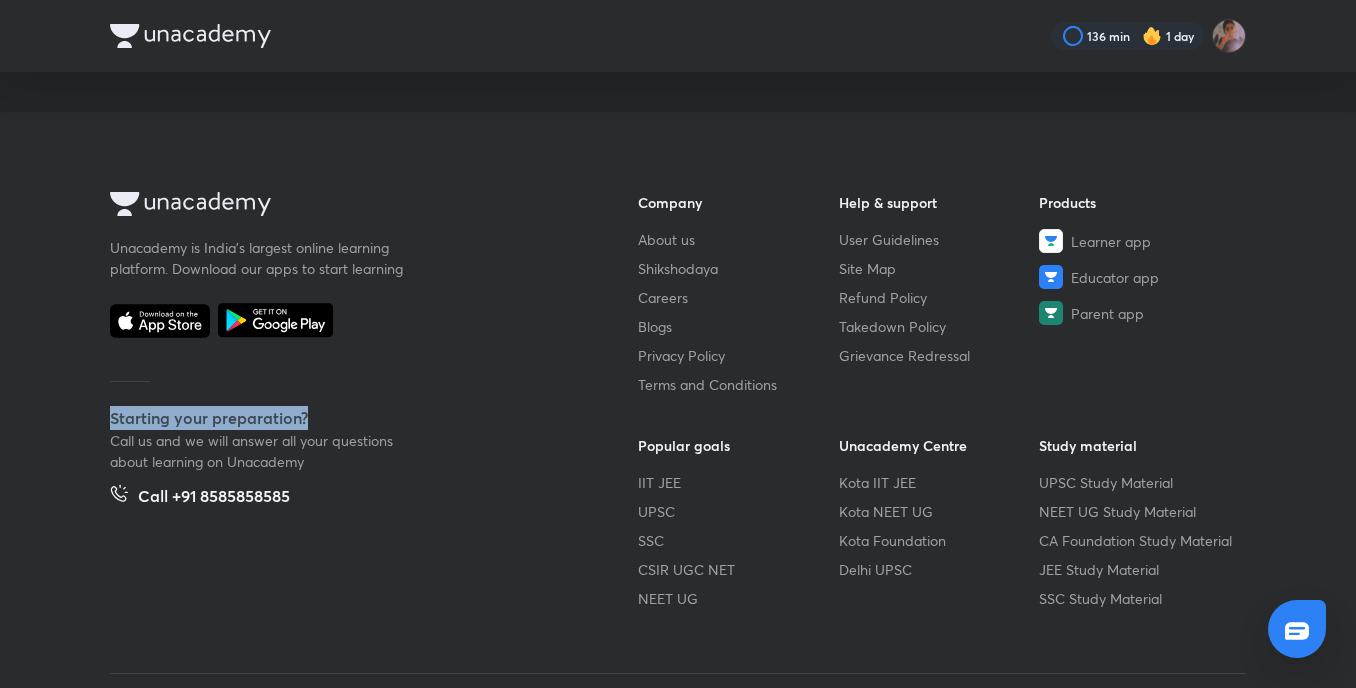 click on "Unacademy is India’s largest online learning platform. Download our apps to start learning Starting your preparation? Call us and we will answer all your questions about learning on Unacademy Call +91 8585858585" at bounding box center (342, 420) 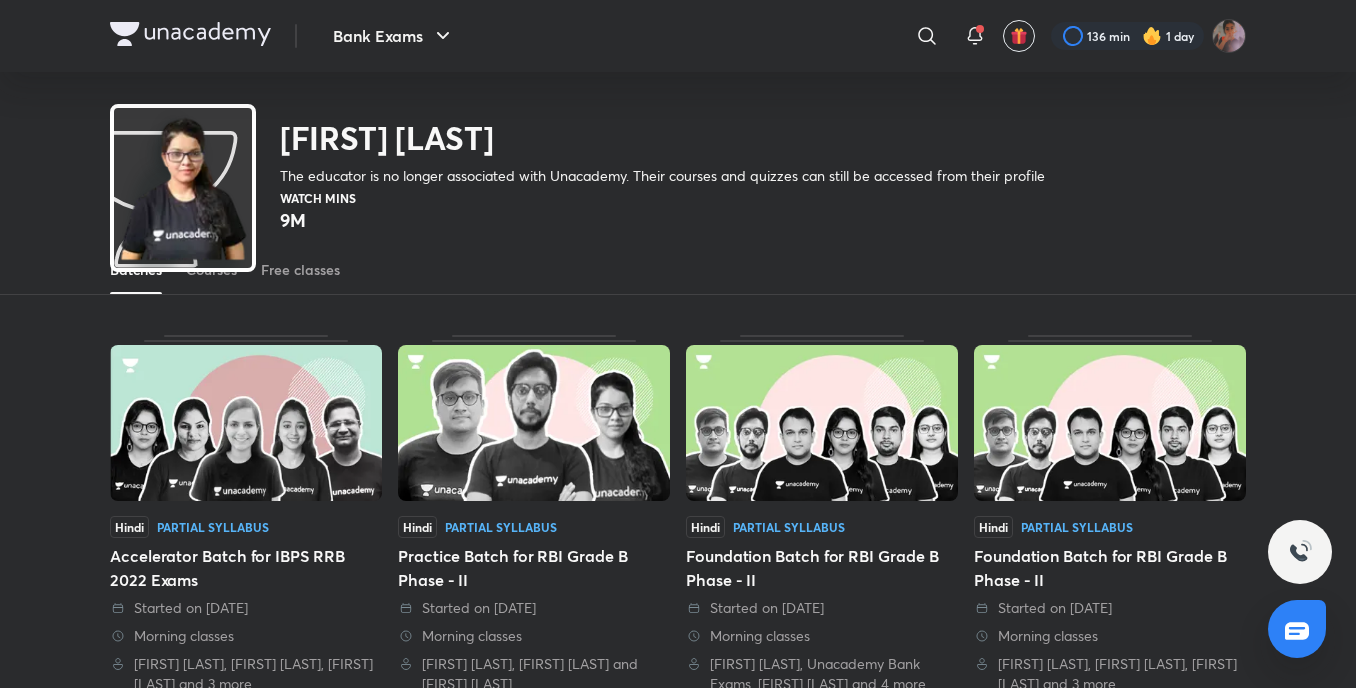 scroll, scrollTop: 0, scrollLeft: 0, axis: both 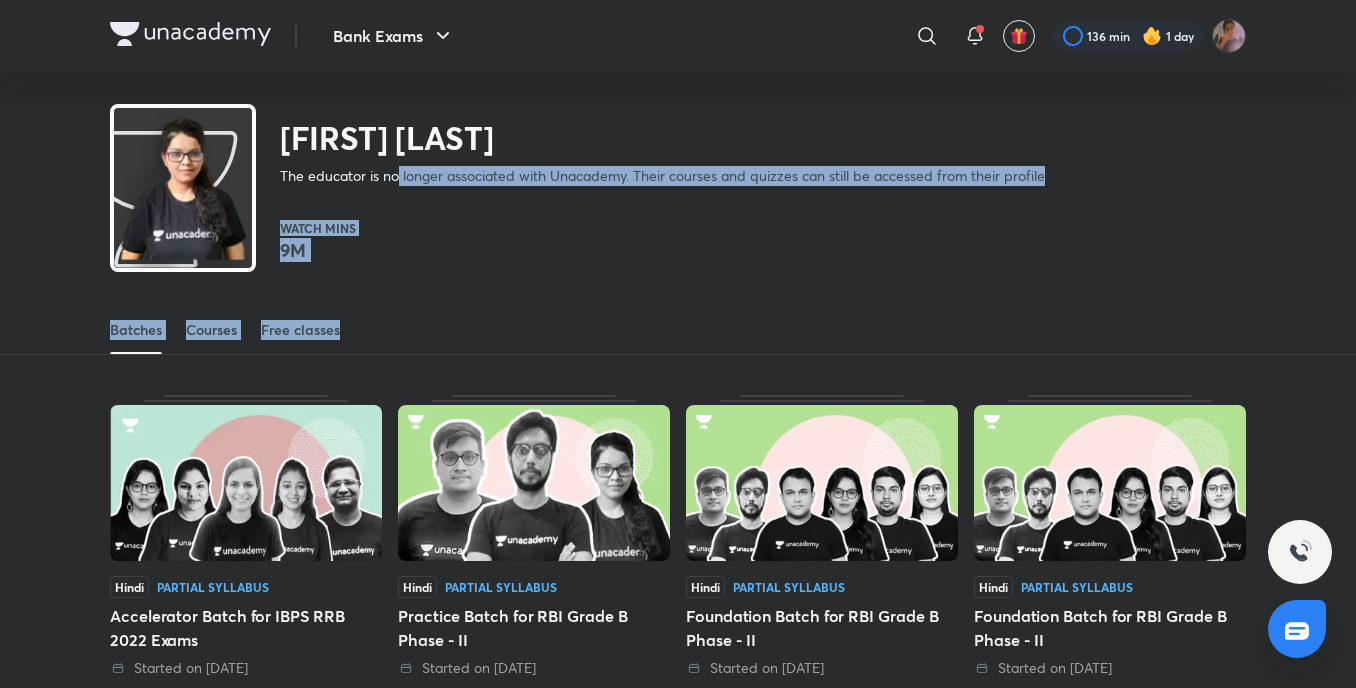 drag, startPoint x: 397, startPoint y: 190, endPoint x: 462, endPoint y: 280, distance: 111.01801 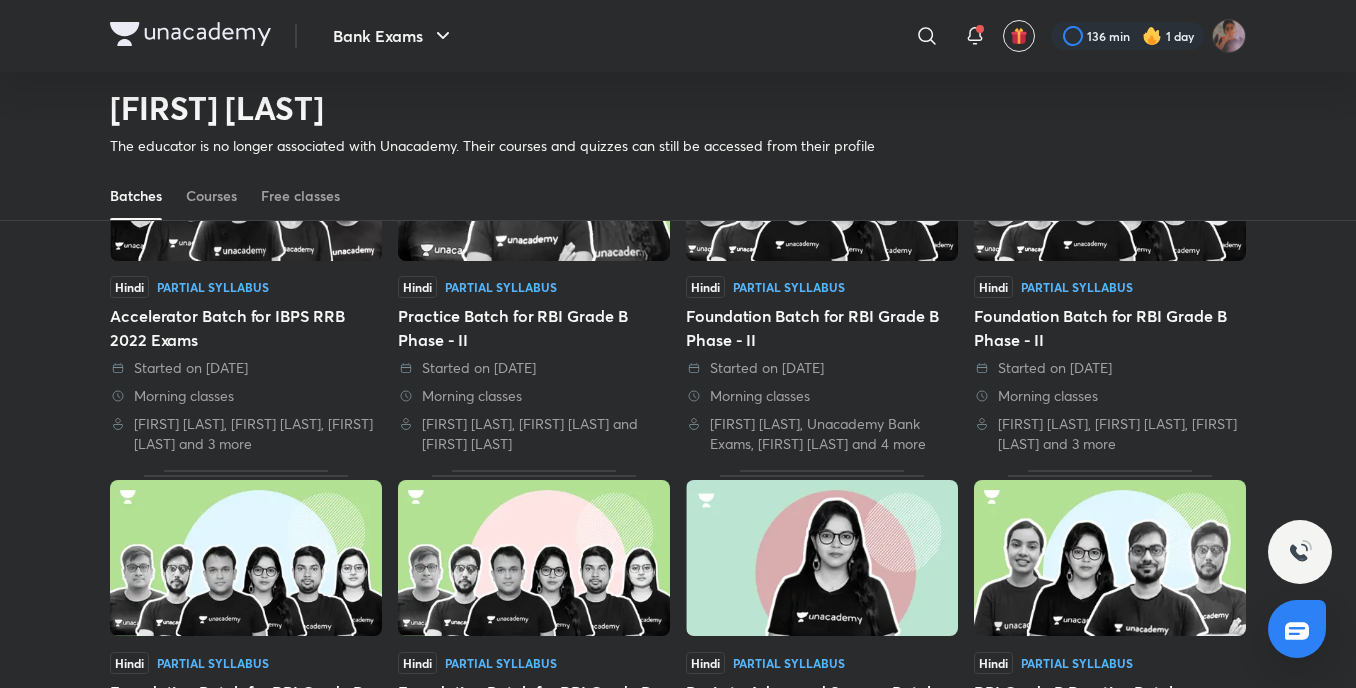 scroll, scrollTop: 241, scrollLeft: 0, axis: vertical 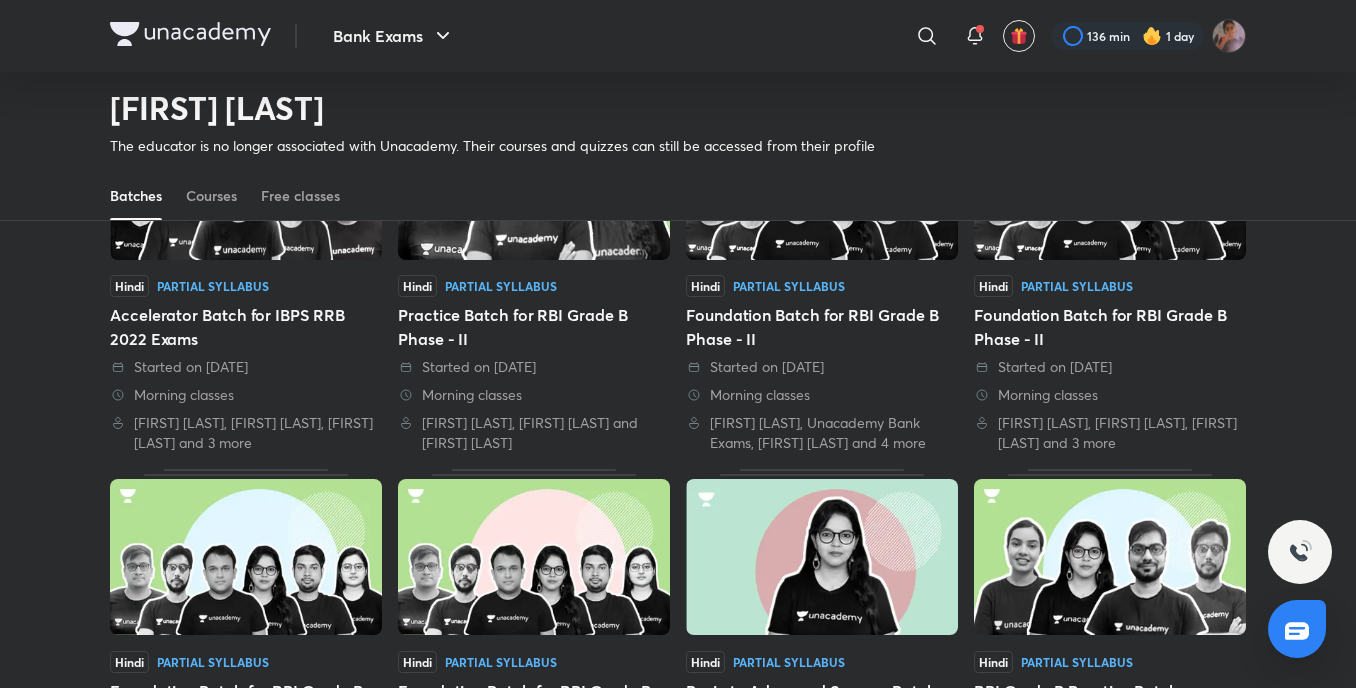 click on "Foundation Batch for RBI Grade B Phase - II" at bounding box center [1110, 327] 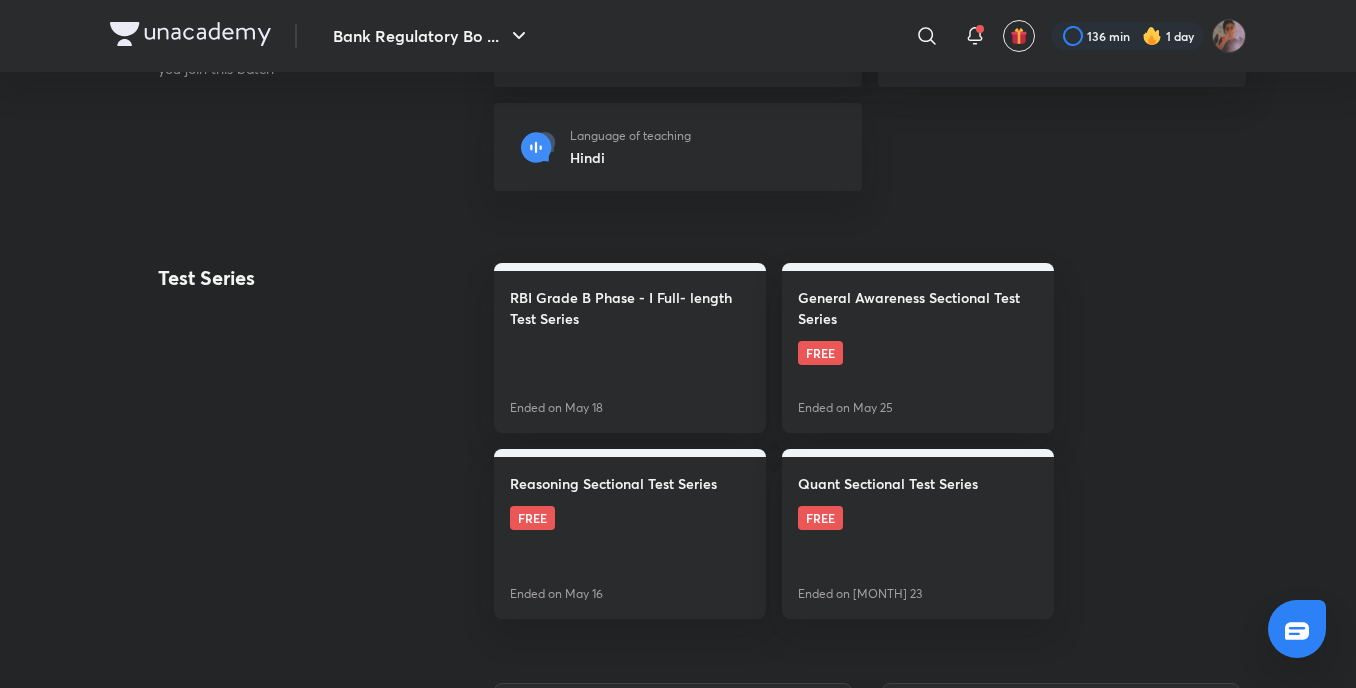 scroll, scrollTop: 0, scrollLeft: 0, axis: both 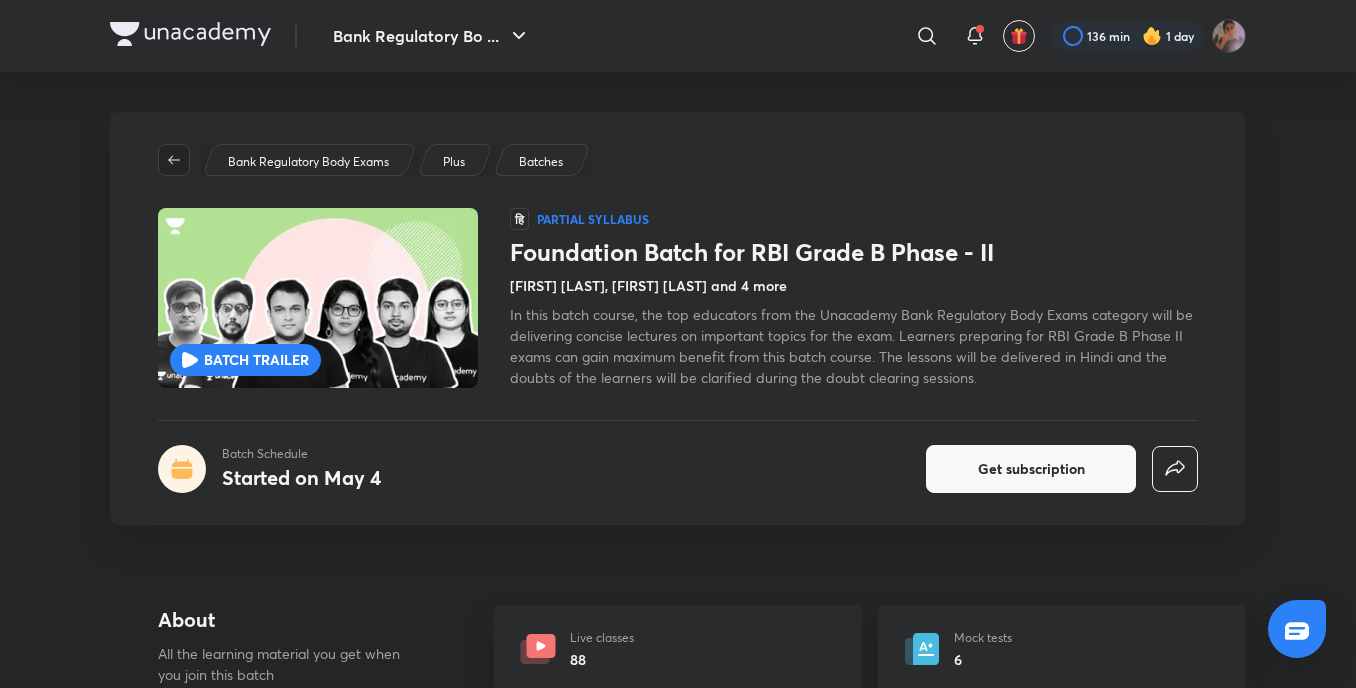 click 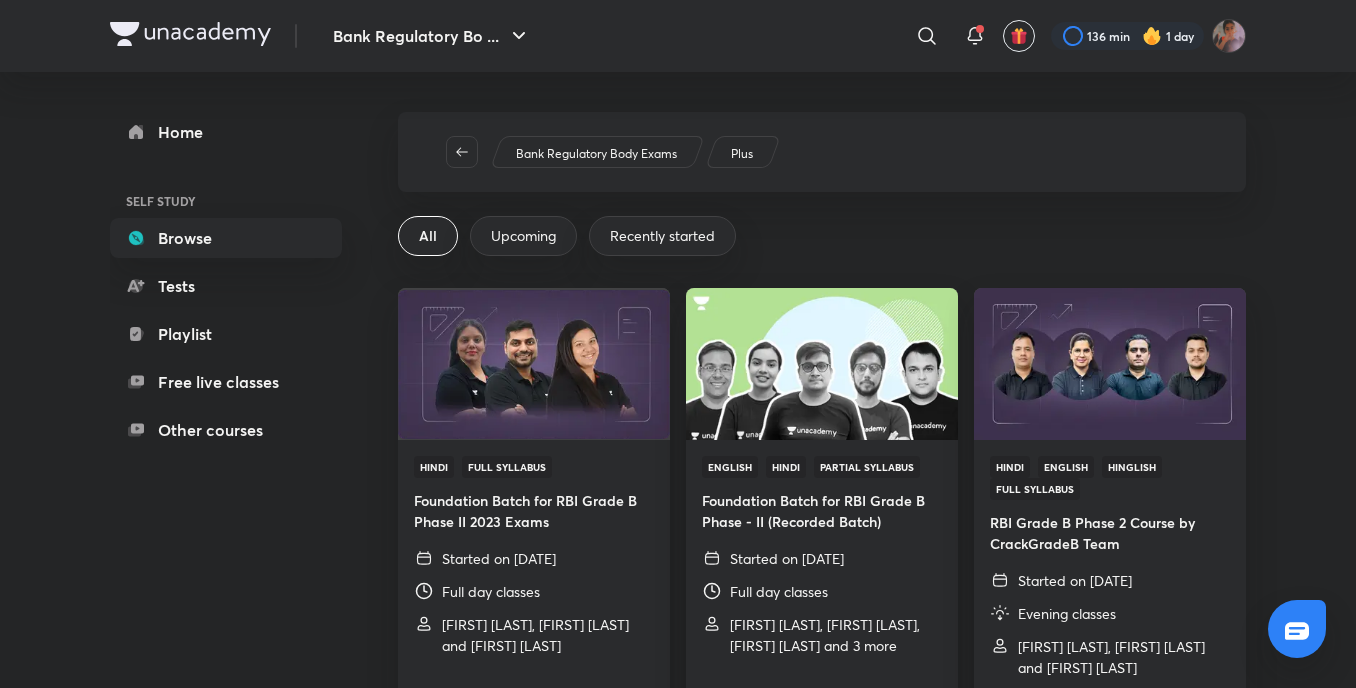 click on "Bank Regulatory Body Exams Plus" at bounding box center (822, 152) 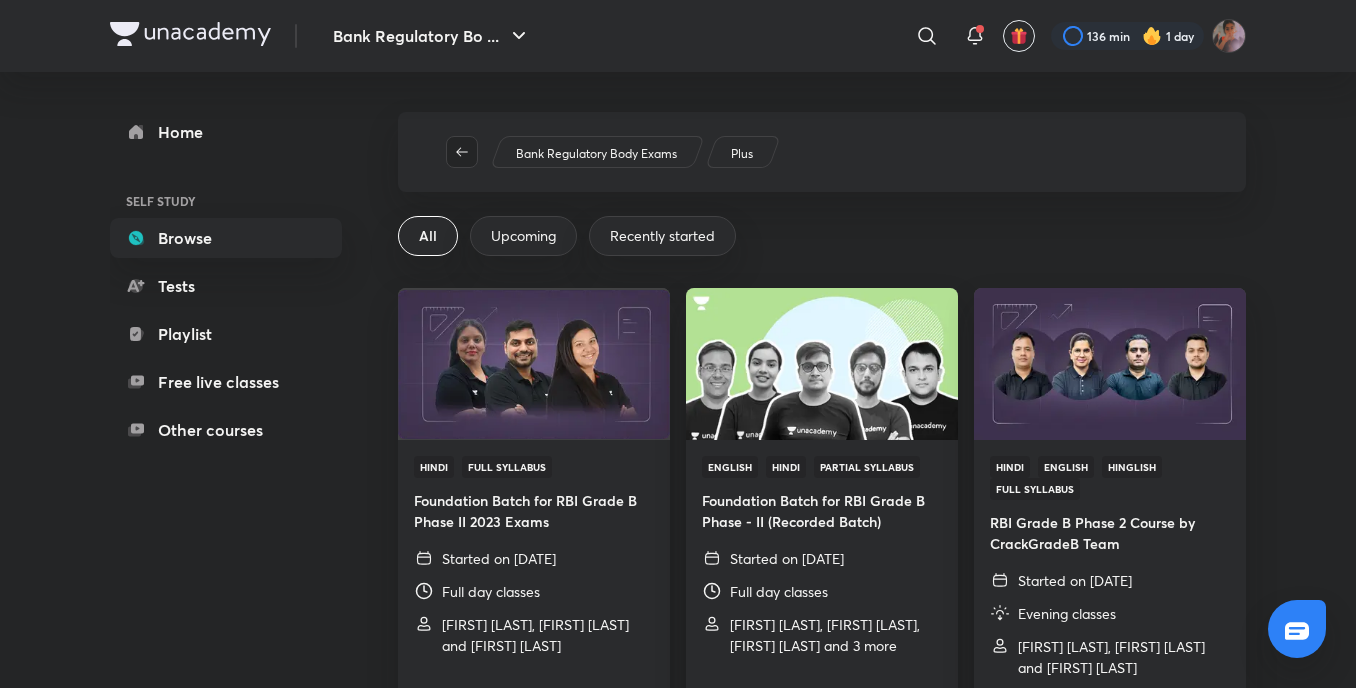 click 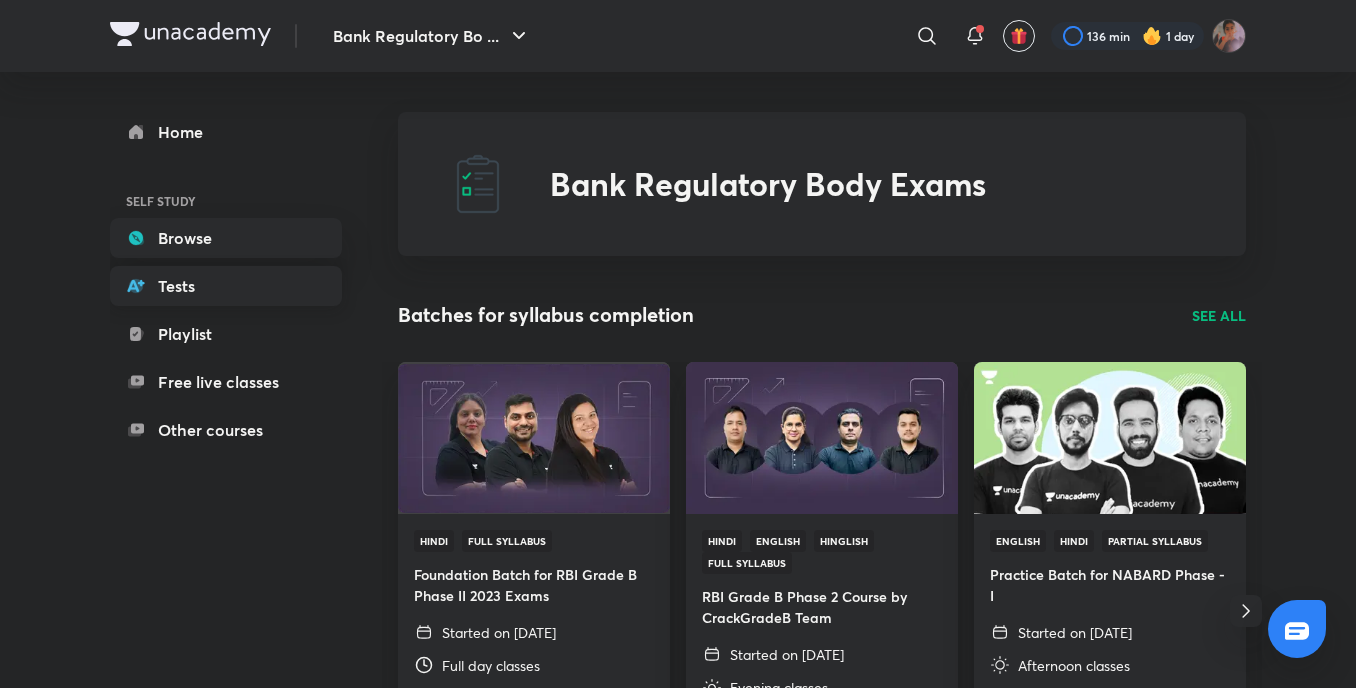 click on "Tests" at bounding box center (226, 286) 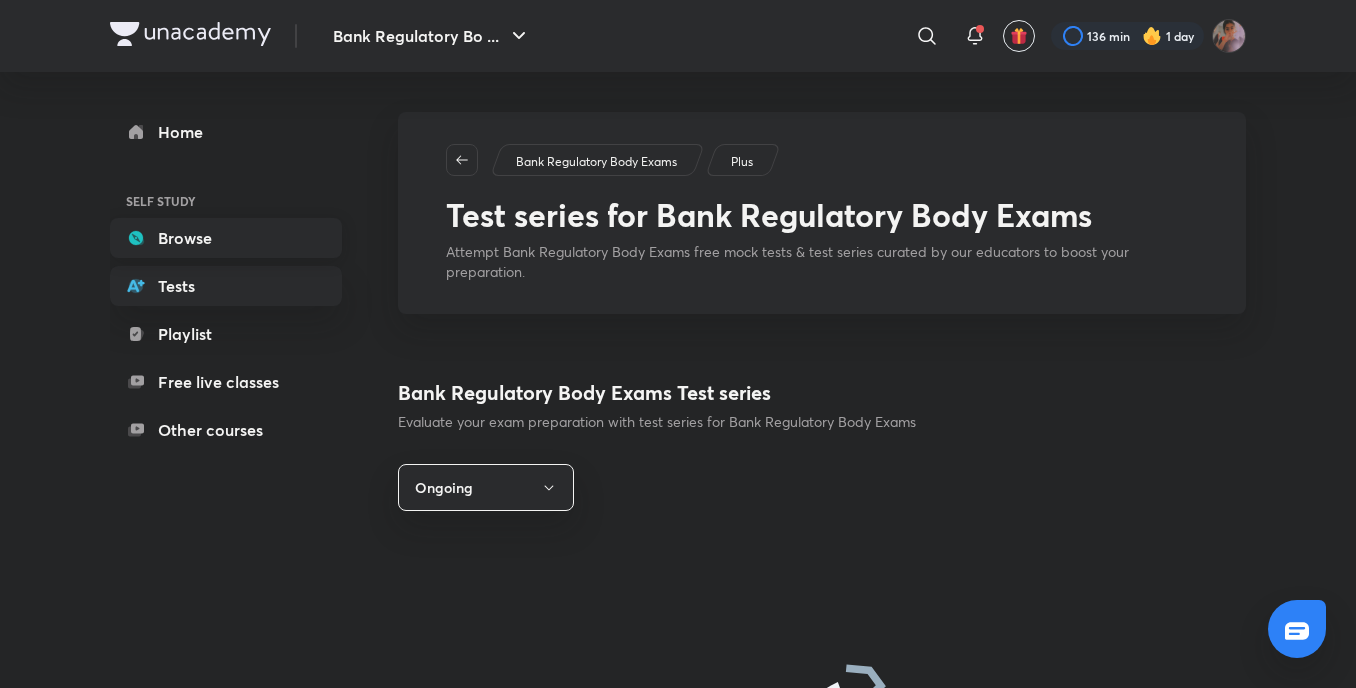 click on "Browse" at bounding box center (226, 238) 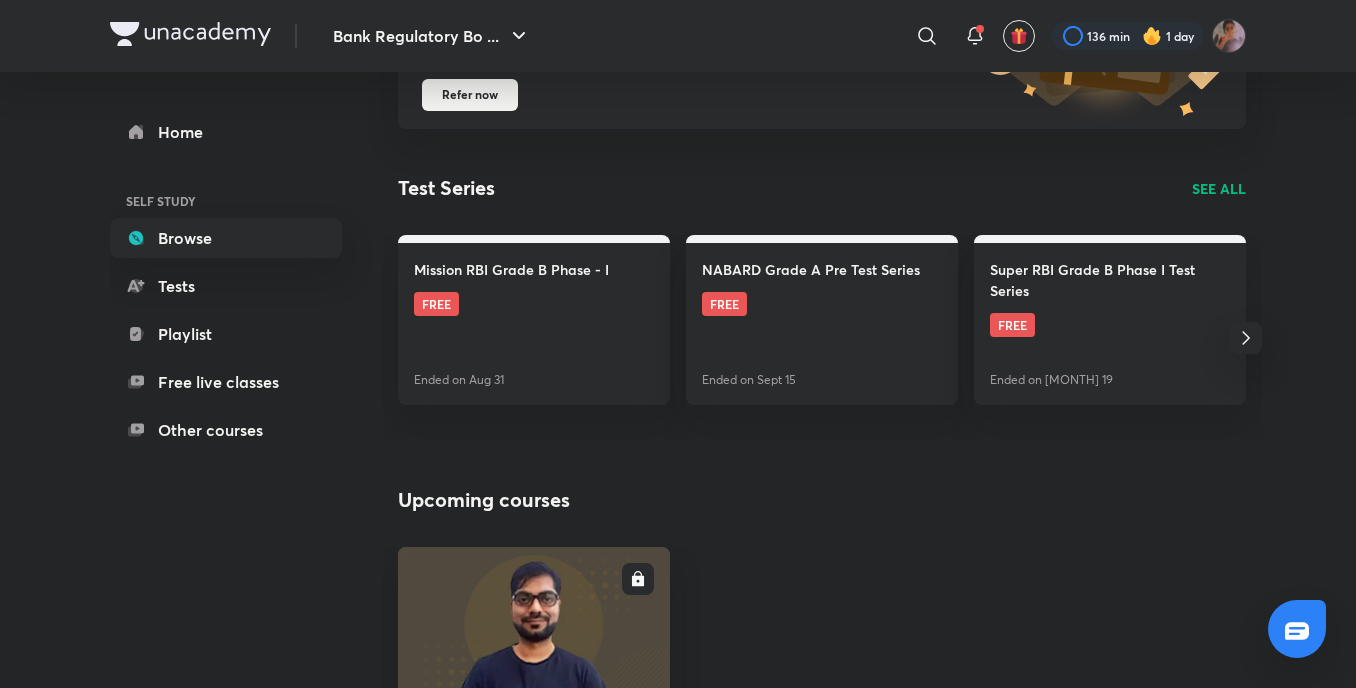 scroll, scrollTop: 1236, scrollLeft: 0, axis: vertical 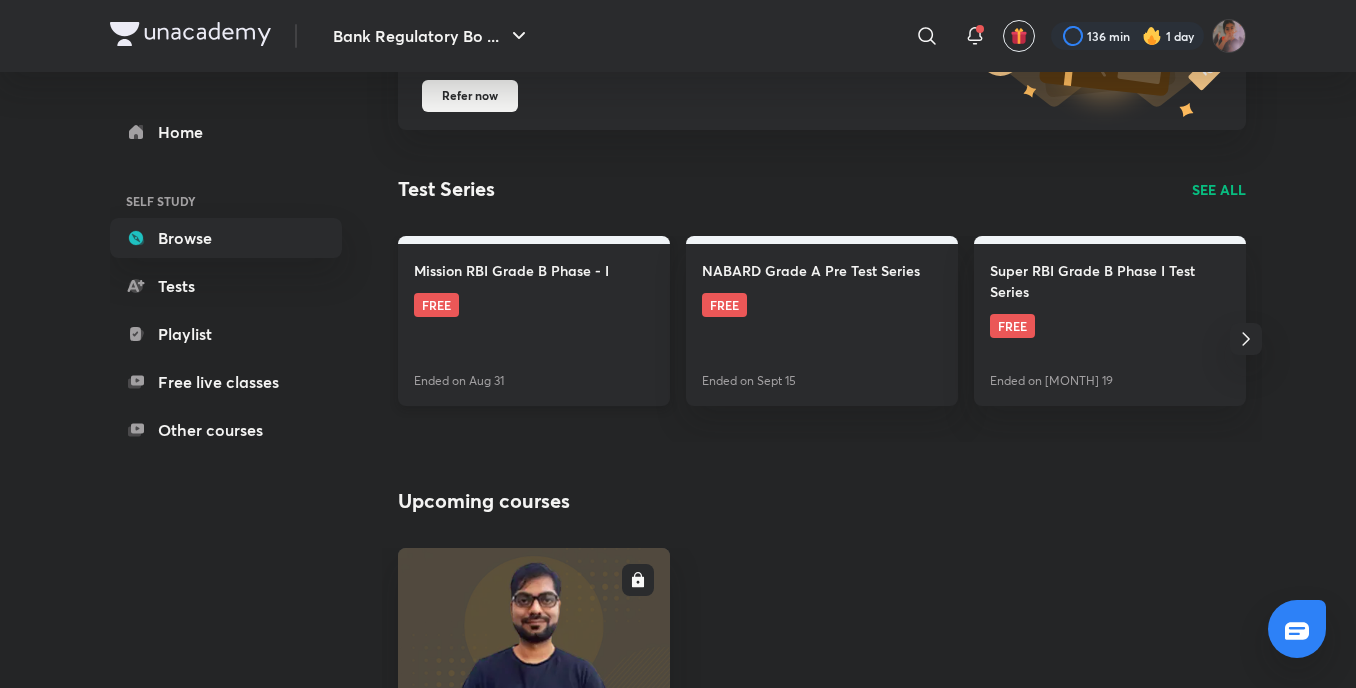 click on "Mission RBI Grade B Phase - I FREE Ended on Aug 31" at bounding box center (534, 321) 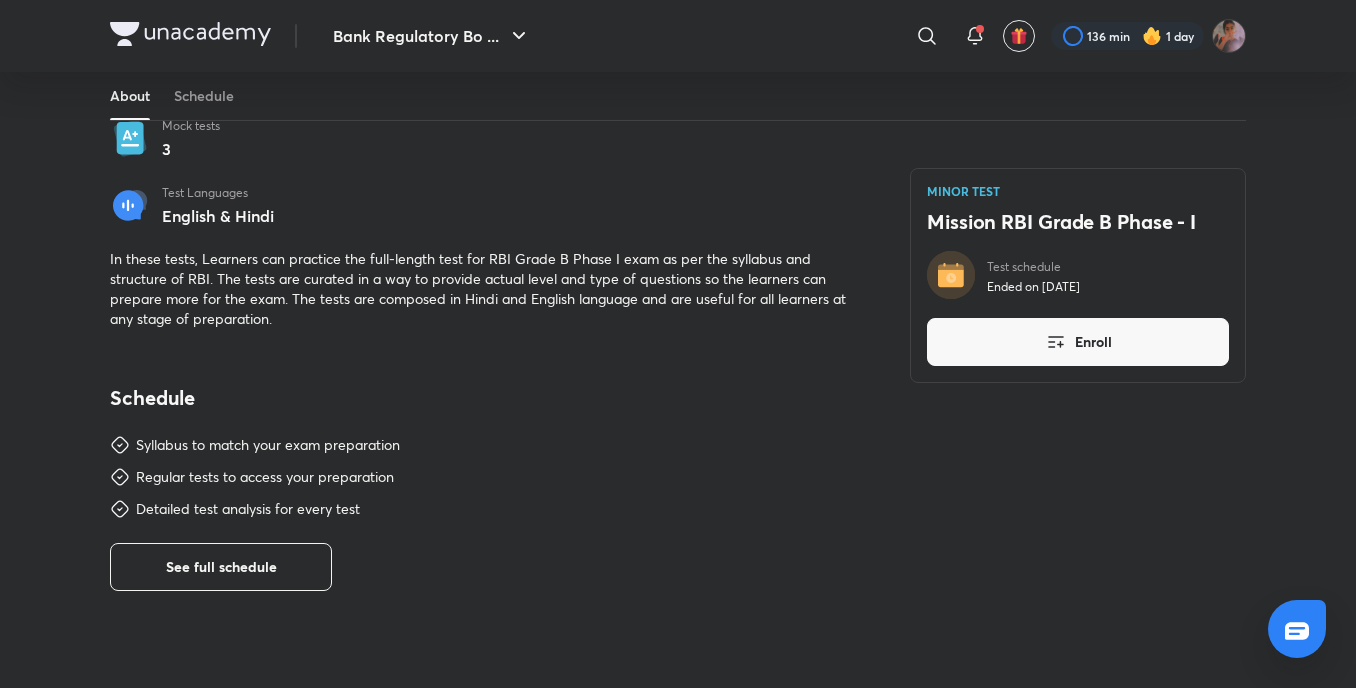 scroll, scrollTop: 417, scrollLeft: 0, axis: vertical 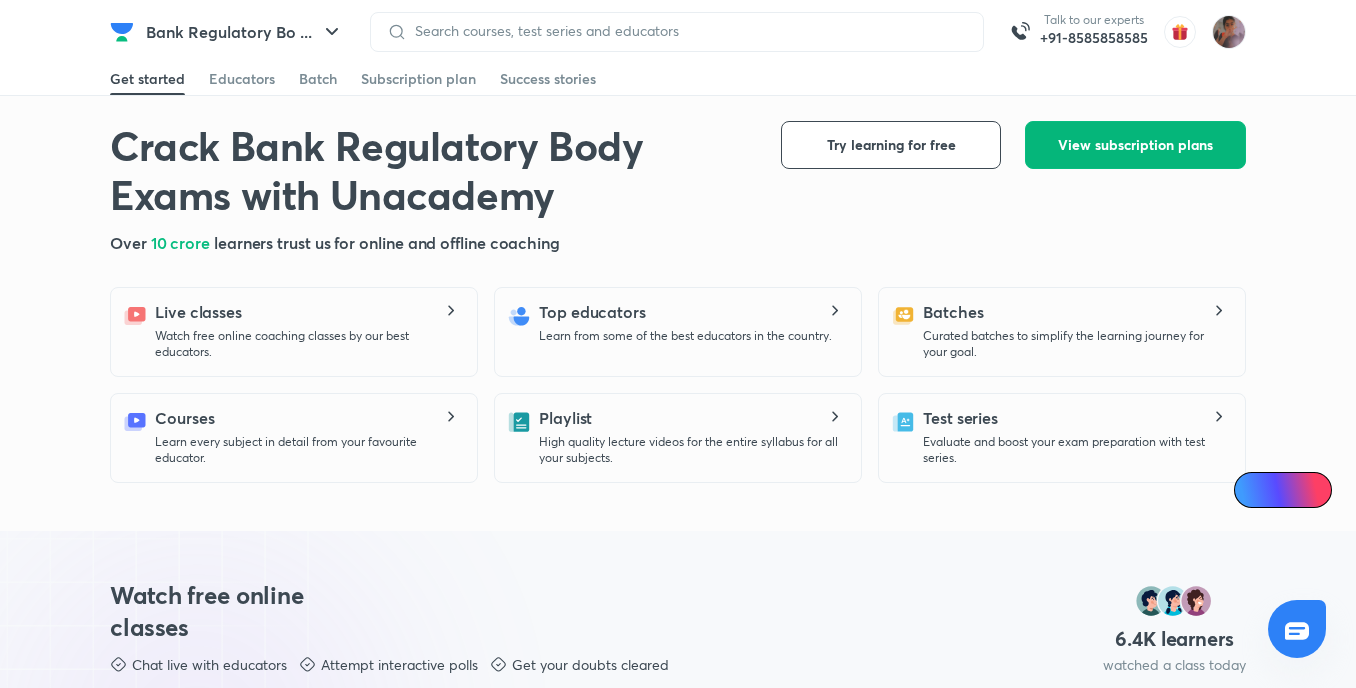 click on "View subscription plans" at bounding box center (1135, 145) 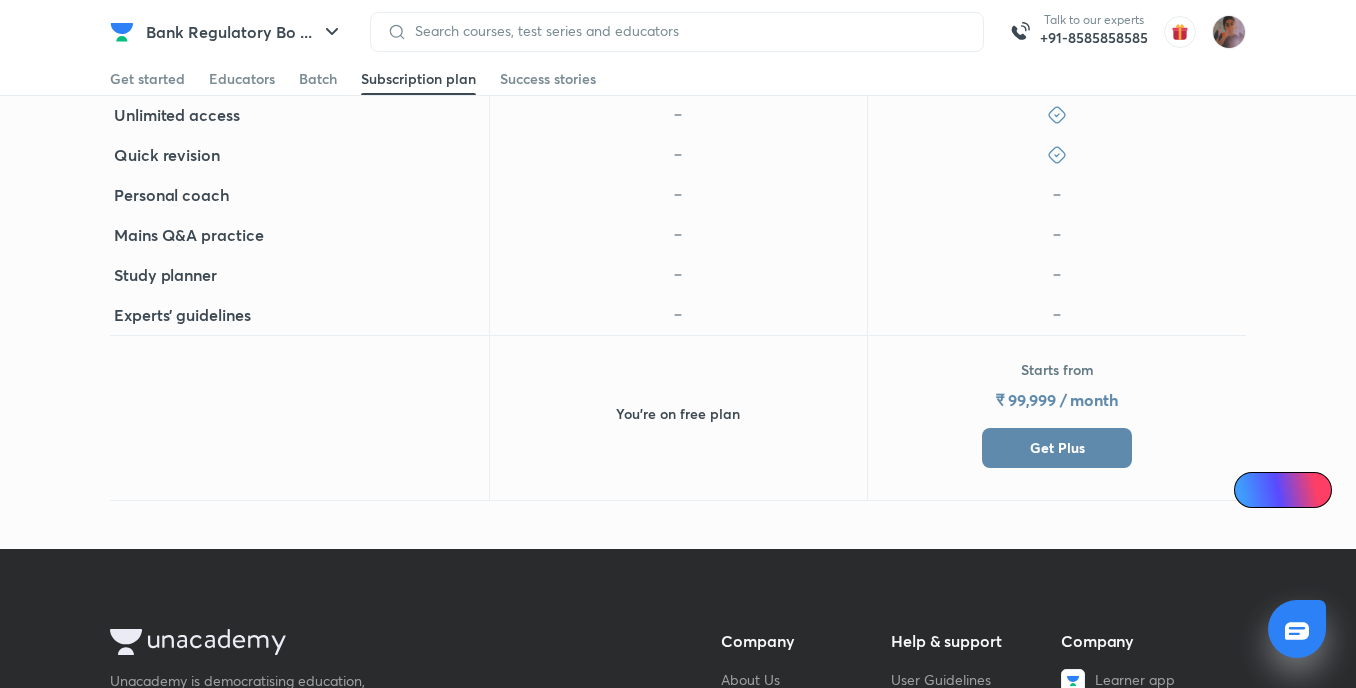 scroll, scrollTop: 886, scrollLeft: 0, axis: vertical 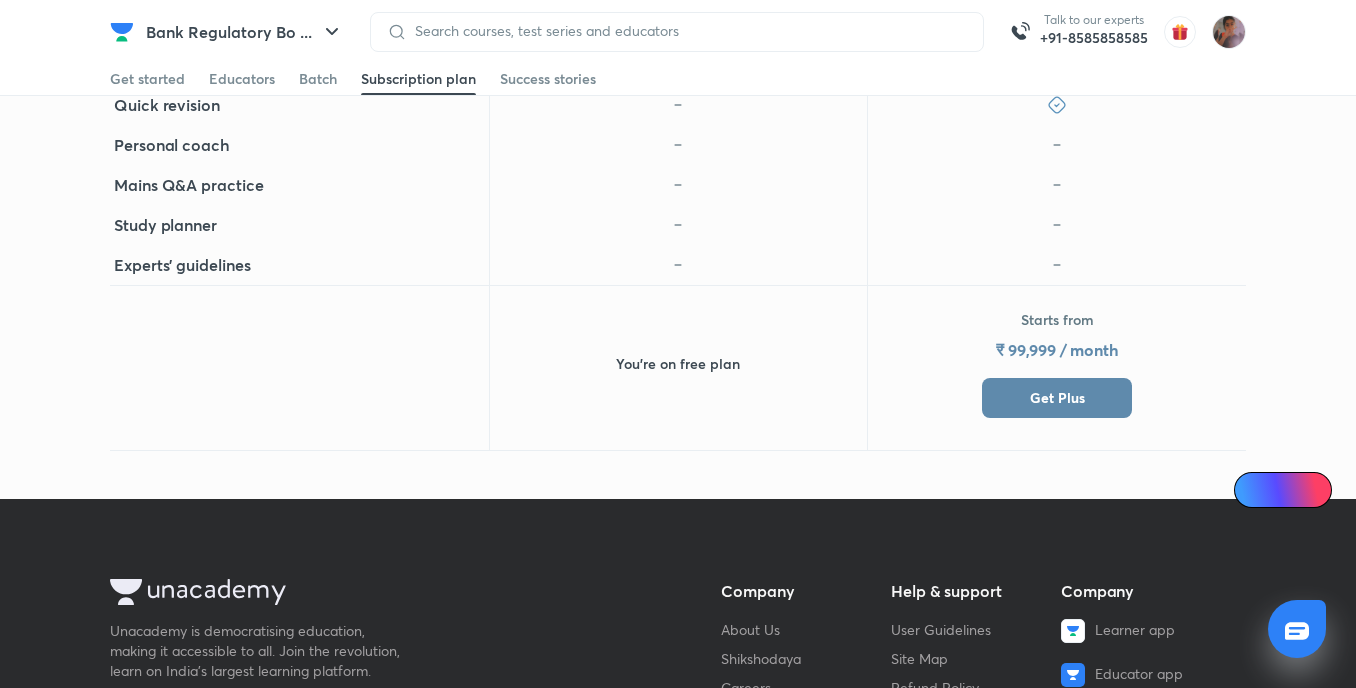 click on "Ai Doubts" at bounding box center (1293, 490) 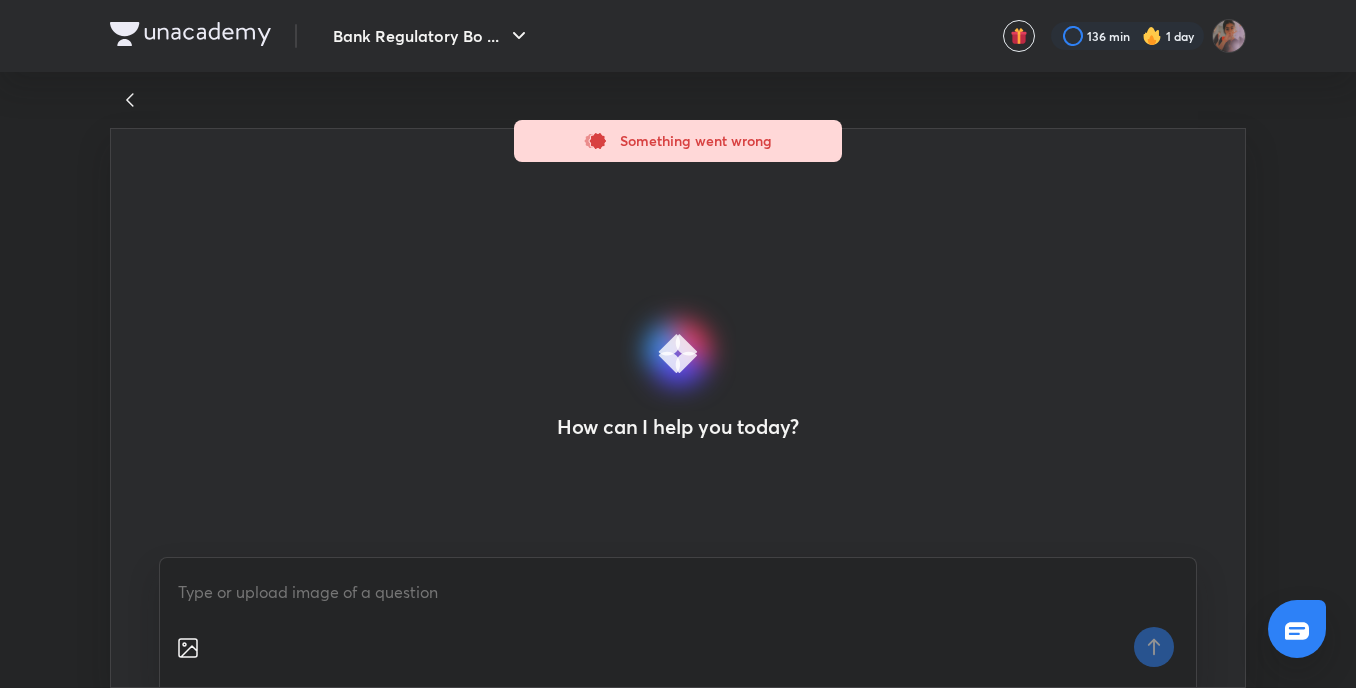 scroll, scrollTop: 0, scrollLeft: 0, axis: both 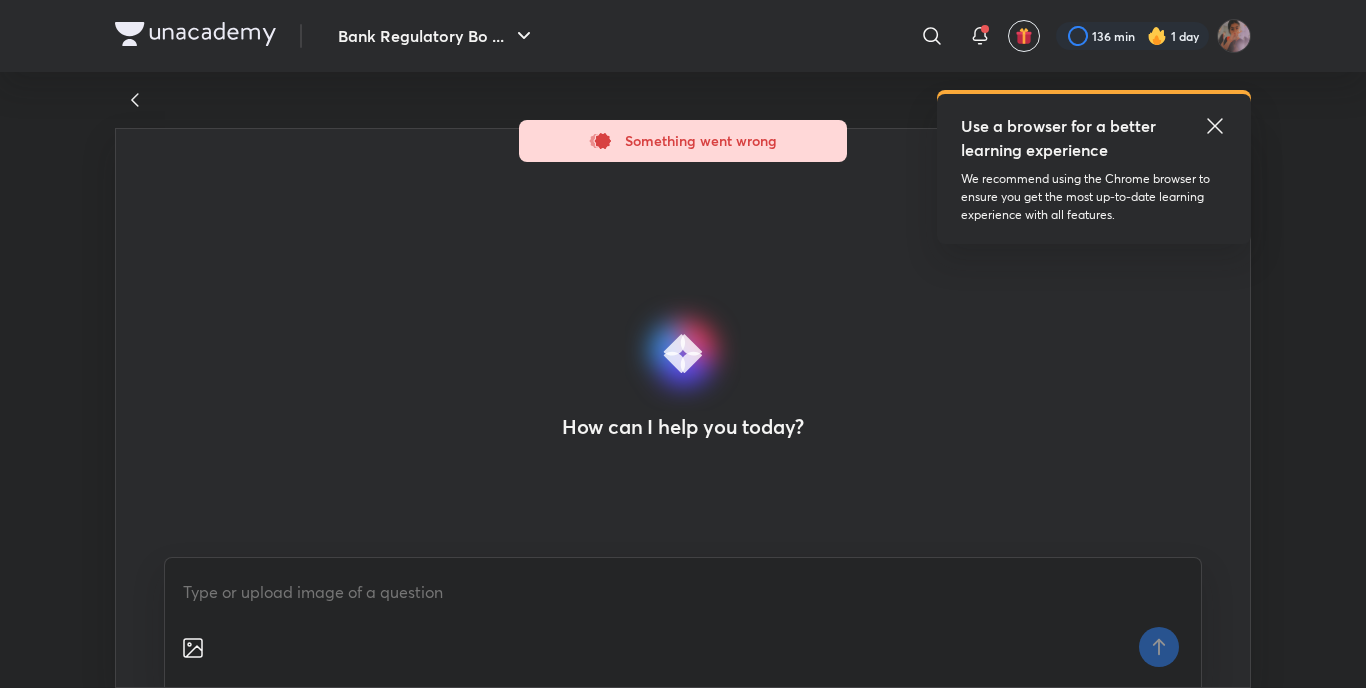 click 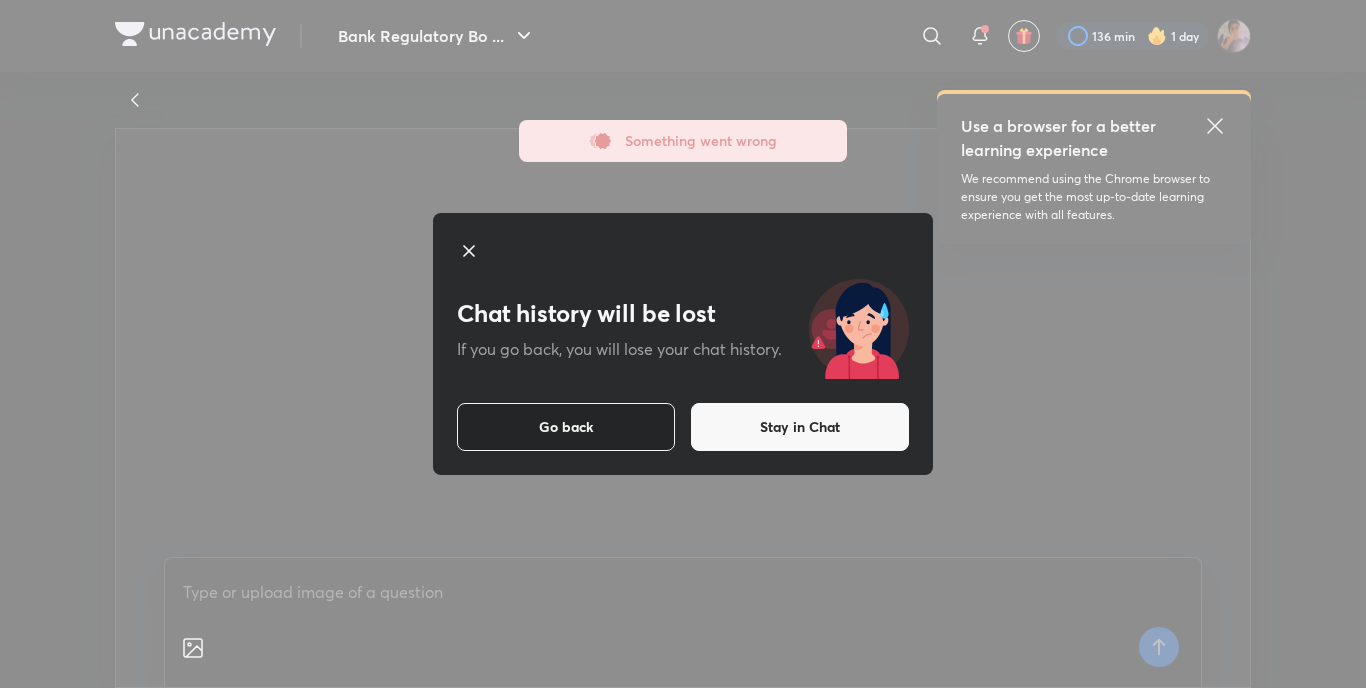 click on "Go back" at bounding box center (566, 427) 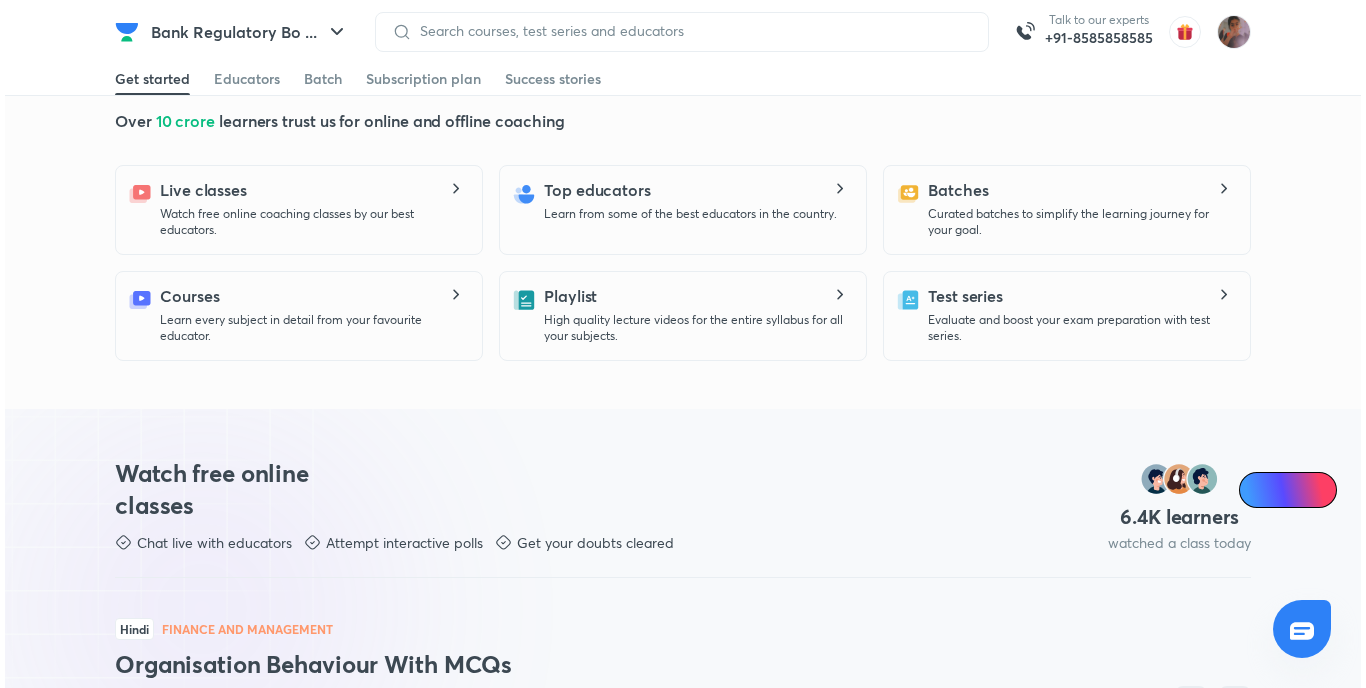 scroll, scrollTop: 0, scrollLeft: 0, axis: both 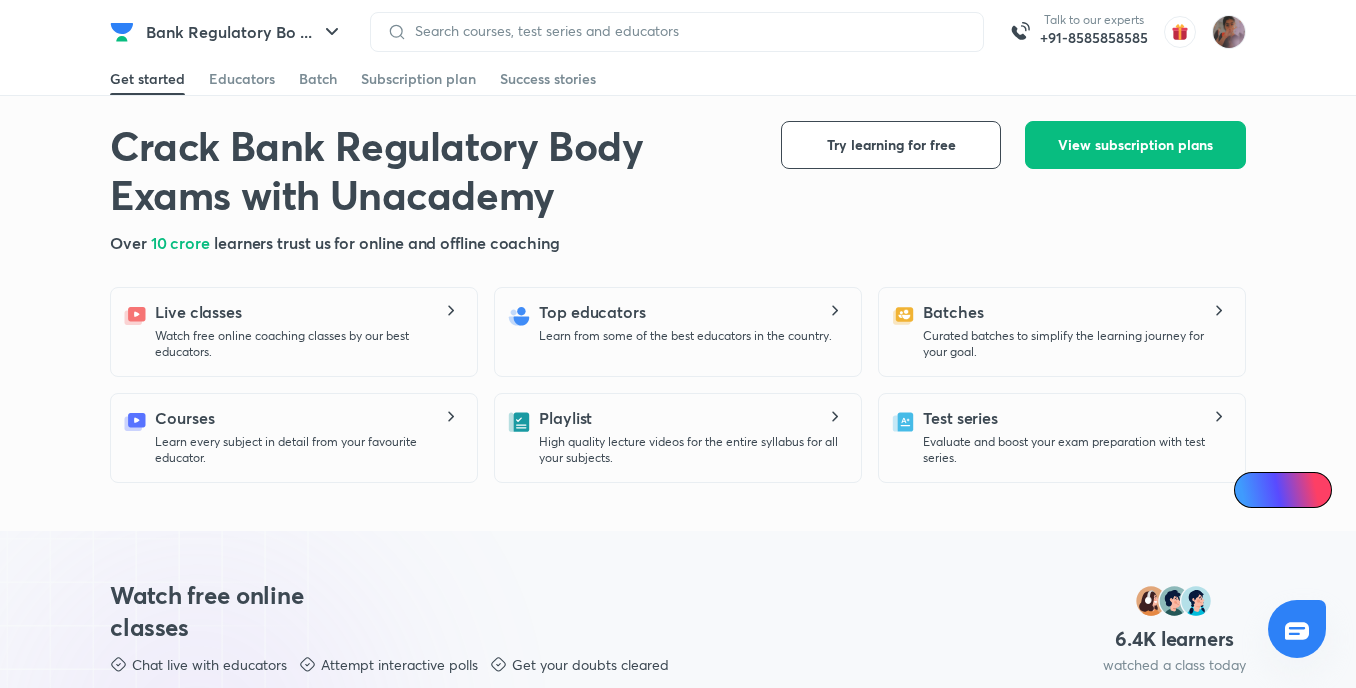 click on "Talk to our experts +[PHONE]" at bounding box center (808, 32) 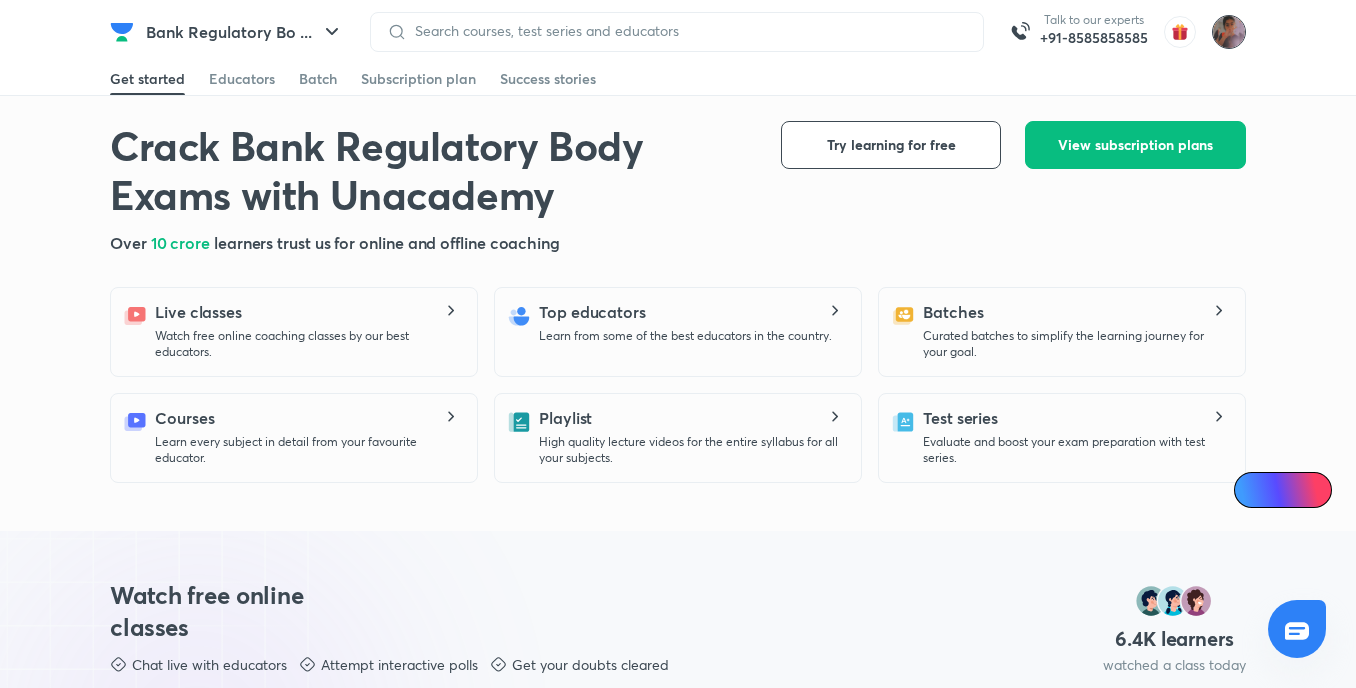 click at bounding box center (1229, 32) 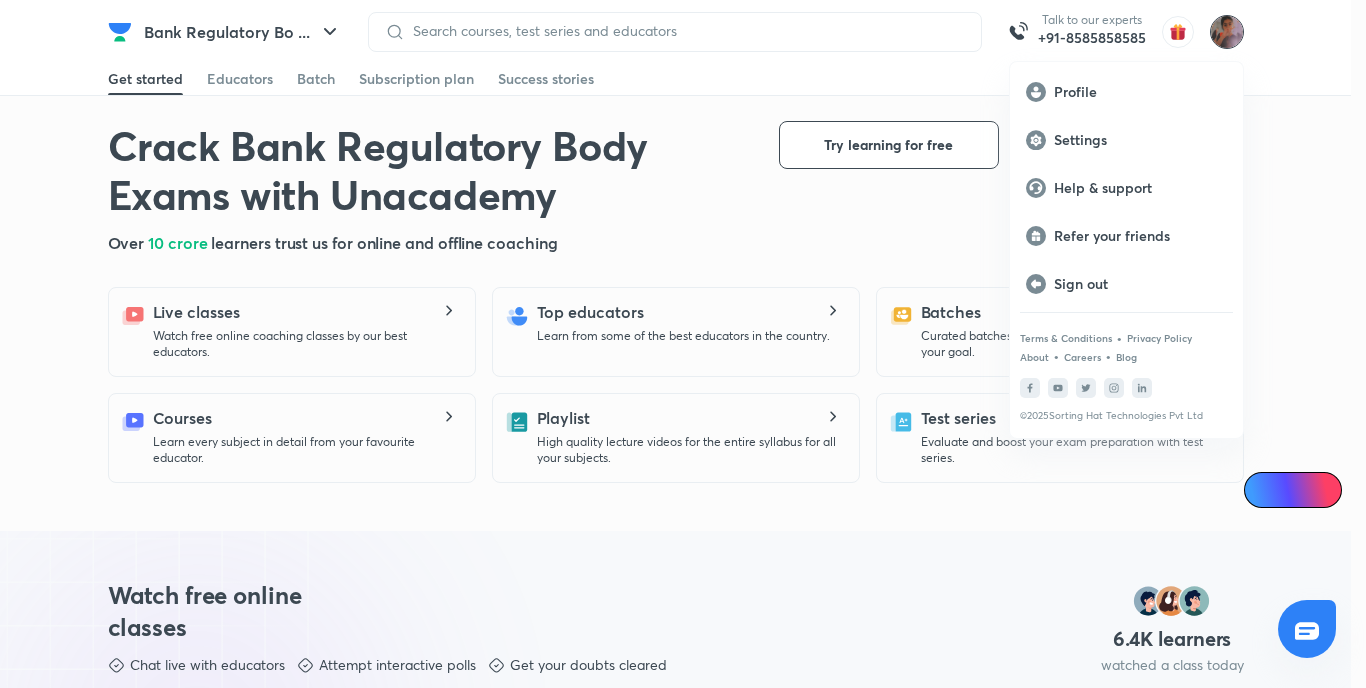 click at bounding box center [683, 344] 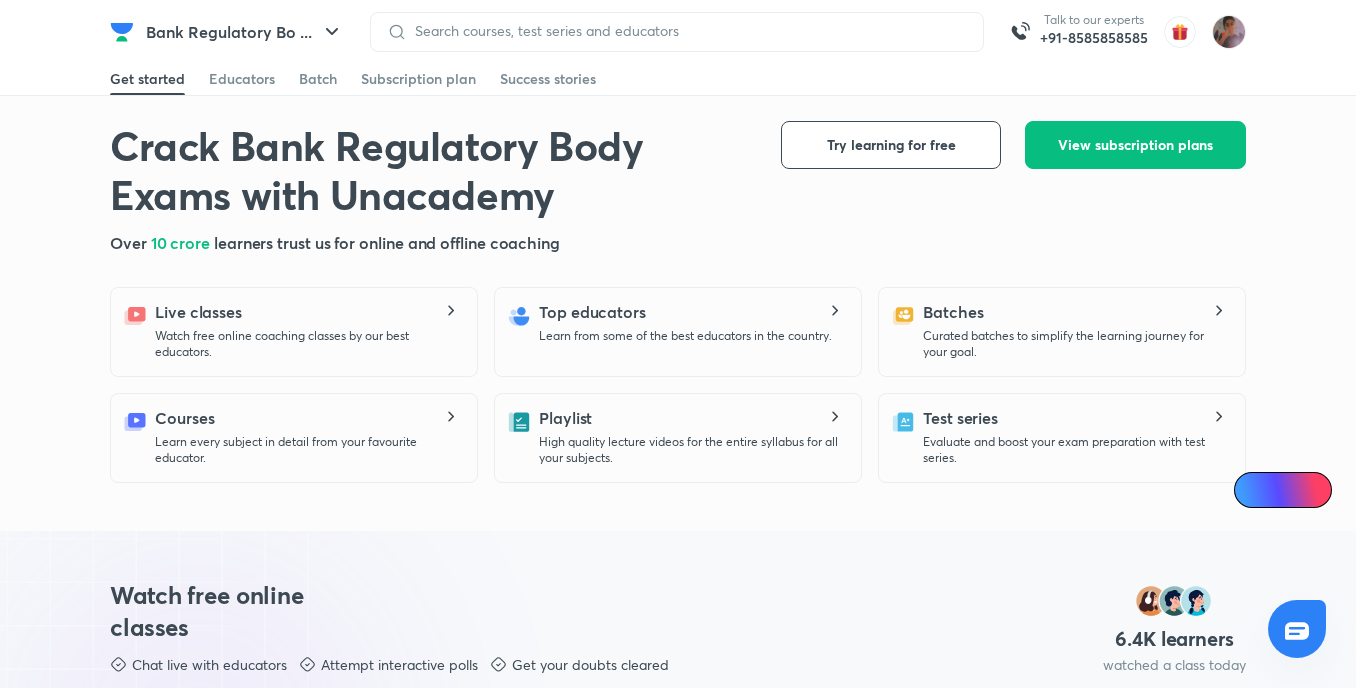 click on "Bank Regulatory Bo ..." at bounding box center (245, 32) 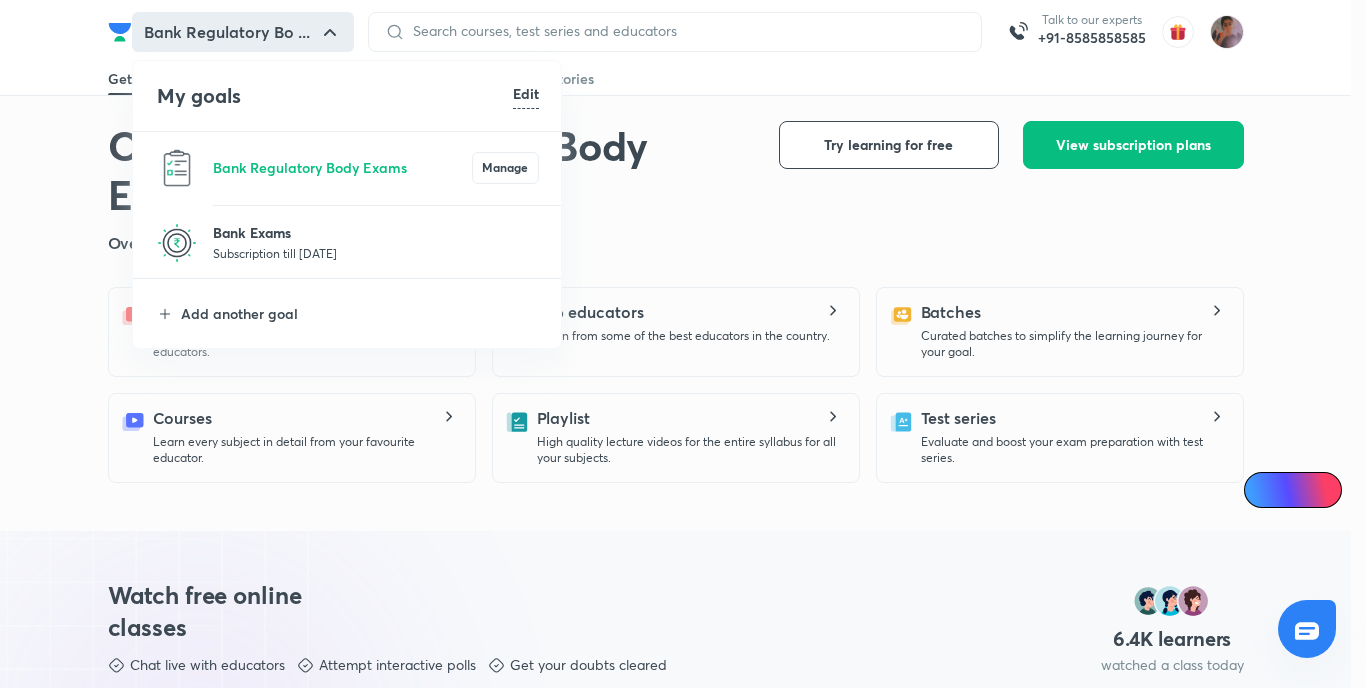 click on "Bank Exams" at bounding box center [376, 232] 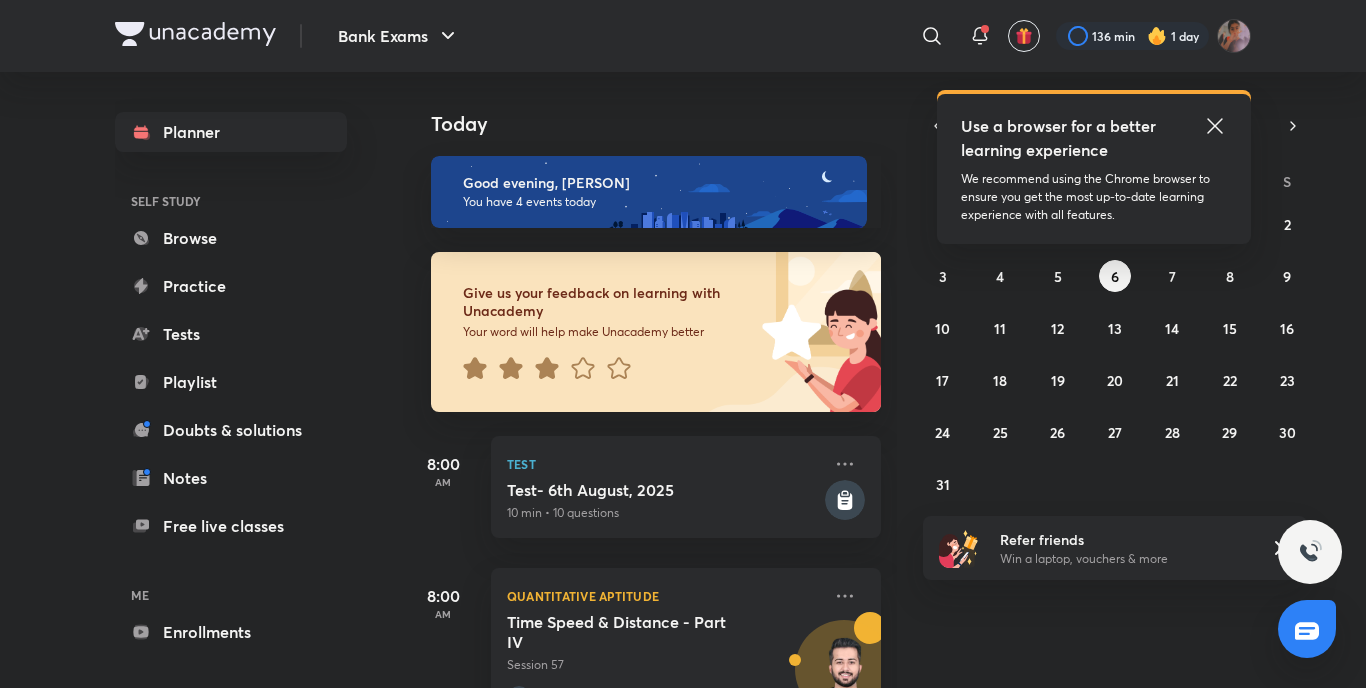 scroll, scrollTop: 445, scrollLeft: 0, axis: vertical 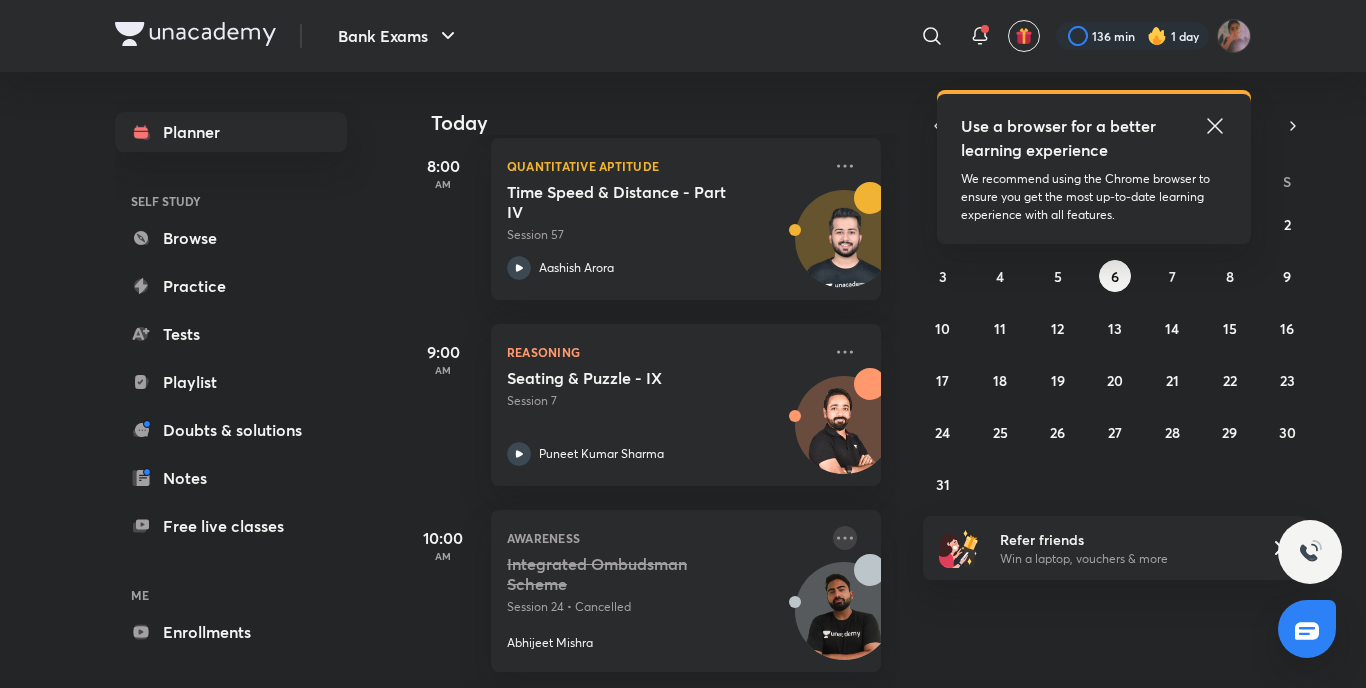 click 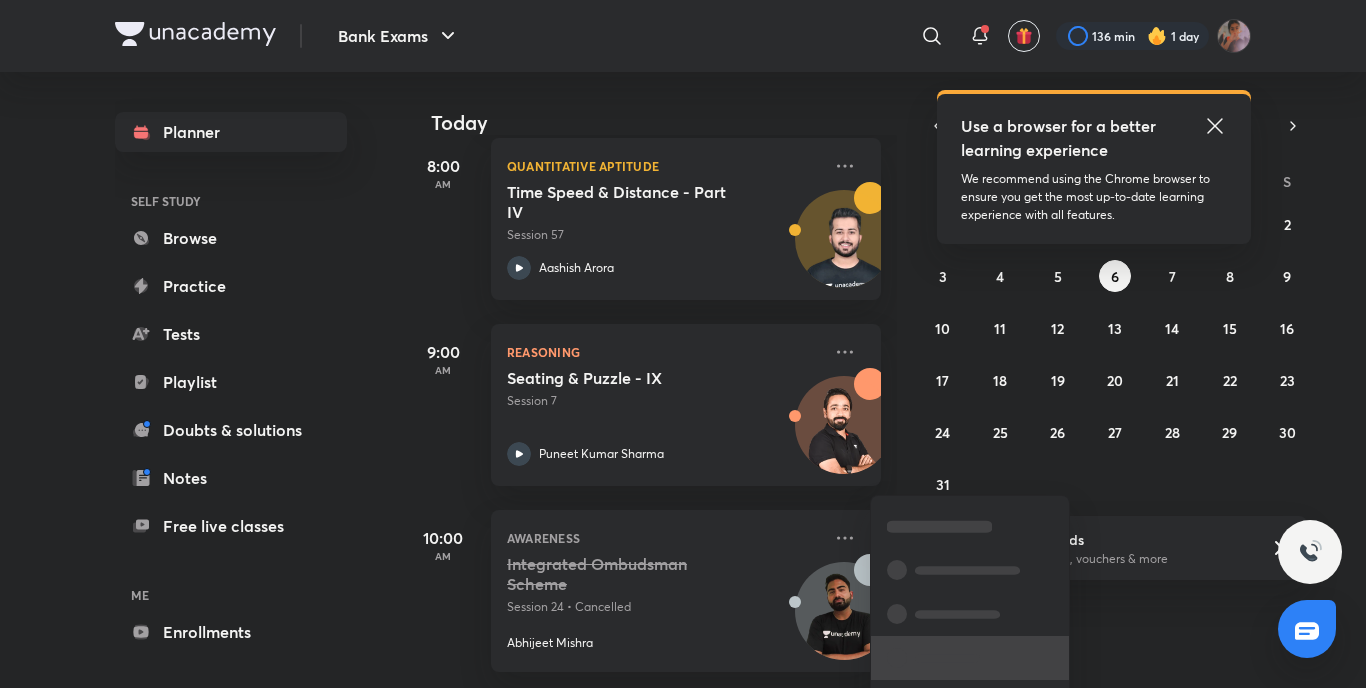 click at bounding box center (970, 658) 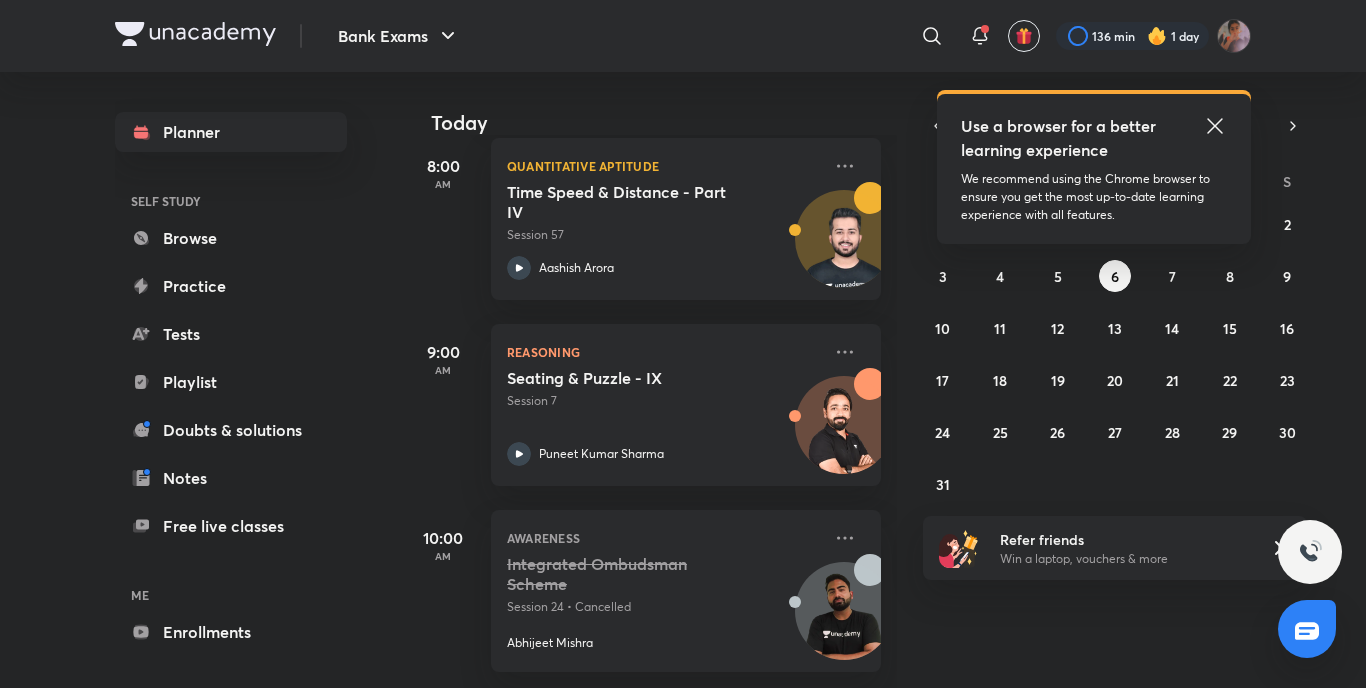 click on "Today Good evening, [PERSON] You have 4 events today Give us your feedback on learning with Unacademy Your word will help make Unacademy better 8:00 AM Test Test- 6th August, 2025 10 min • 10 questions 8:00 AM Quantitative Aptitude Time Speed & Distance - Part IV Session 57 [PERSON] 9:00 AM Reasoning Seating & Puzzle - IX Session 7 [PERSON] 10:00 AM Awareness Integrated Ombudsman Scheme Session 24 • Cancelled [PERSON]" at bounding box center [882, 380] 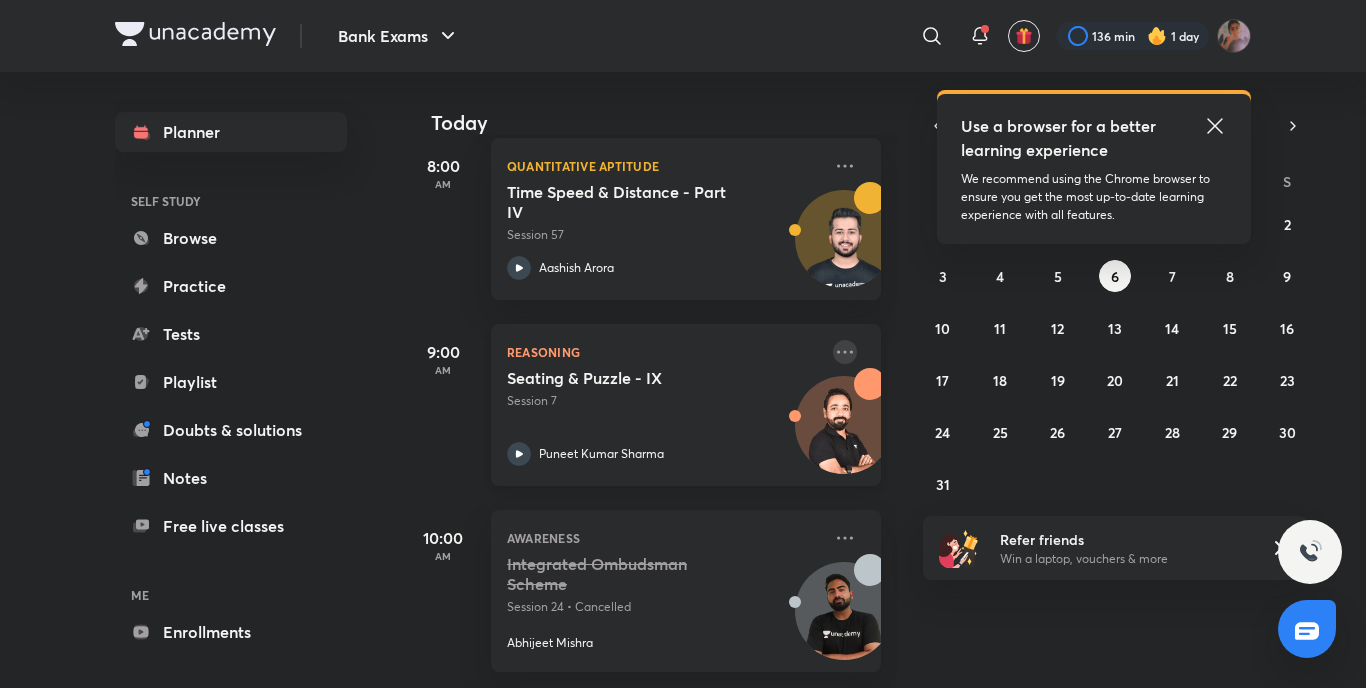 click 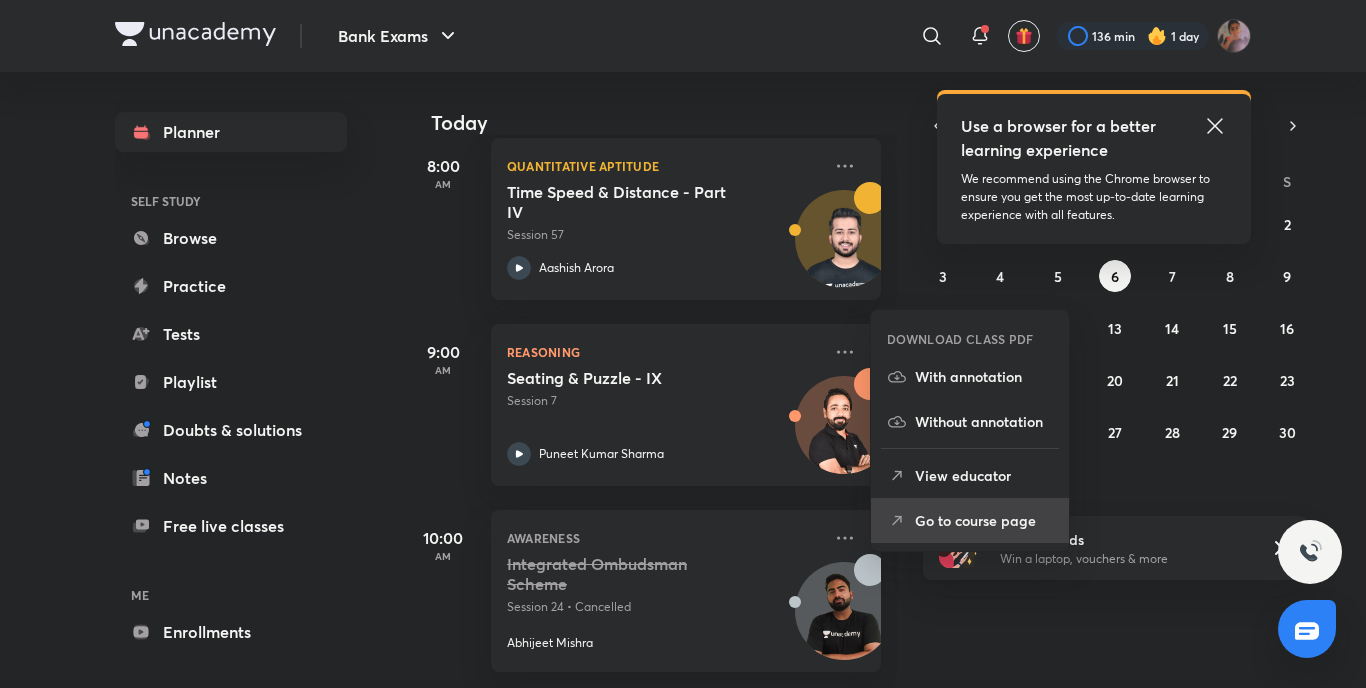 click on "Go to course page" at bounding box center (984, 520) 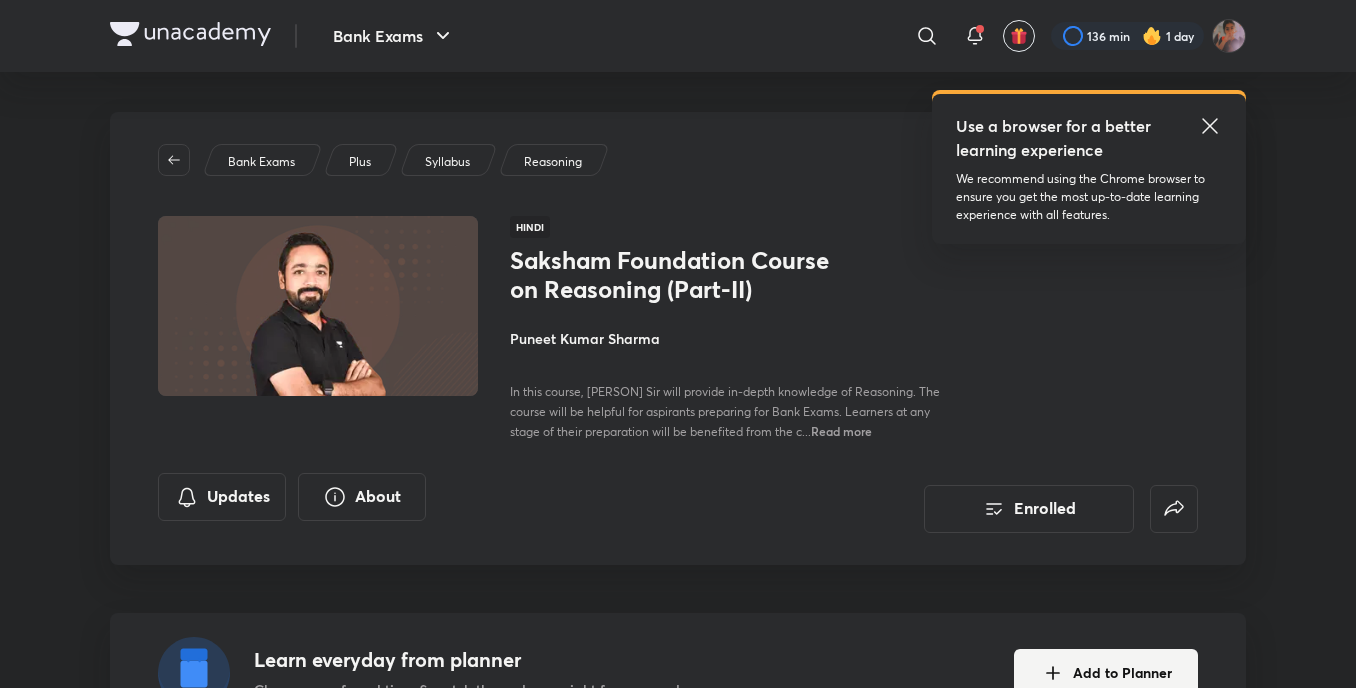 click on "Enrolled" at bounding box center (1029, 509) 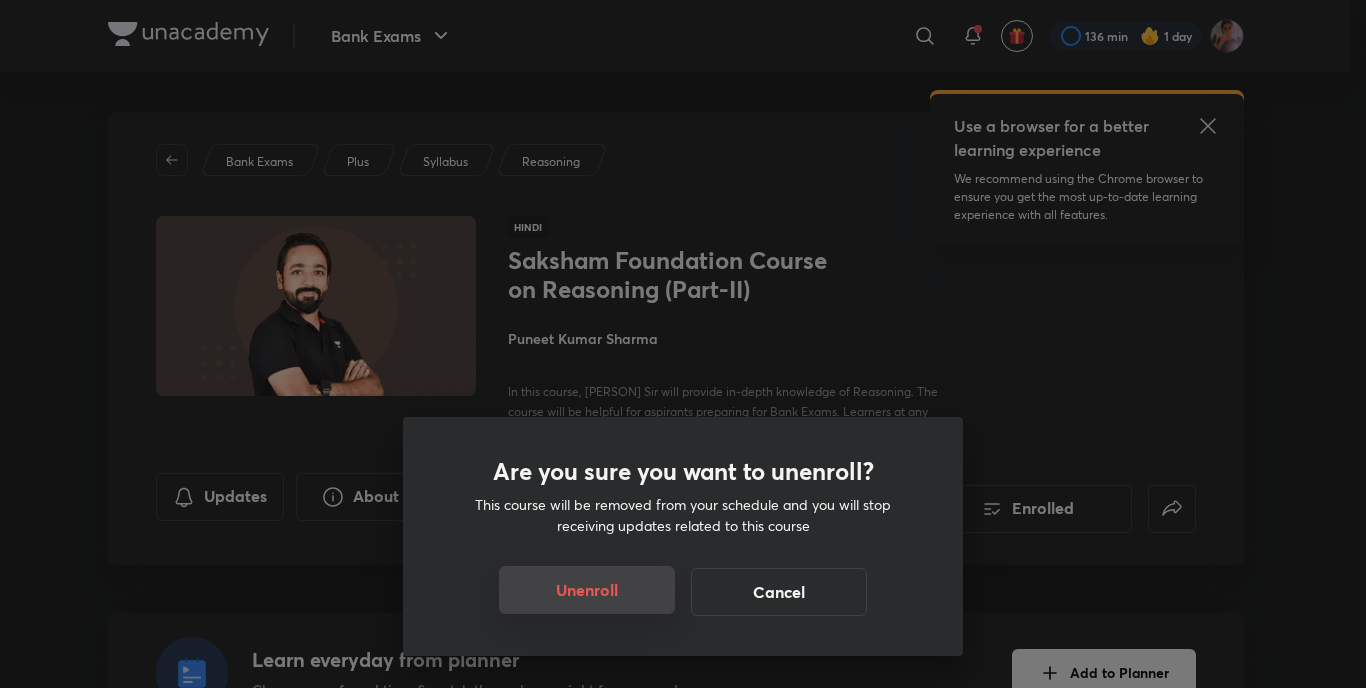click on "Unenroll" at bounding box center (587, 590) 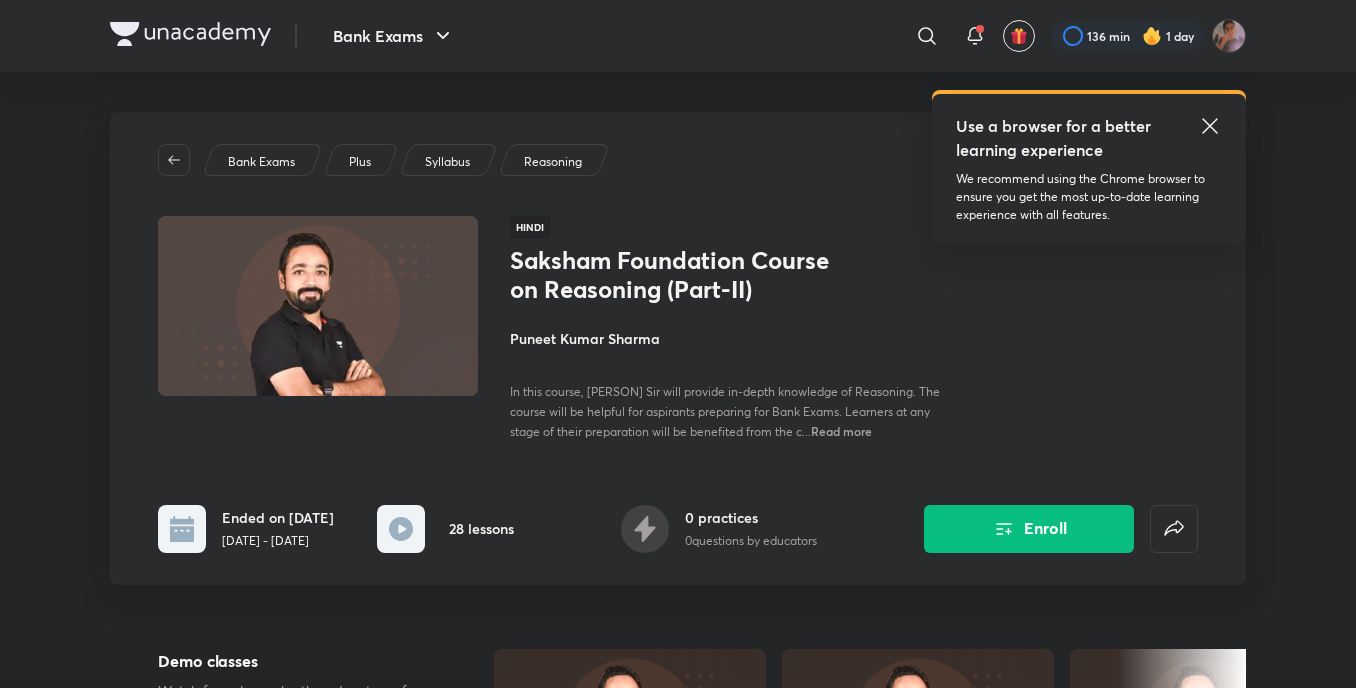 click on "Bank Exams" at bounding box center (261, 162) 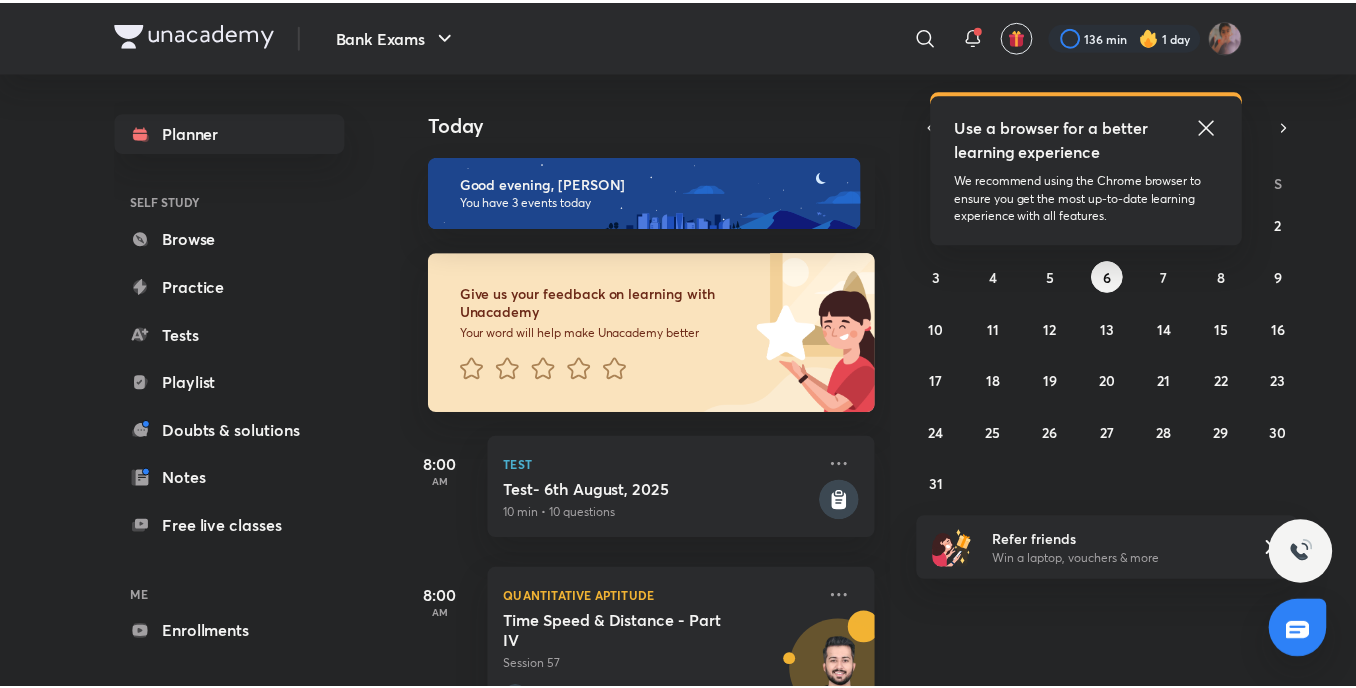 scroll, scrollTop: 259, scrollLeft: 0, axis: vertical 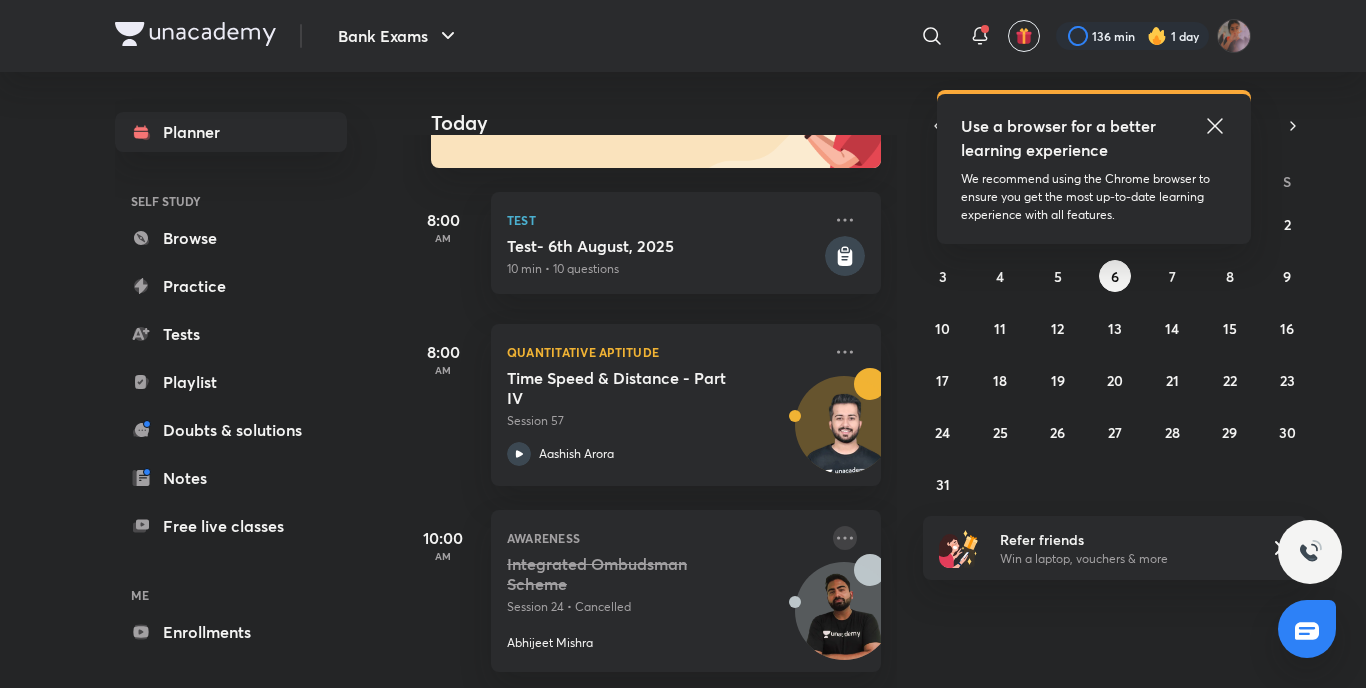 click 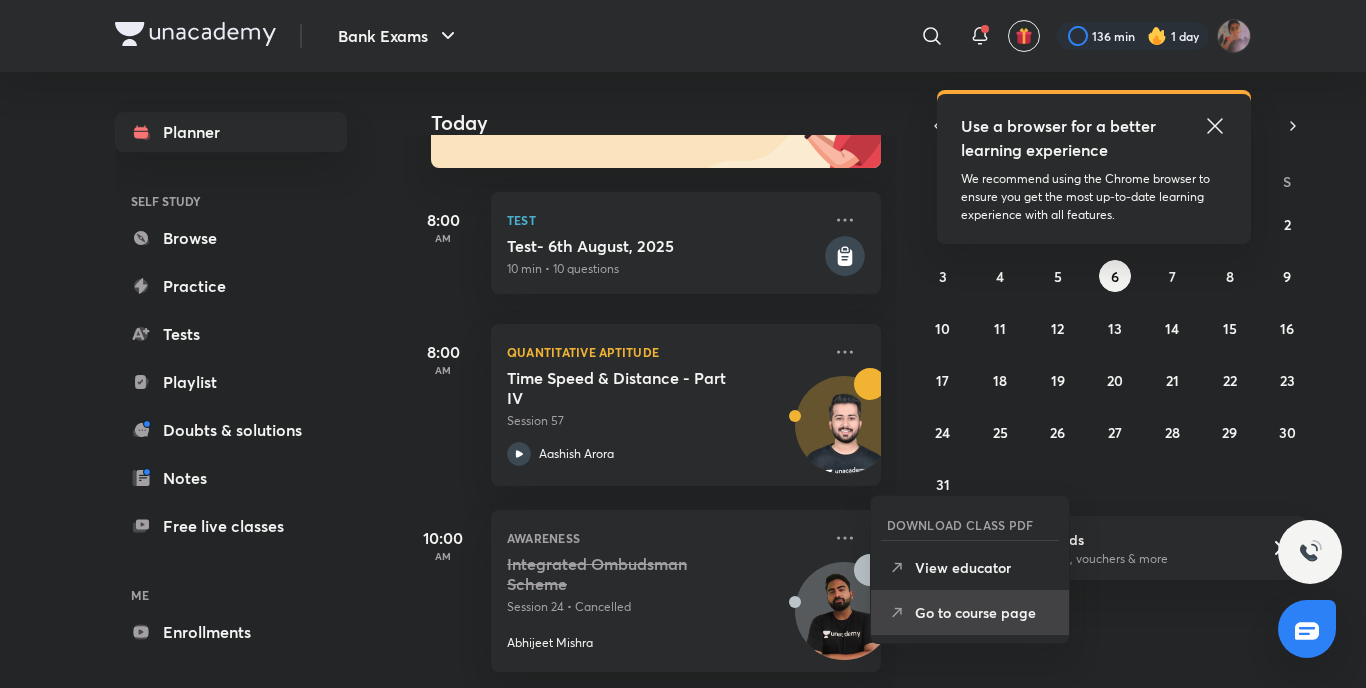 click on "Go to course page" at bounding box center [984, 612] 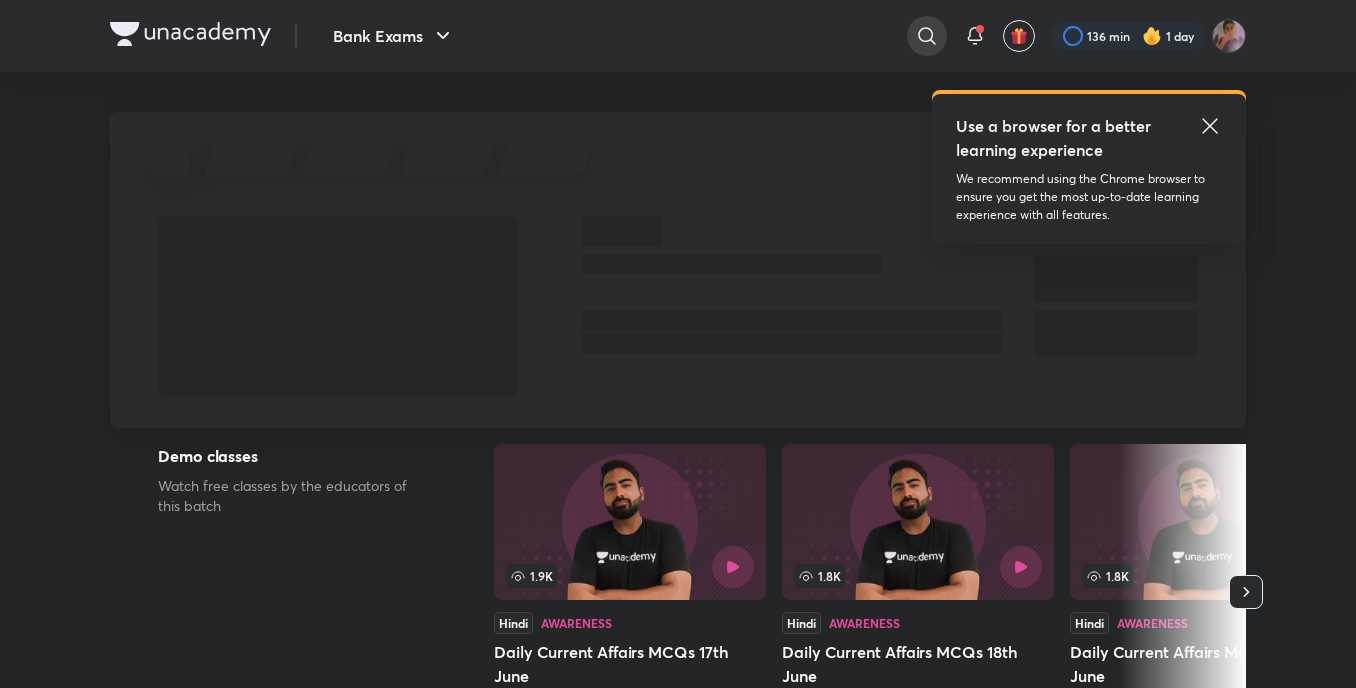 click 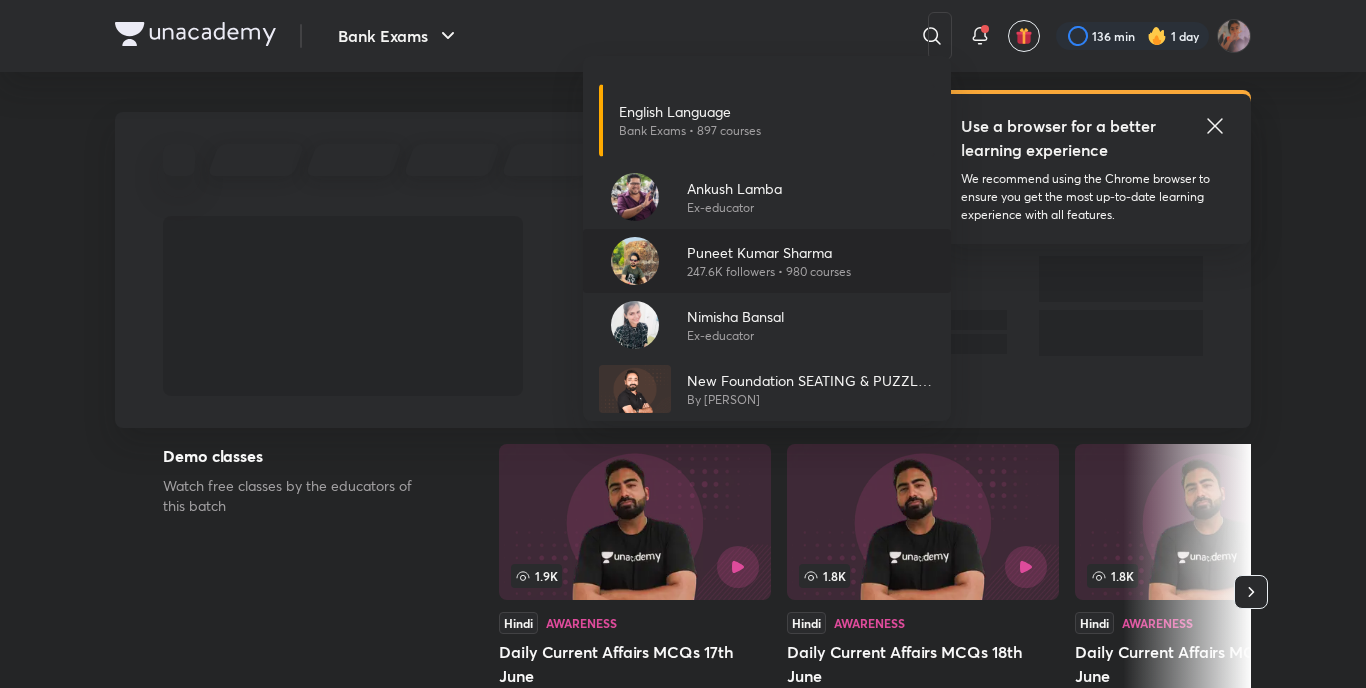 click on "247.6K followers • 980 courses" at bounding box center [769, 272] 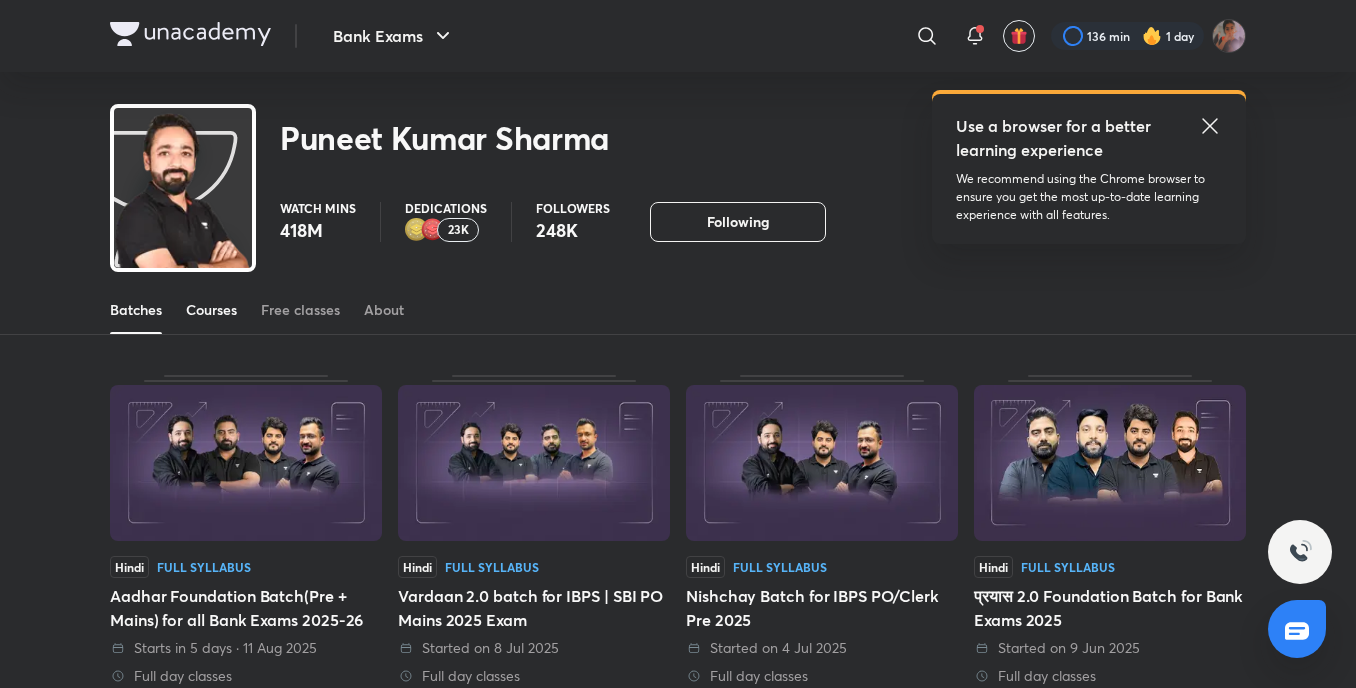 click on "Courses" at bounding box center (211, 310) 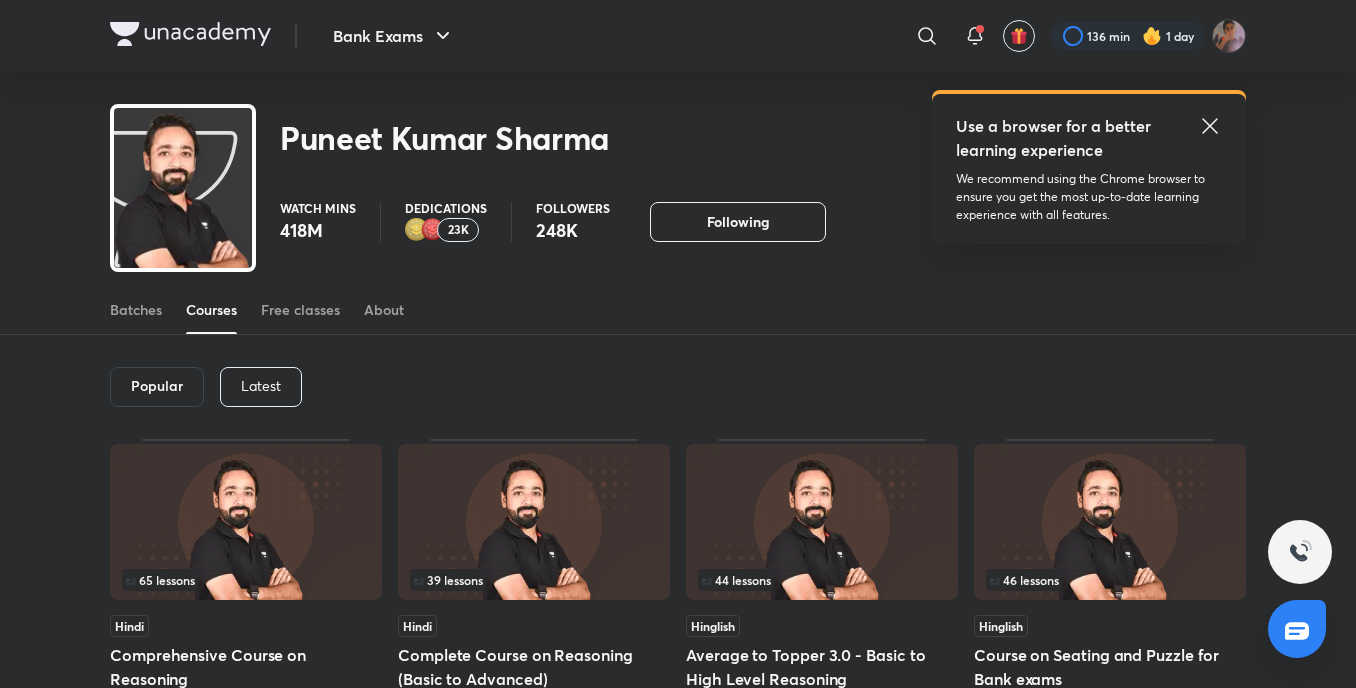 click on "Popular" at bounding box center [157, 386] 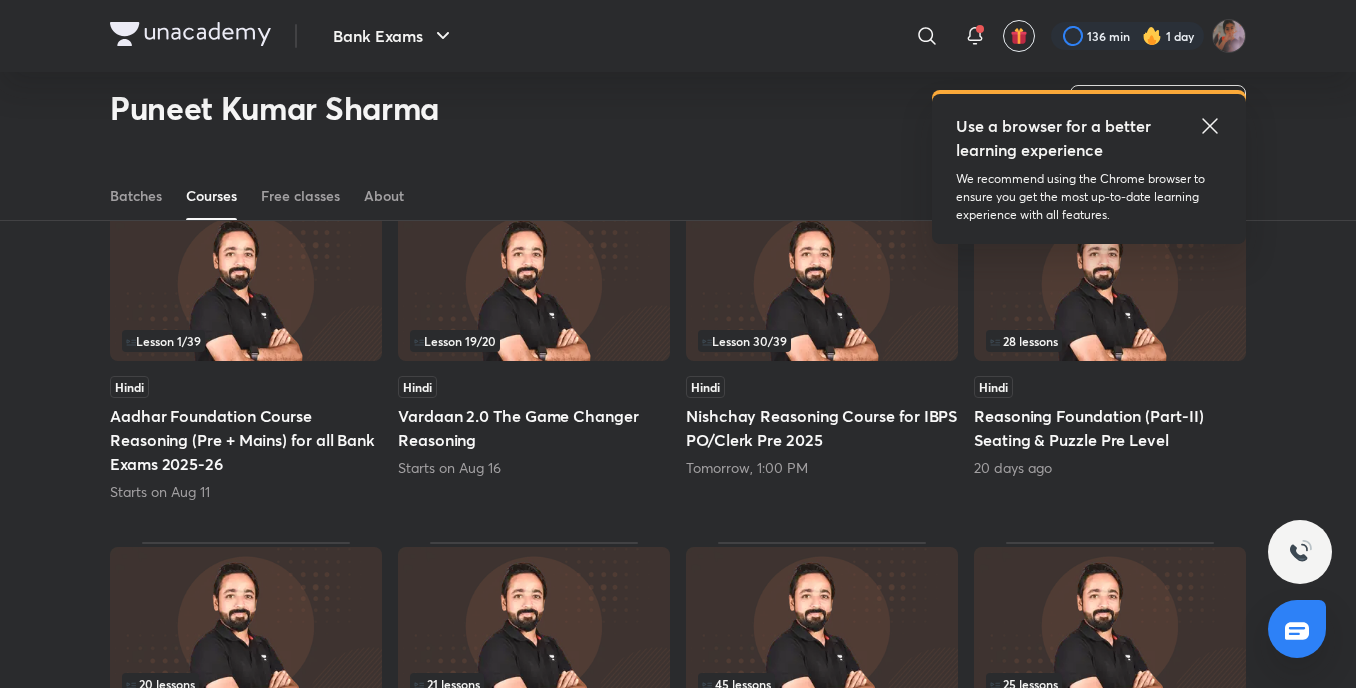 scroll, scrollTop: 180, scrollLeft: 0, axis: vertical 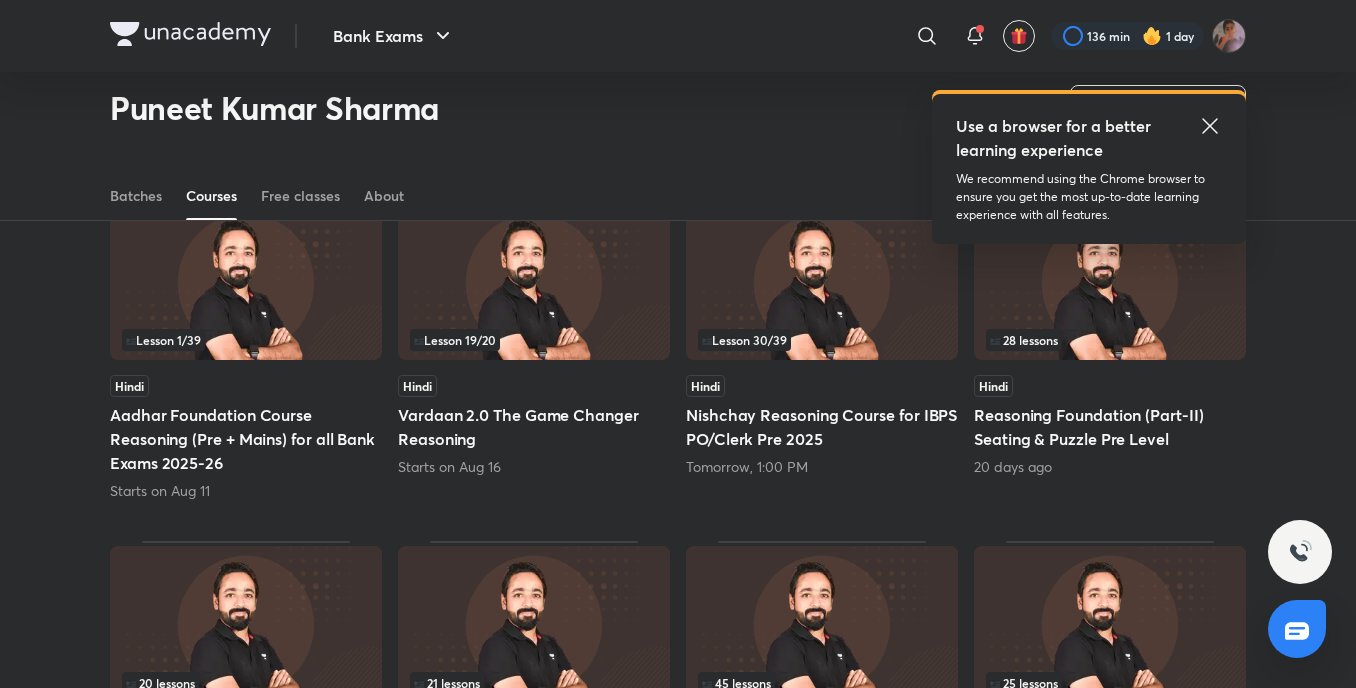 click on "Aadhar Foundation Course Reasoning (Pre + Mains) for all Bank Exams 2025-26" at bounding box center (246, 439) 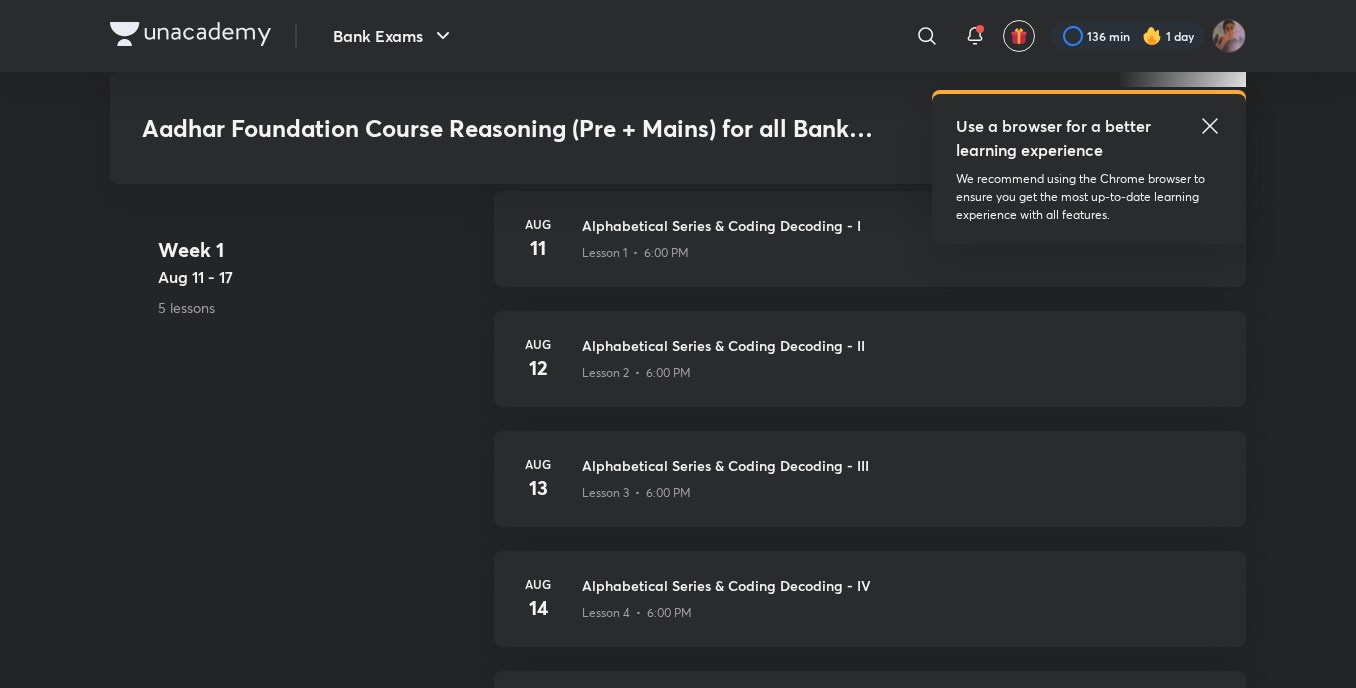 scroll, scrollTop: 853, scrollLeft: 0, axis: vertical 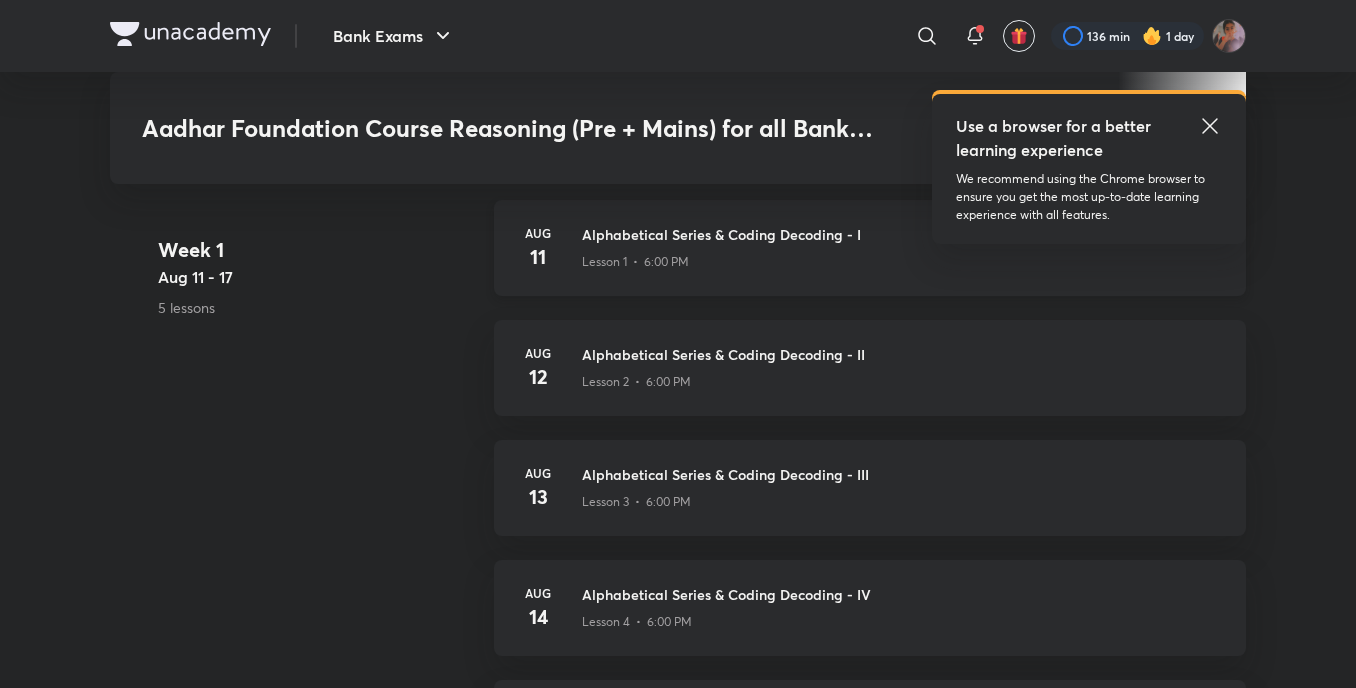 click on "[DATE] Alphabetical Series & Coding Decoding - I Lesson 1 • [TIME]" at bounding box center [870, 248] 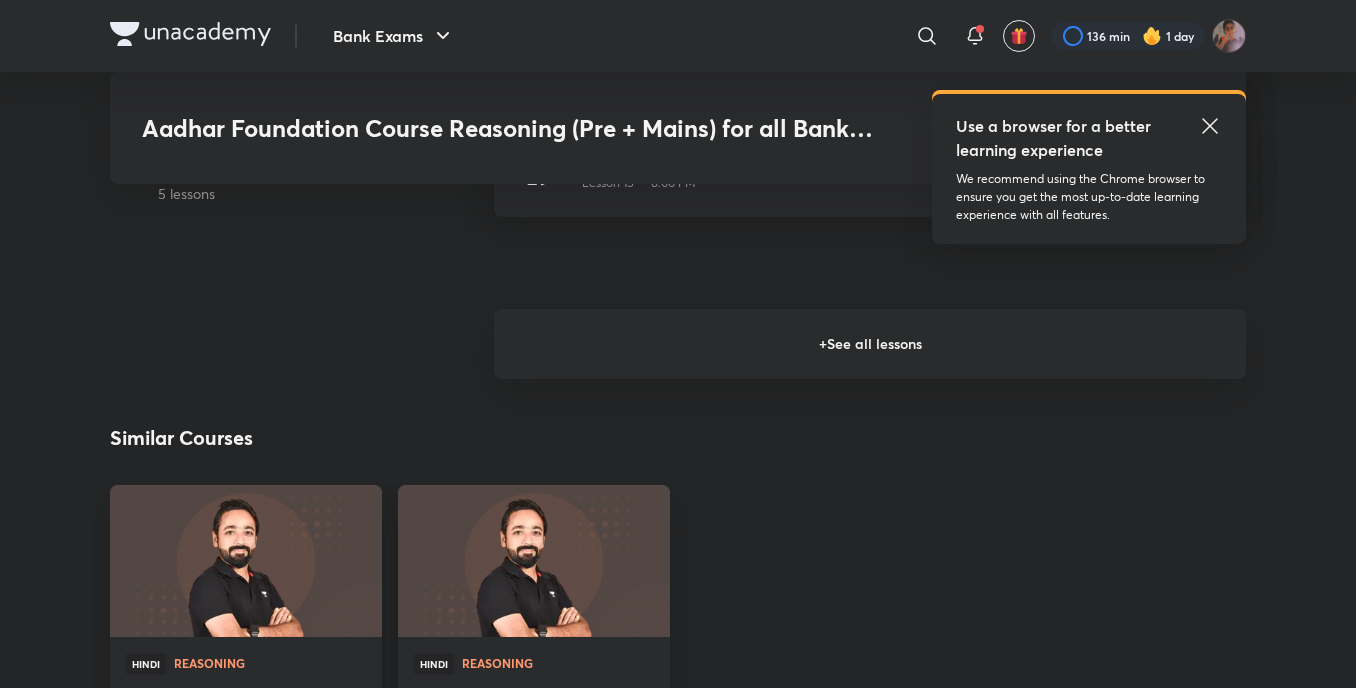 scroll, scrollTop: 2836, scrollLeft: 0, axis: vertical 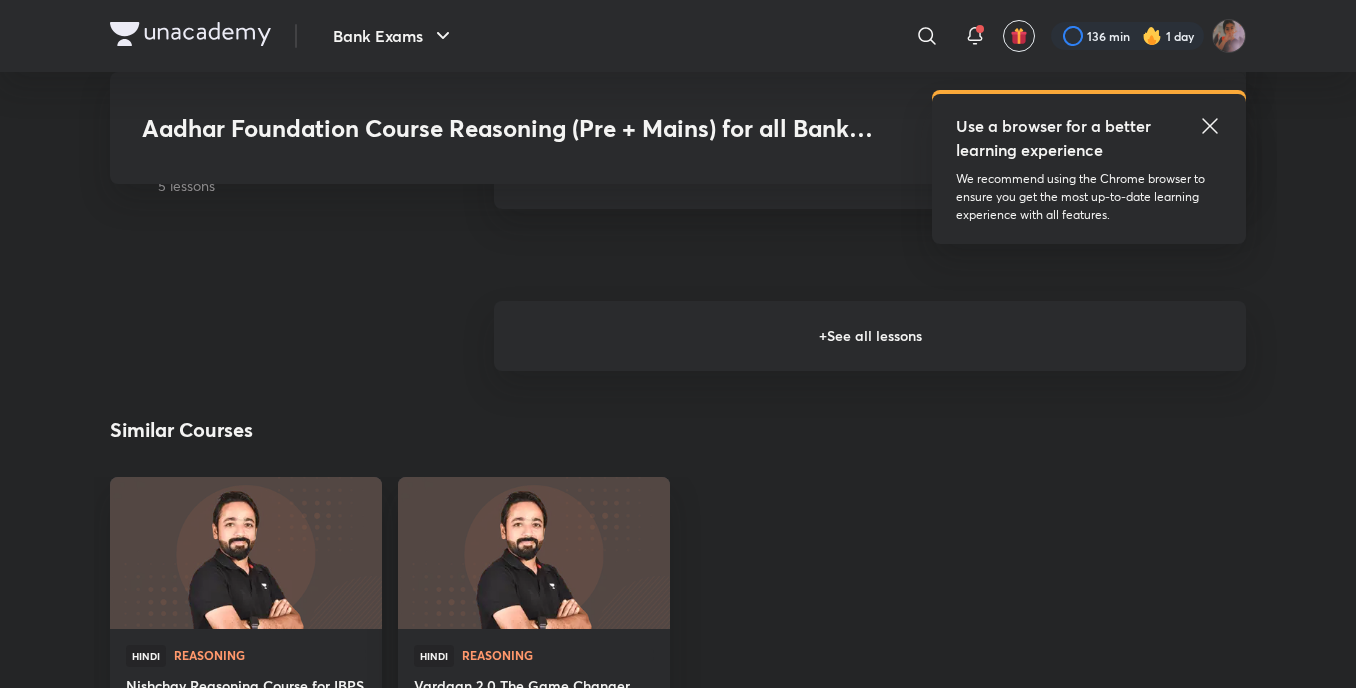 click on "+  See all lessons" at bounding box center [870, 336] 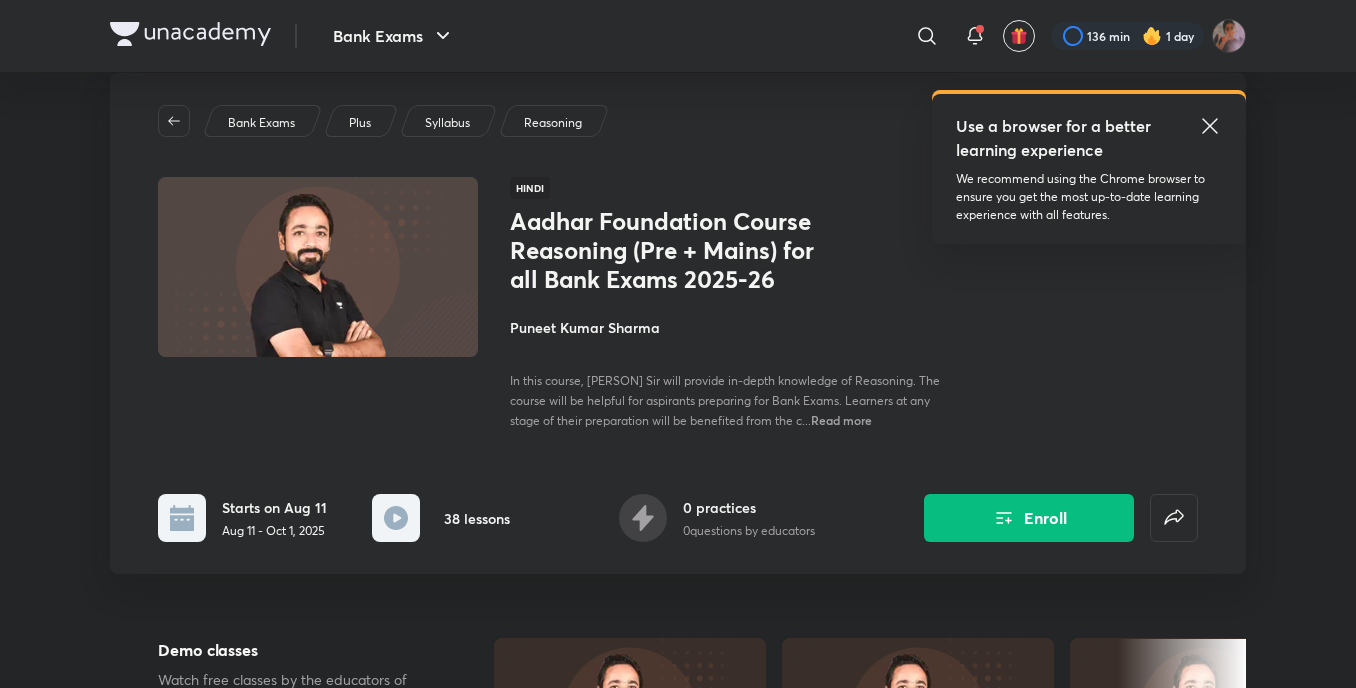 scroll, scrollTop: 0, scrollLeft: 0, axis: both 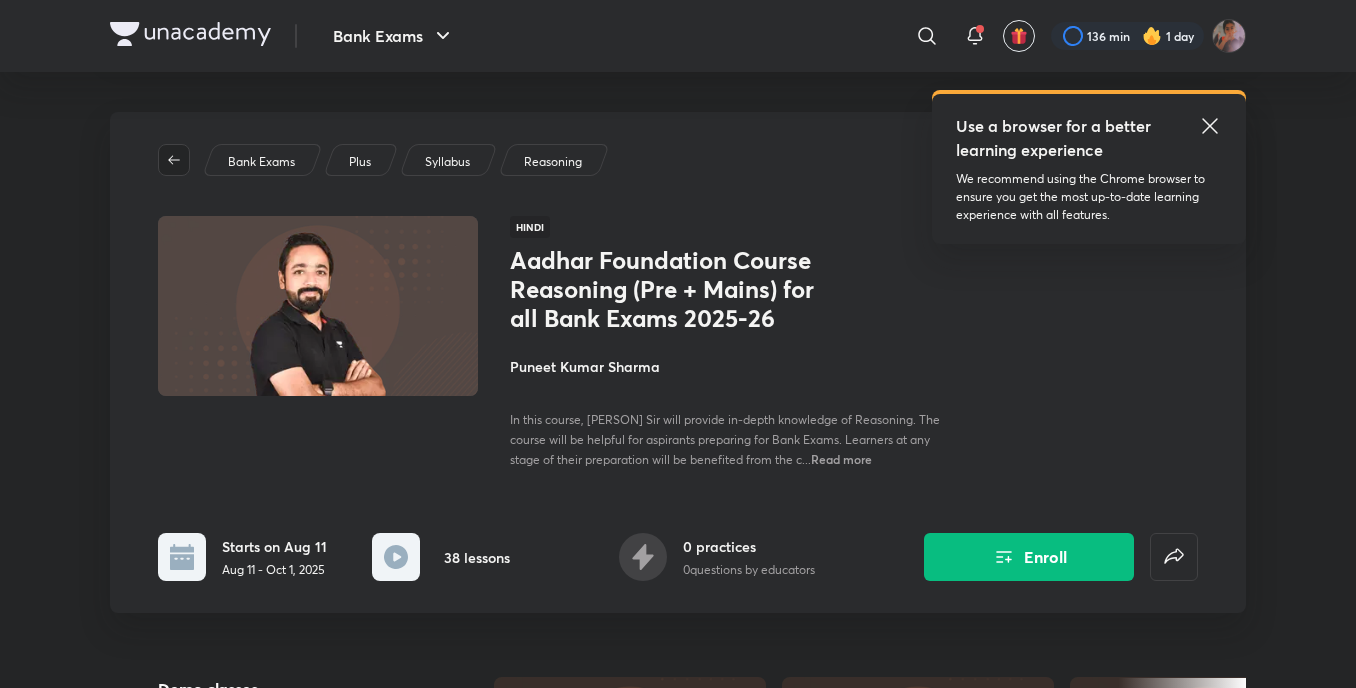 click 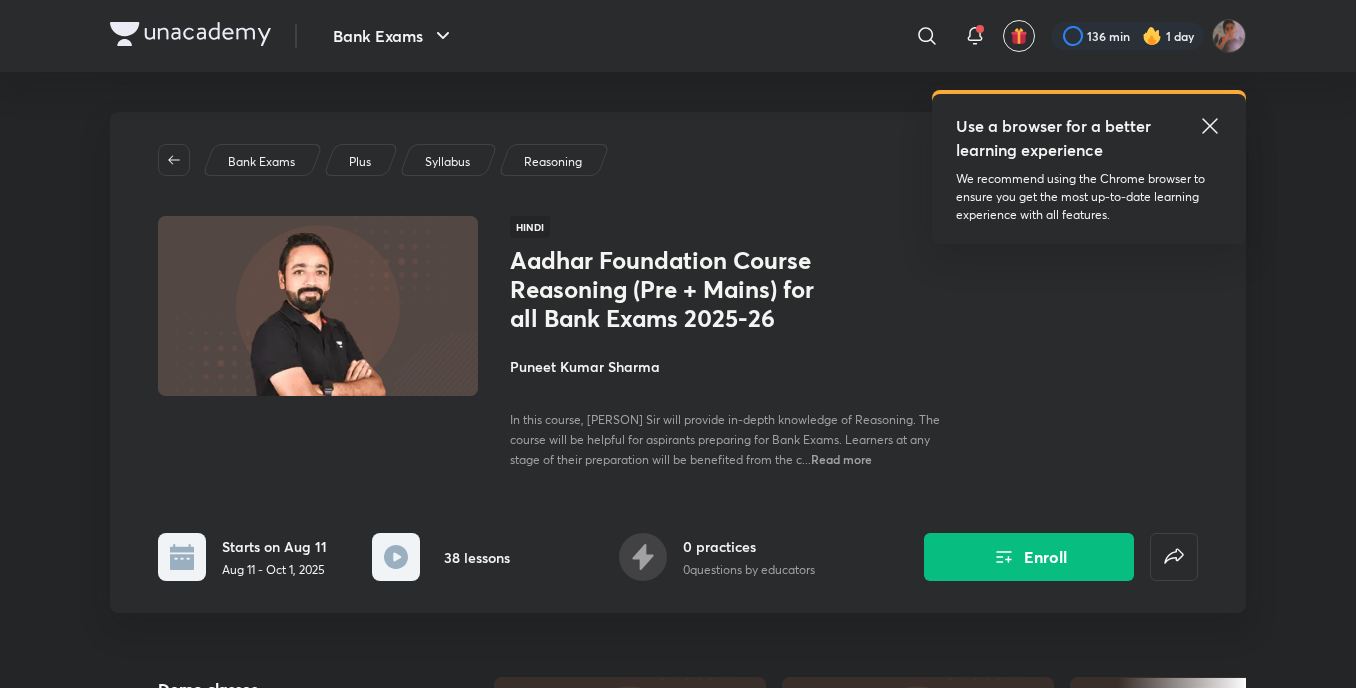 click on "Bank Exams" at bounding box center (261, 162) 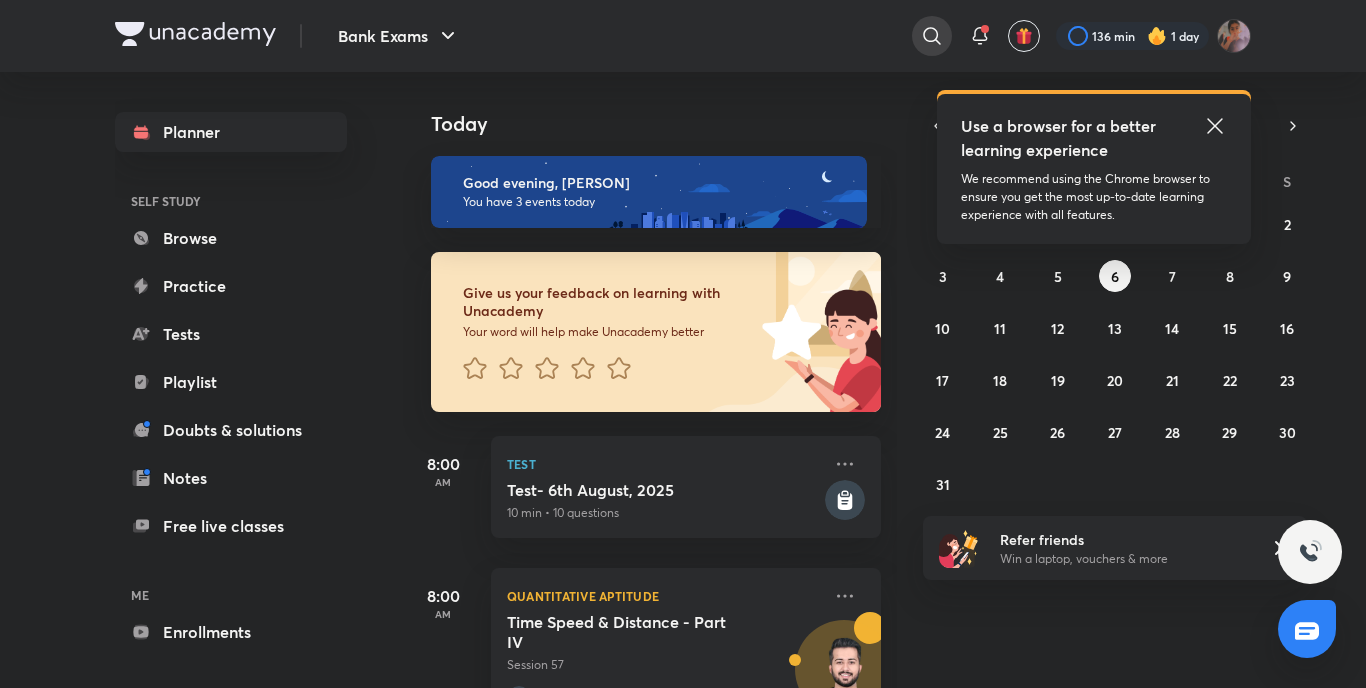 click 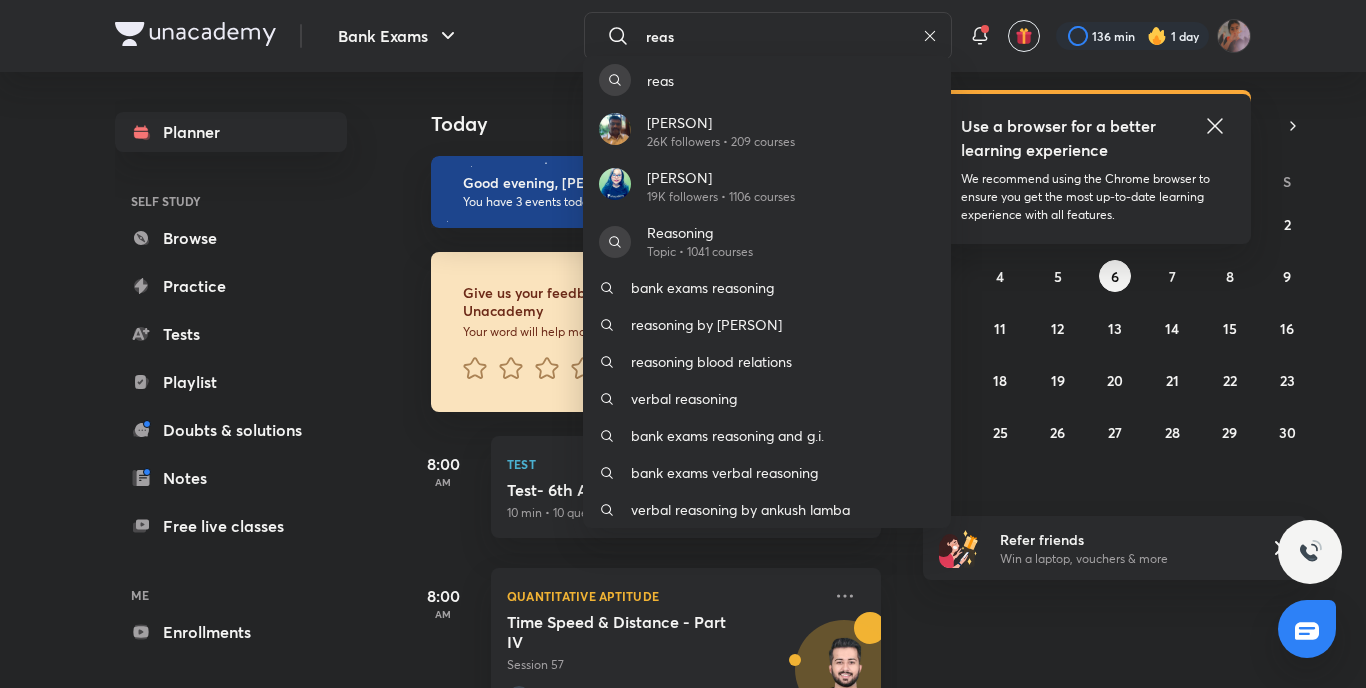 type on "reas" 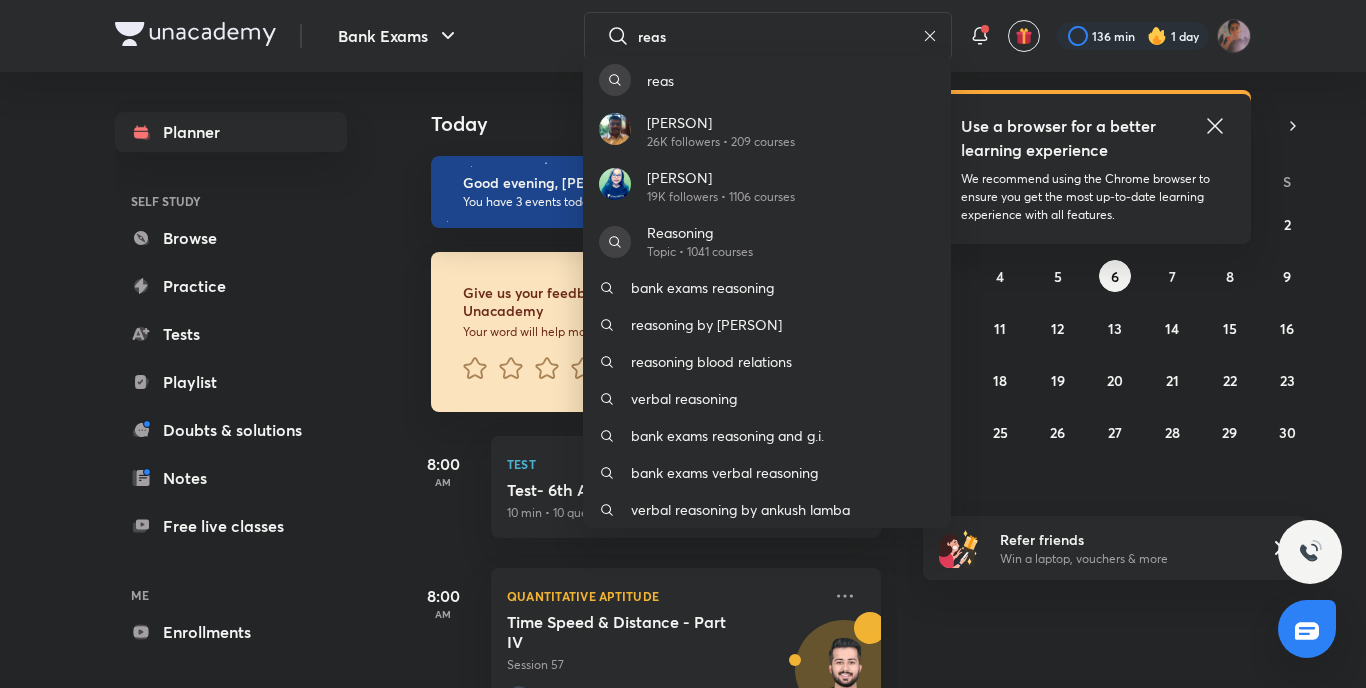 click on "reas [PERSON] [NUMBER] followers • [NUMBER] courses [PERSON] [NUMBER] followers • [NUMBER] courses Reasoning Topic • [NUMBER] courses bank exams reasoning reasoning by [PERSON] reasoning blood relations verbal reasoning bank exams reasoning and g.i. bank exams verbal reasoning verbal reasoning by [PERSON]" at bounding box center (683, 344) 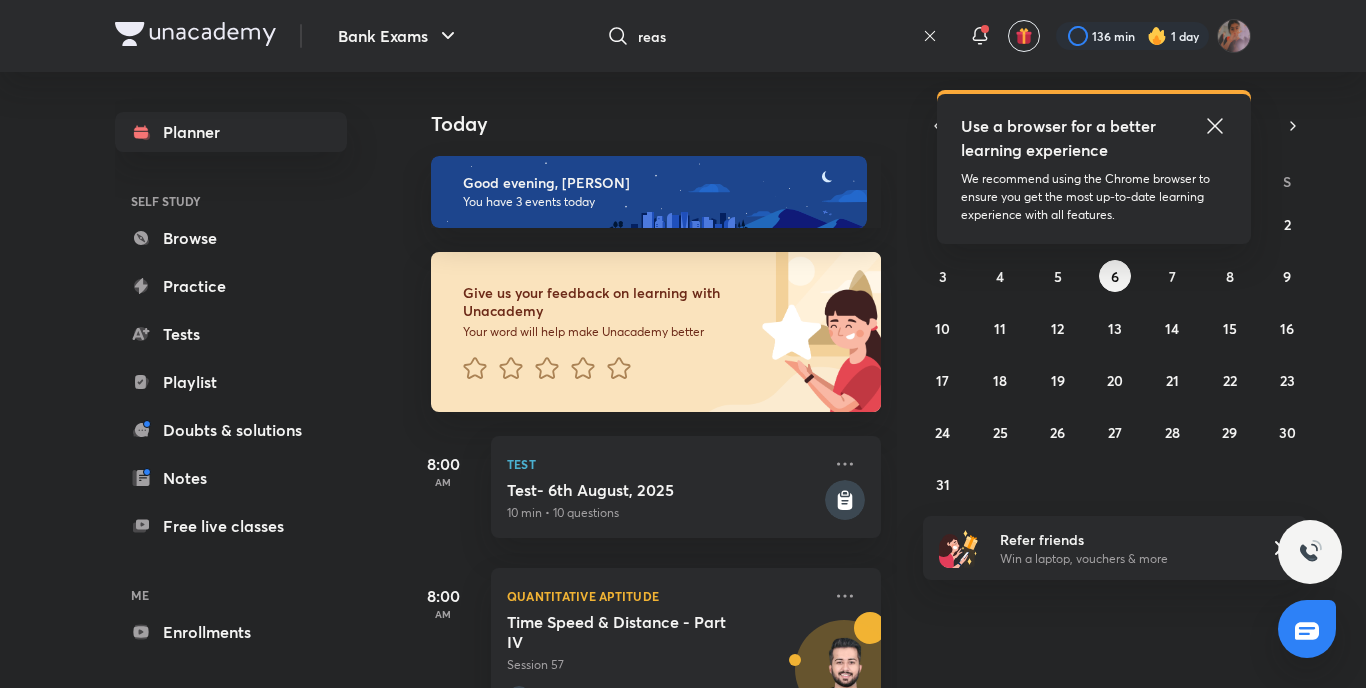 click on "Browse" at bounding box center (231, 238) 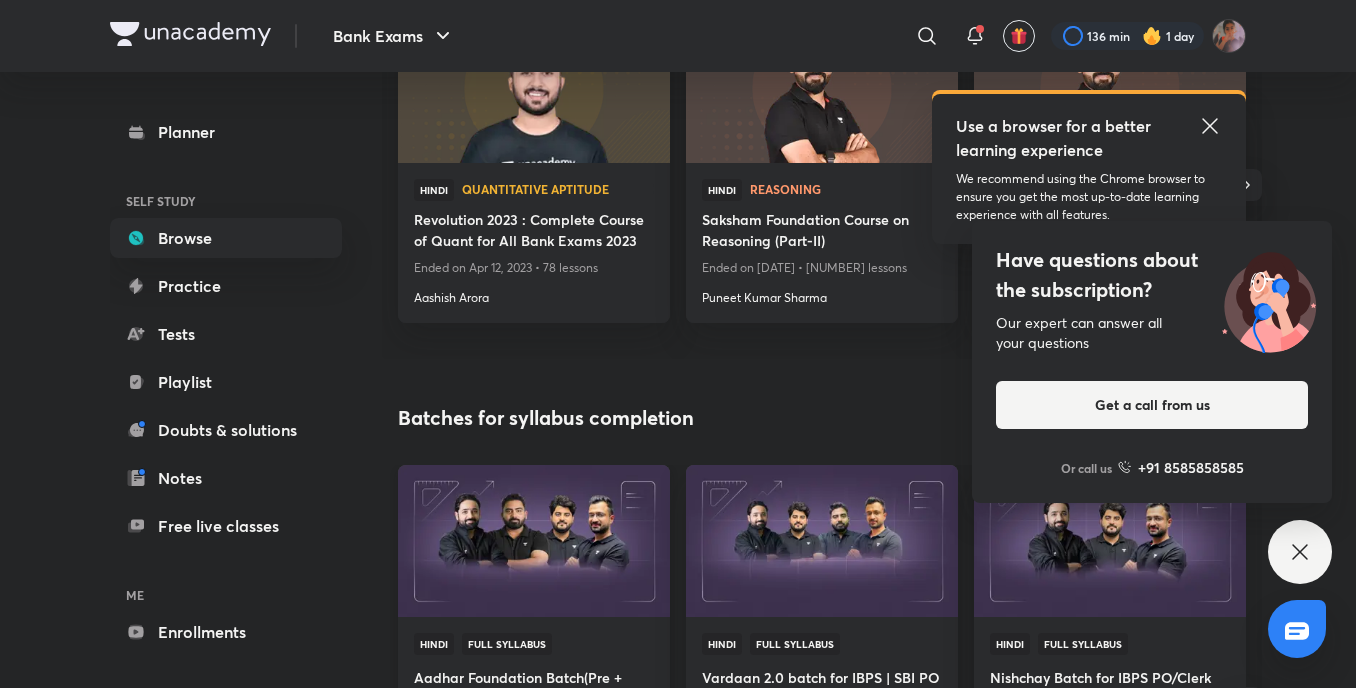 scroll, scrollTop: 346, scrollLeft: 0, axis: vertical 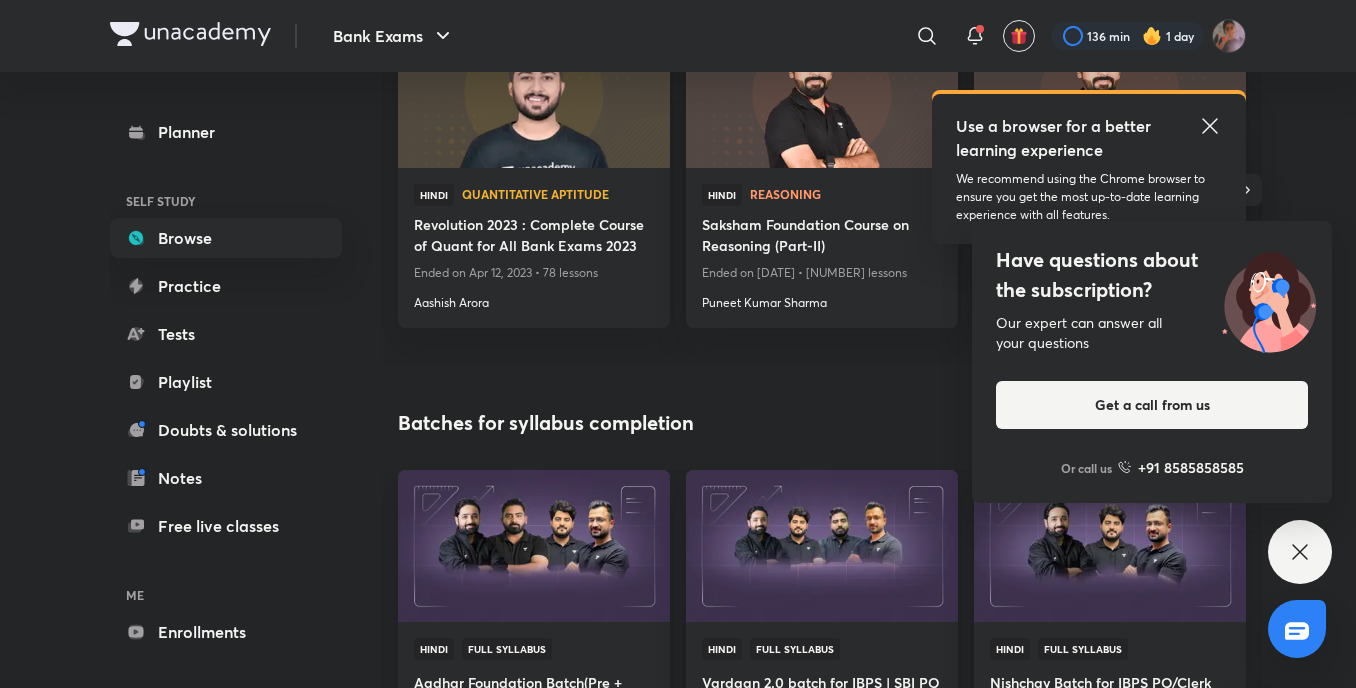 click on "Have questions about the subscription? Our expert can answer all your questions Get a call from us Or call us +91 8585858585" at bounding box center [1300, 552] 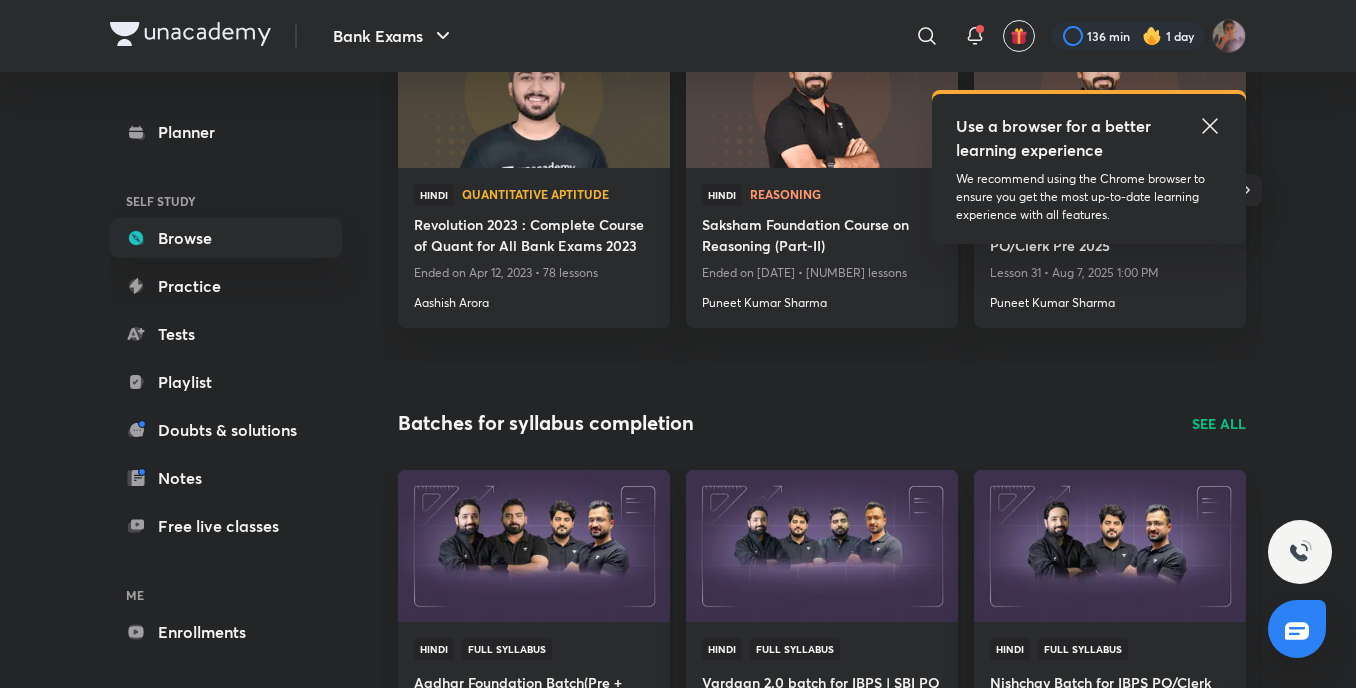 click 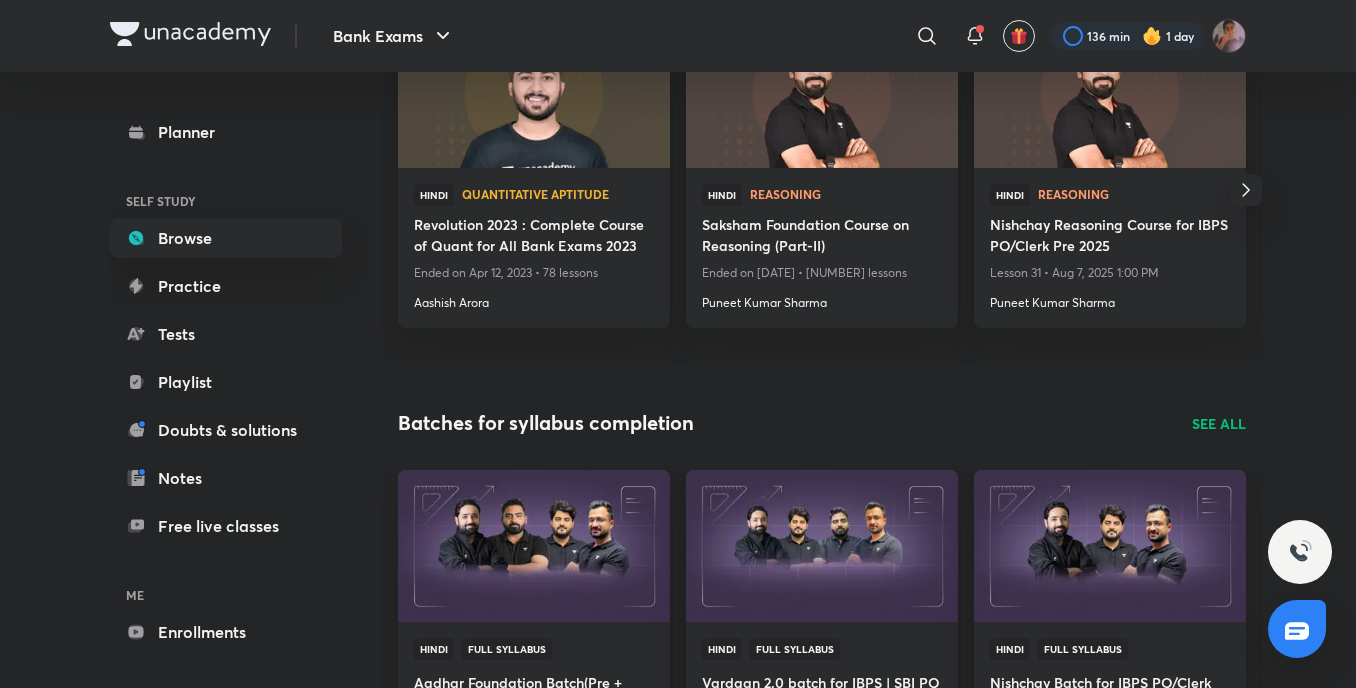 click on "SEE ALL" at bounding box center (1219, 423) 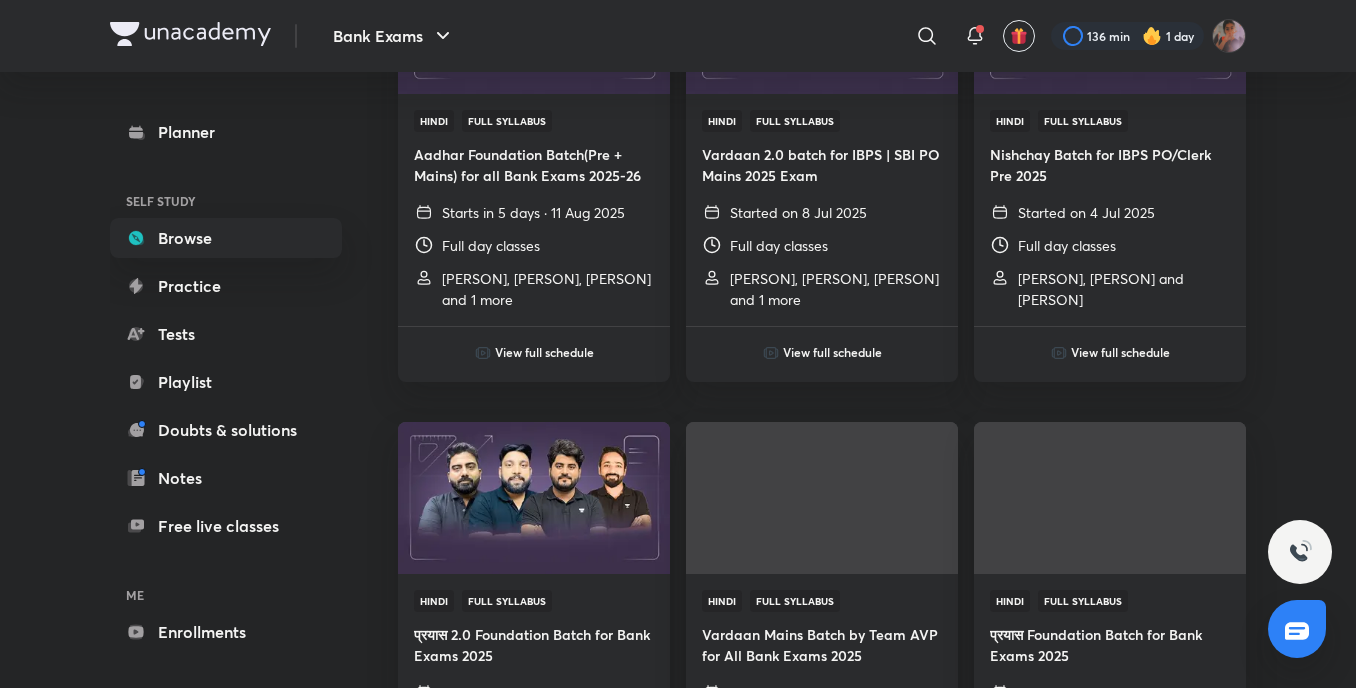 scroll, scrollTop: 0, scrollLeft: 0, axis: both 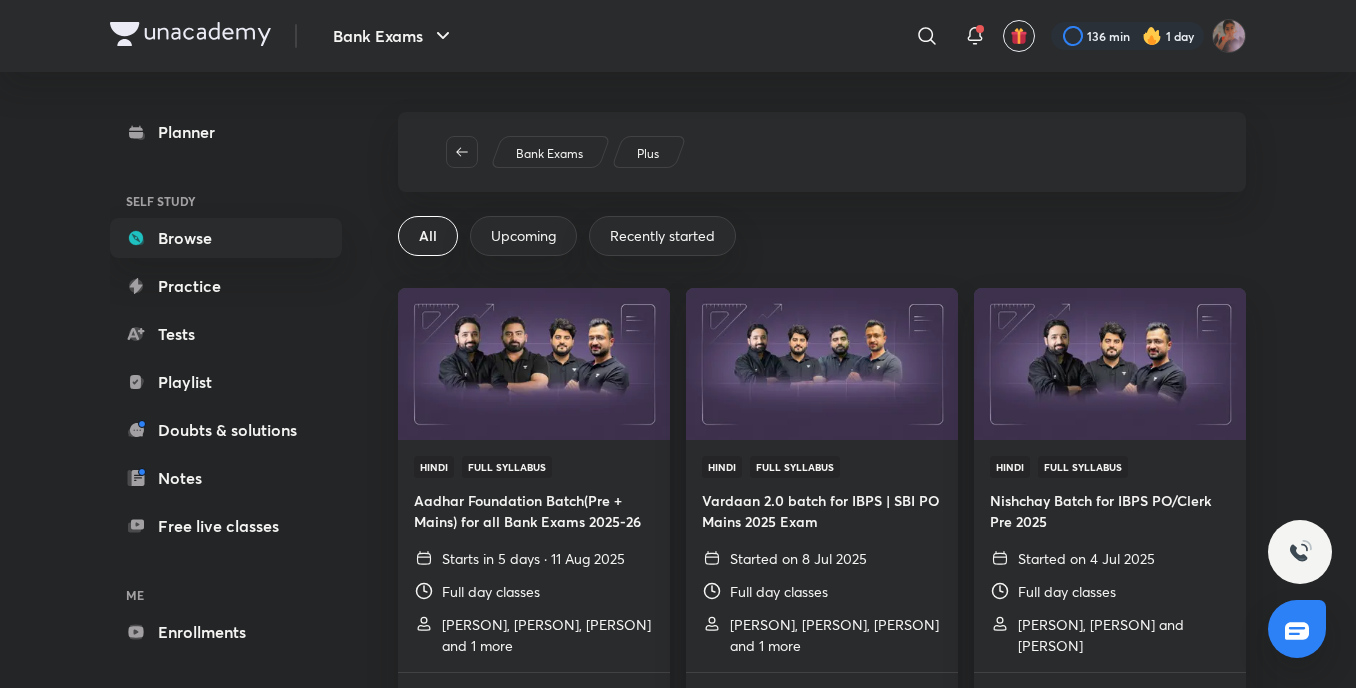 click on "Upcoming" at bounding box center (523, 236) 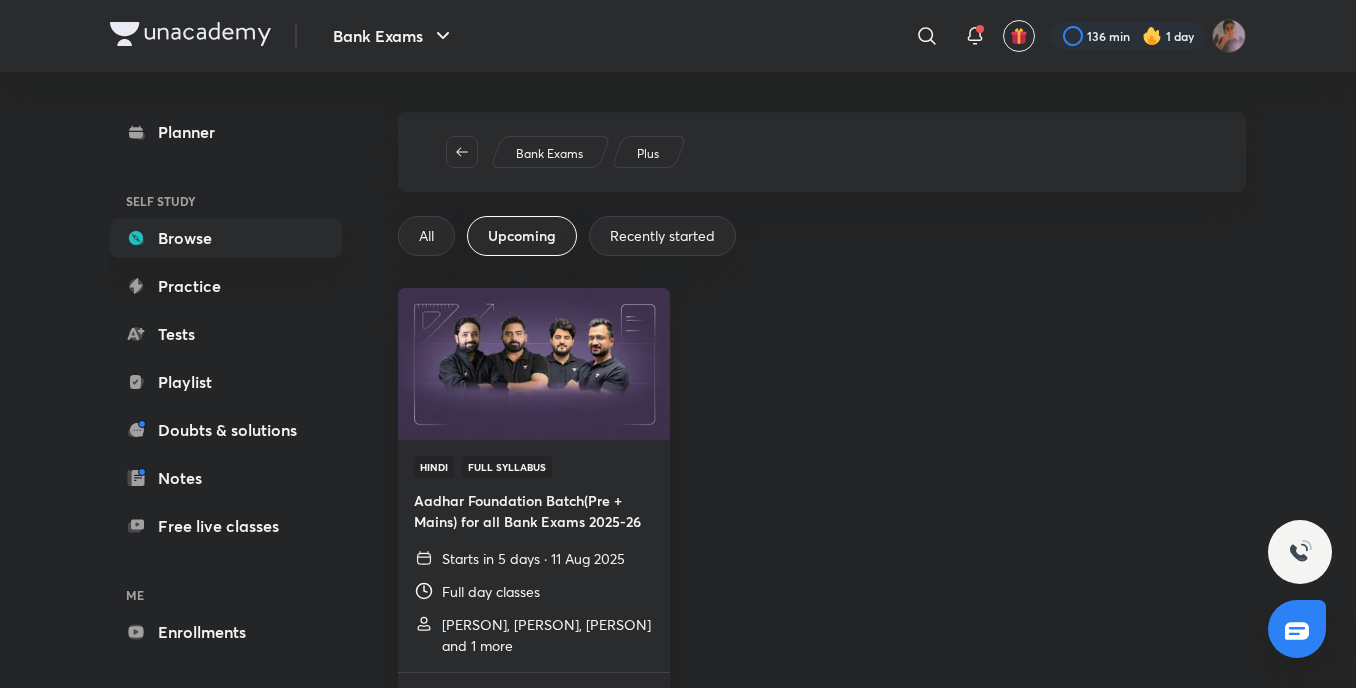 click on "Recently started" at bounding box center [662, 236] 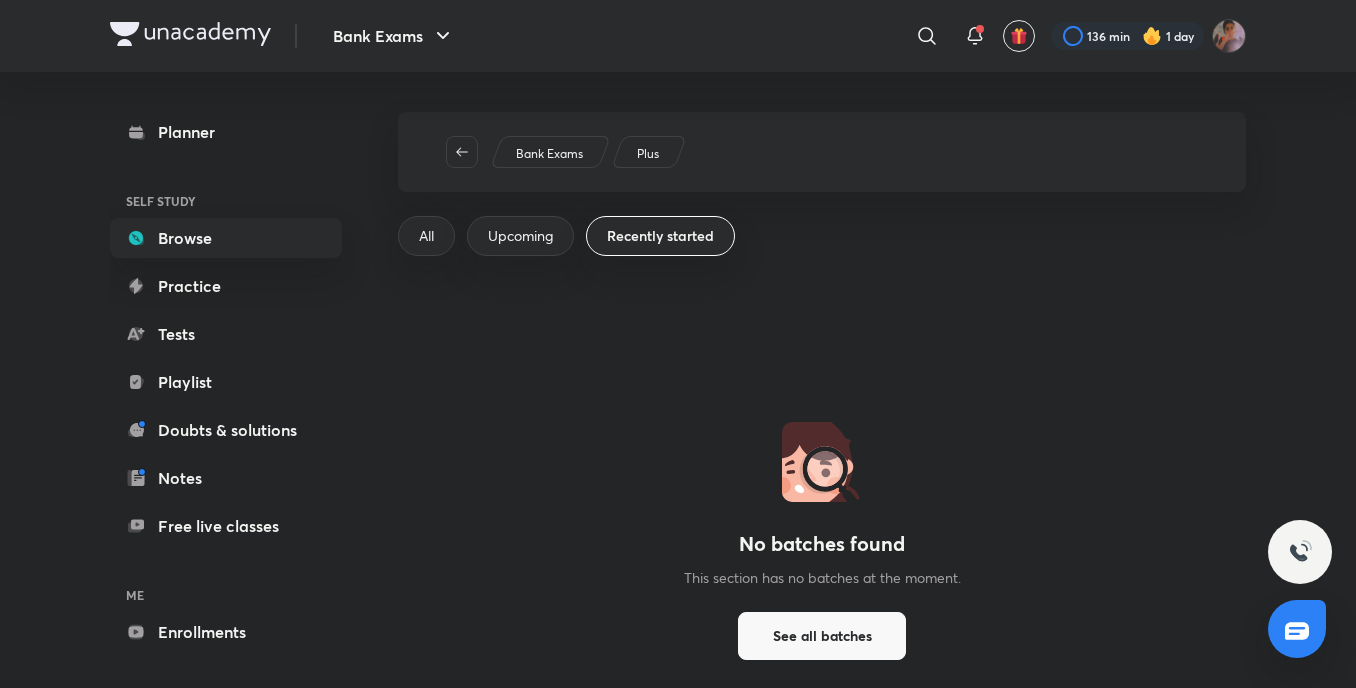 click on "All" at bounding box center [426, 236] 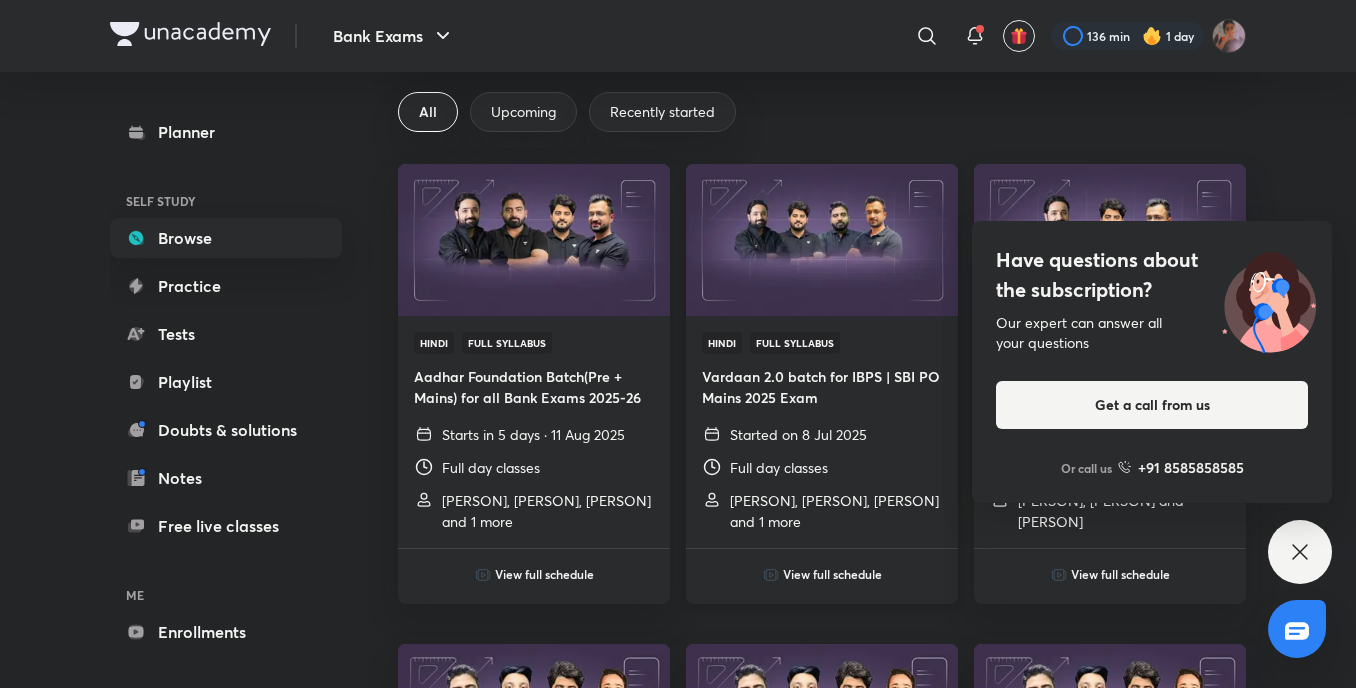 scroll, scrollTop: 40, scrollLeft: 0, axis: vertical 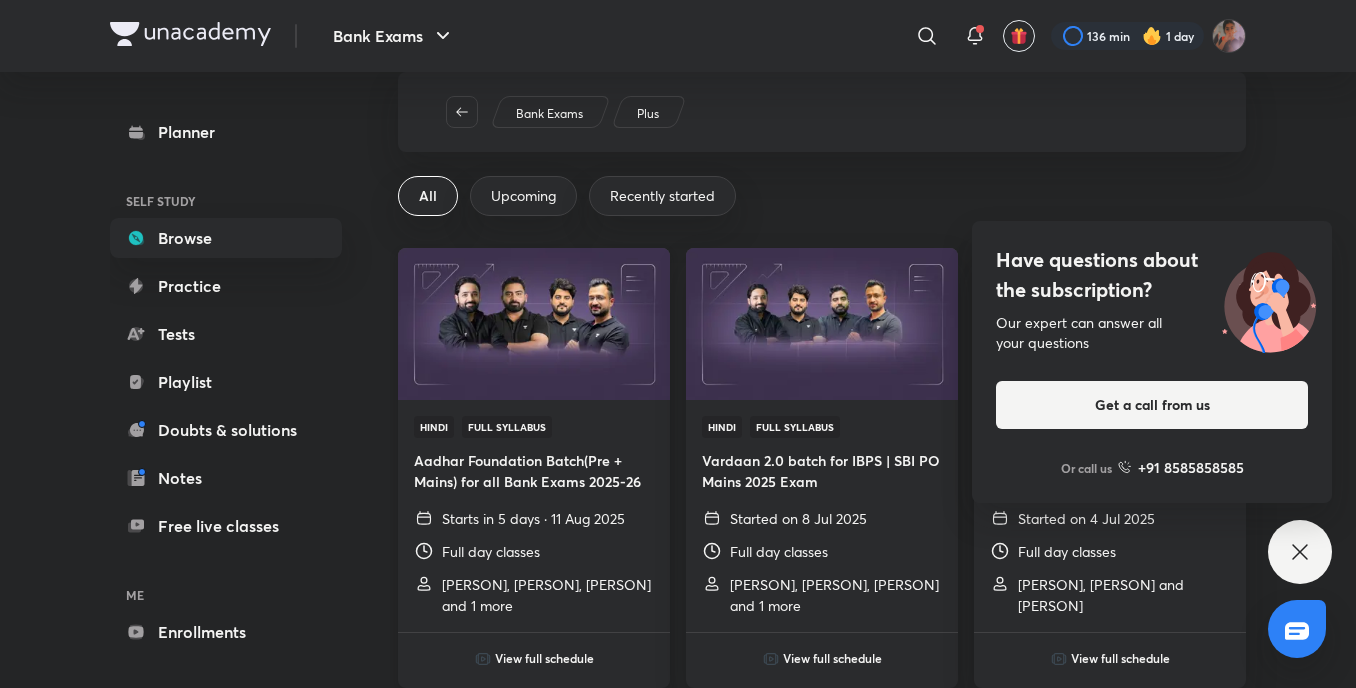 click at bounding box center (533, 323) 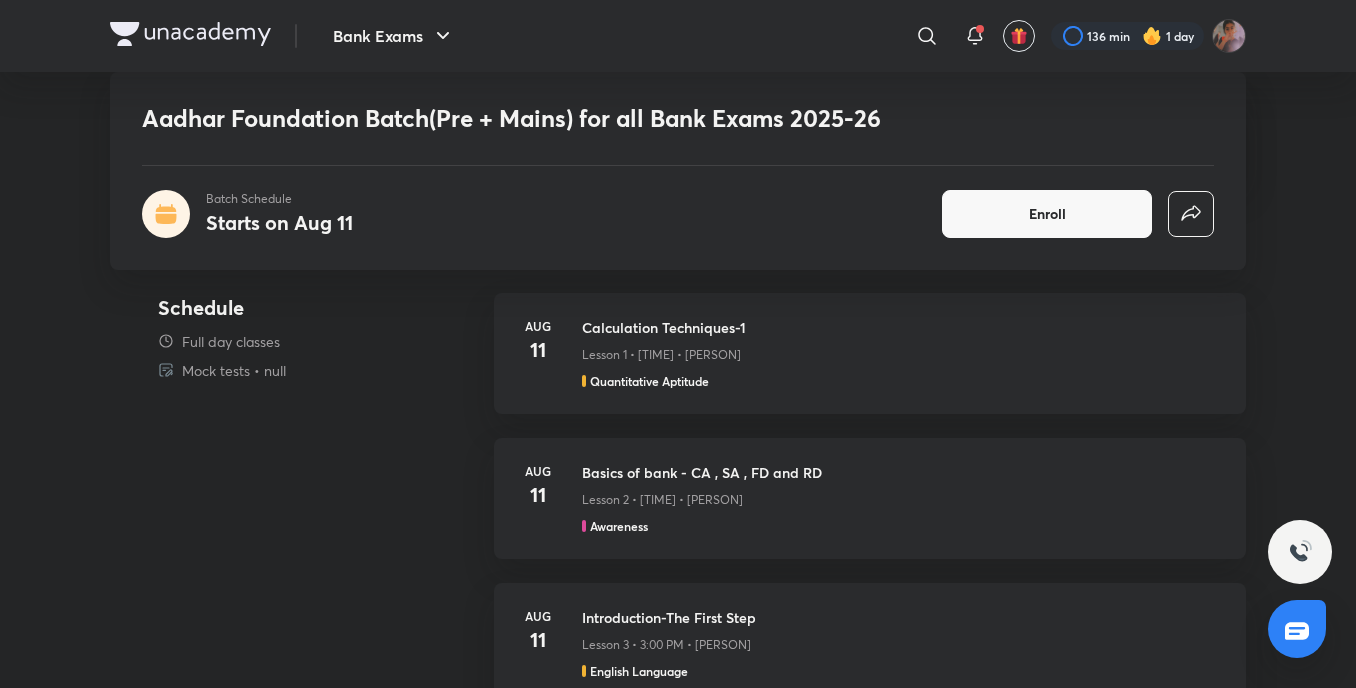 scroll, scrollTop: 923, scrollLeft: 0, axis: vertical 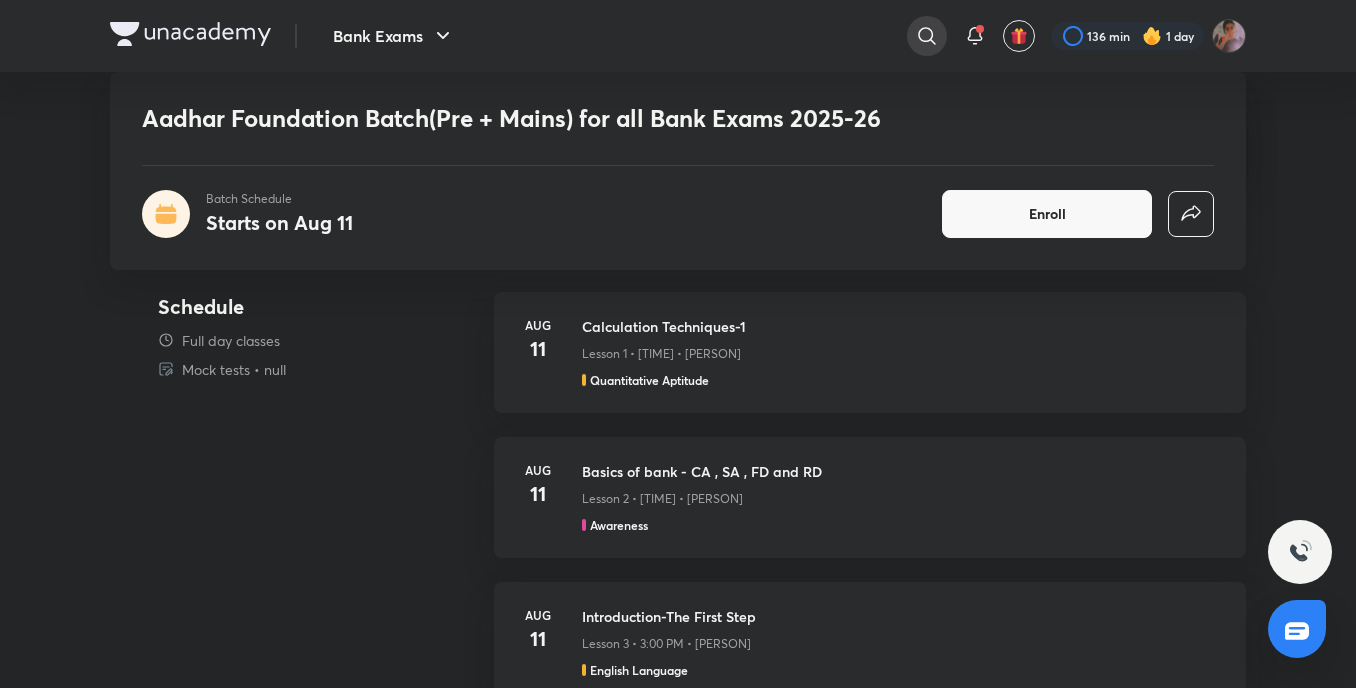 click 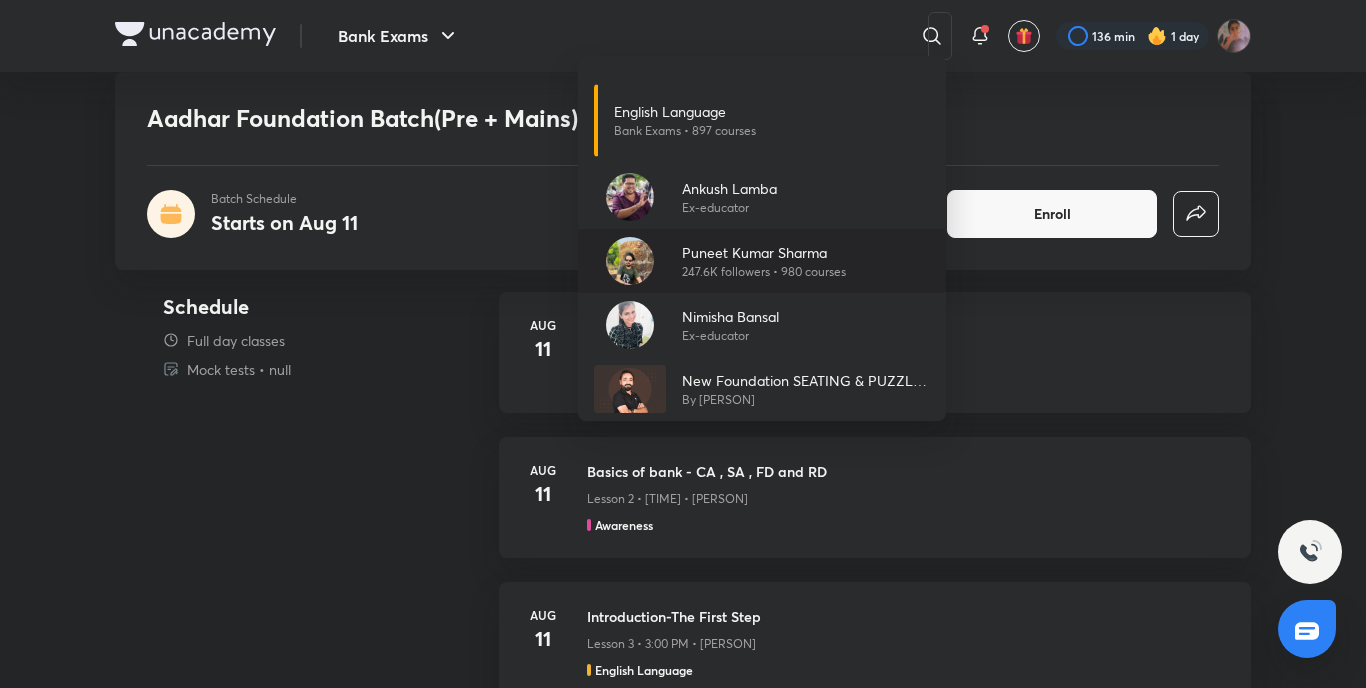 click on "Puneet Kumar Sharma" at bounding box center [764, 252] 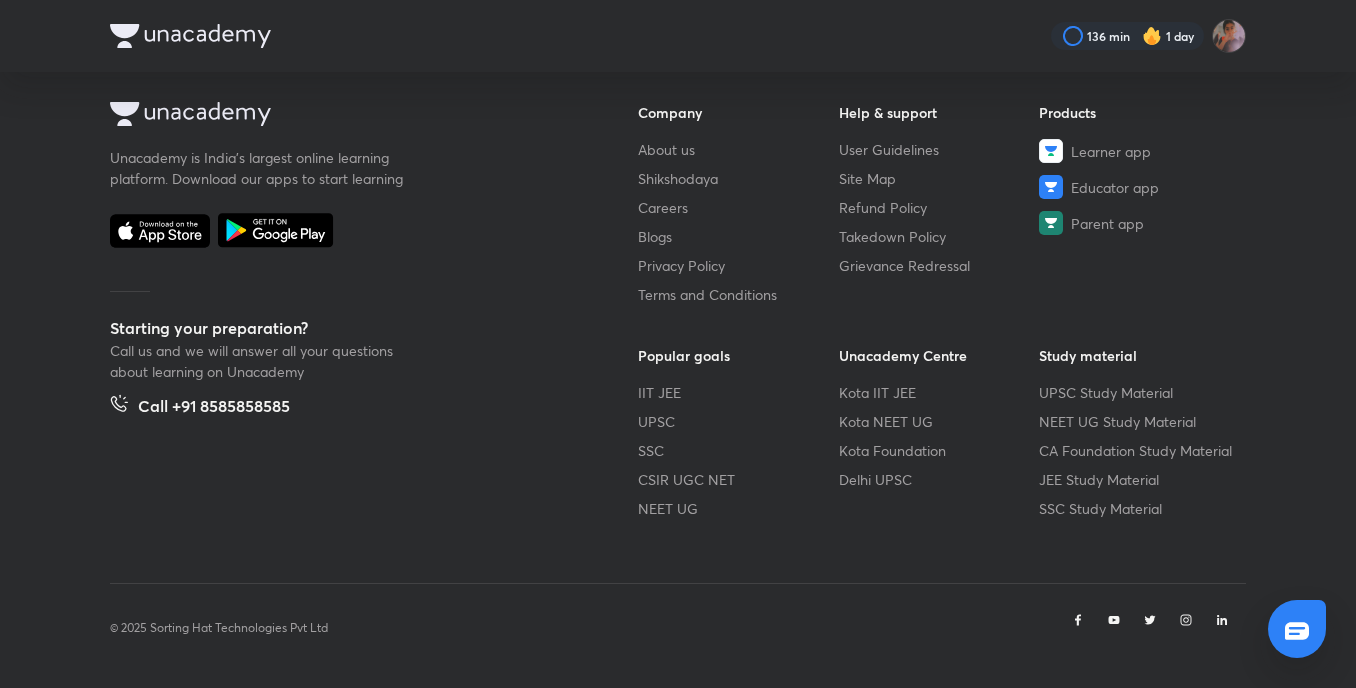 scroll, scrollTop: 0, scrollLeft: 0, axis: both 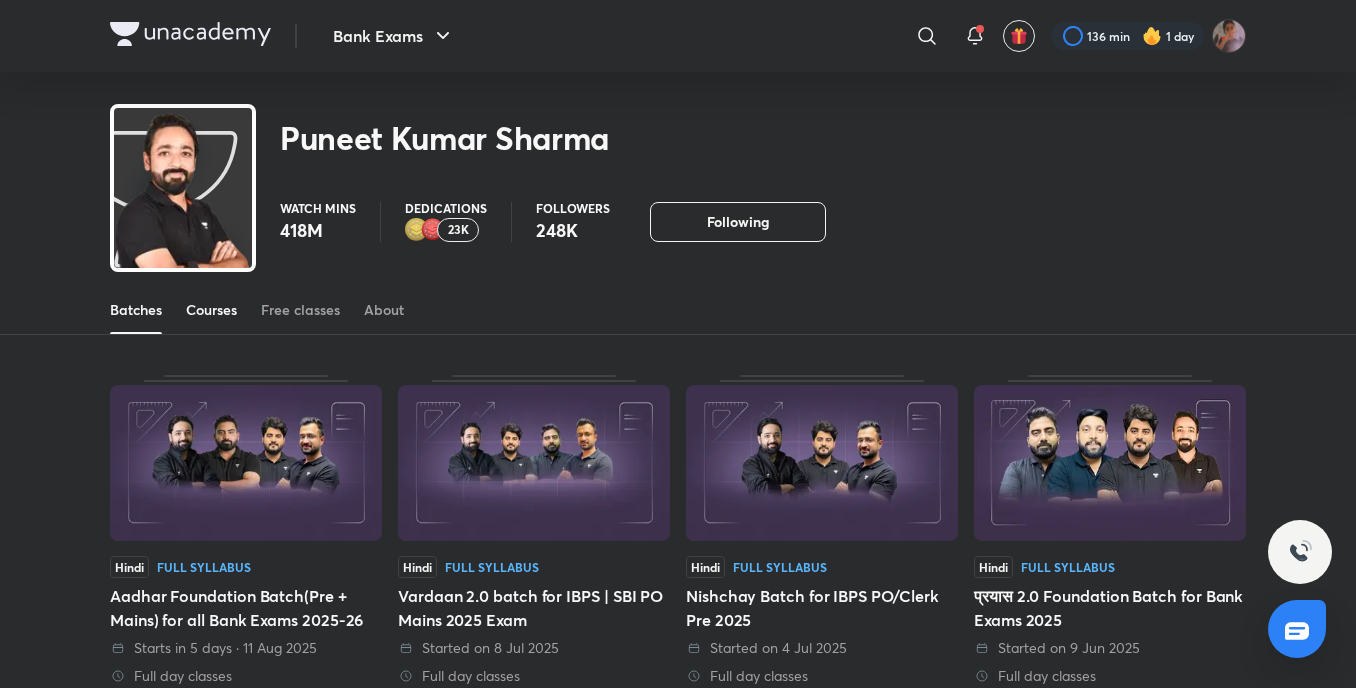 click on "Courses" at bounding box center [211, 310] 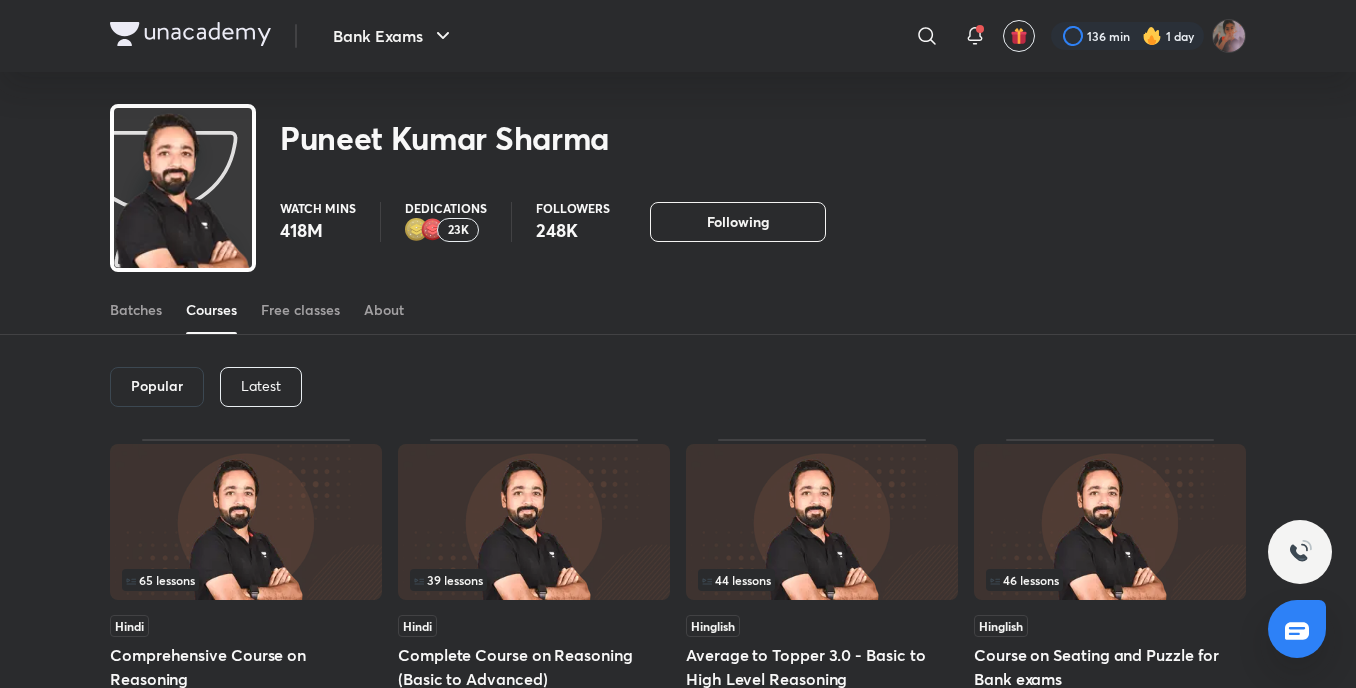 click on "Popular" at bounding box center [157, 386] 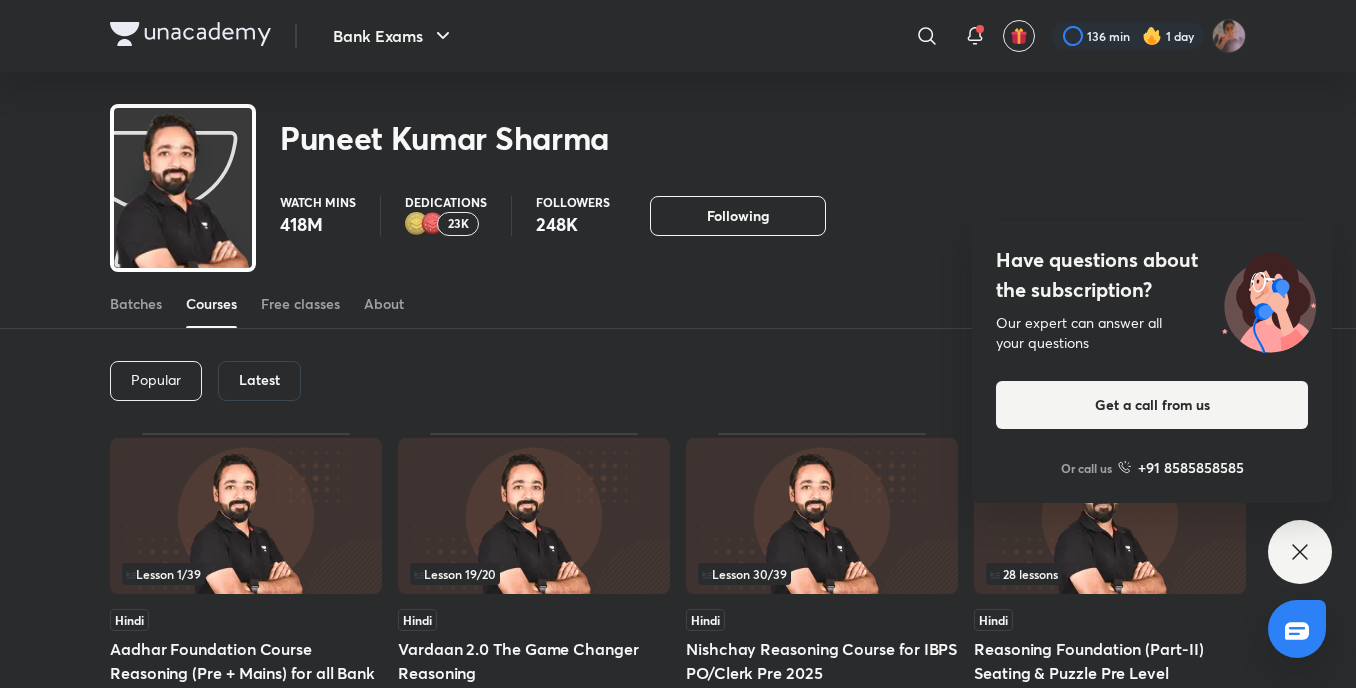 scroll, scrollTop: 64, scrollLeft: 0, axis: vertical 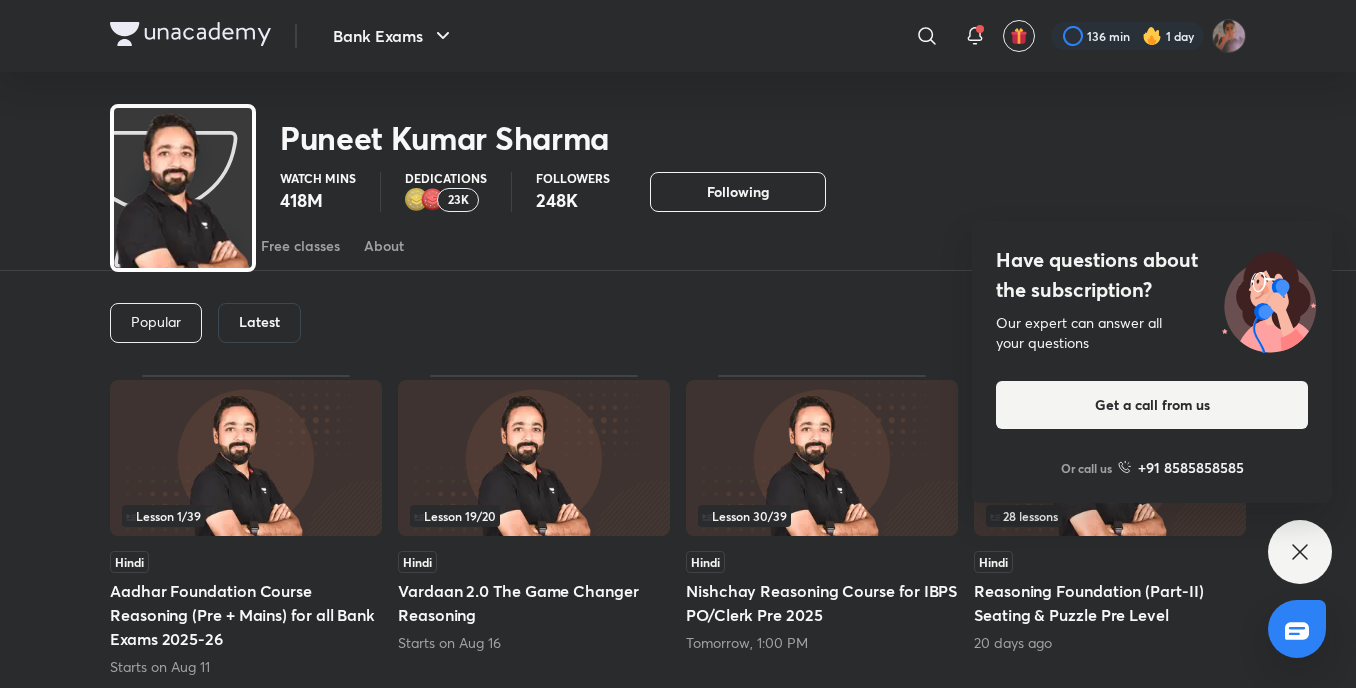 click on "Popular Latest Lesson 1 / 39 Hindi Aadhar Foundation Course Reasoning (Pre + Mains) for all Bank Exams 2025-26 Starts on Aug 11 Lesson 19 / 20 Hindi Vardaan 2.0 The Game Changer Reasoning Starts on Aug 16 Lesson 30 / 39 Hindi Nishchay Reasoning Course for IBPS PO/Clerk Pre 2025 Tomorrow, 1:00 PM 28 lessons Hindi Reasoning Foundation (Part-II) Seating & Puzzle Pre Level 20 days ago 20 lessons Hindi Vardaan 5.0 The Game Changer Reasoning Course Part- II 1 month ago 21 lessons Hinglish Target Topic-wise Puzzles for All Bank Mains Exams 2024 1 month ago 45 lessons Hindi Vardaan 5.0 The Game Changer Reasoning Course Part- II 1 month ago 25 lessons Hindi Prayas (Part-1): Reasoning Foundation Course 2 months ago 32 lessons Hinglish RRB Foundation Course on Reasoning (Part-I) 45K views • 2 months ago 28 lessons Hindi Saksham Foundation Course on Reasoning (Part-II) 3 months ago 31 lessons Hindi Saksham Foundation Course on Reasoning (Part-I) 4 months ago 13 lessons Hindi" at bounding box center [678, 859] 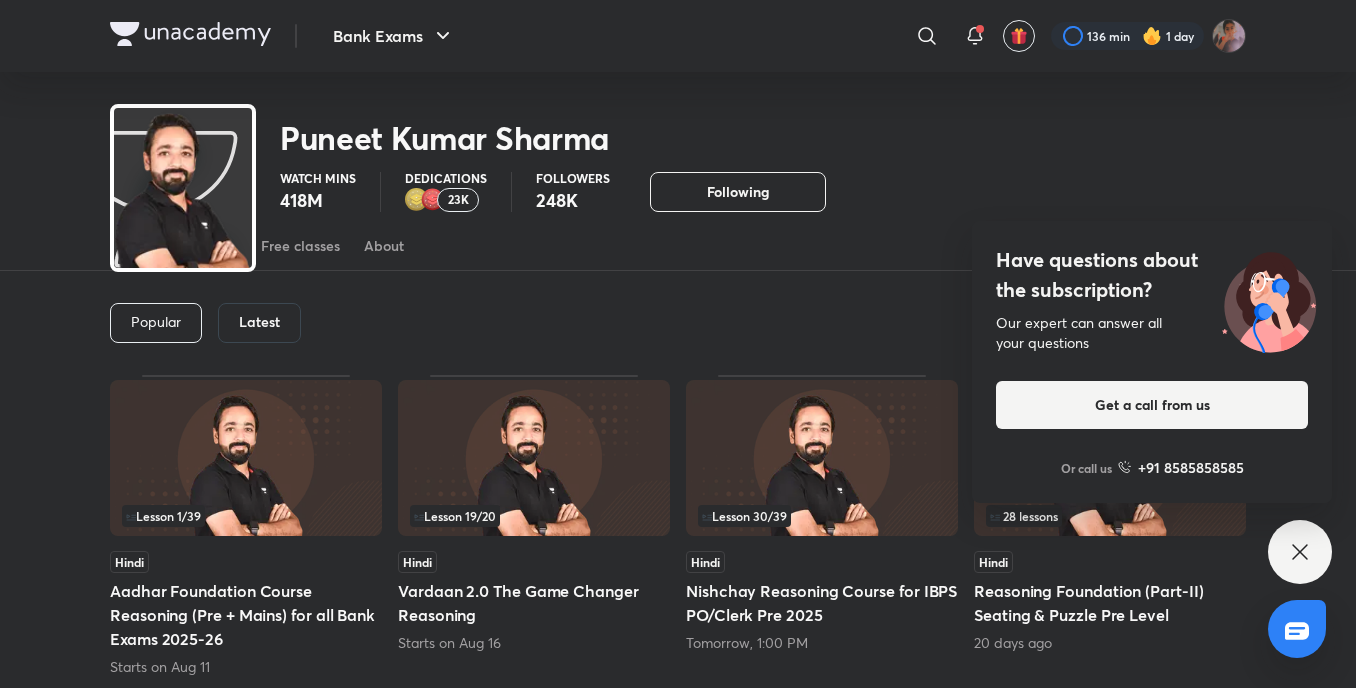 click on "Aadhar Foundation Course Reasoning (Pre + Mains) for all Bank Exams 2025-26" at bounding box center [246, 615] 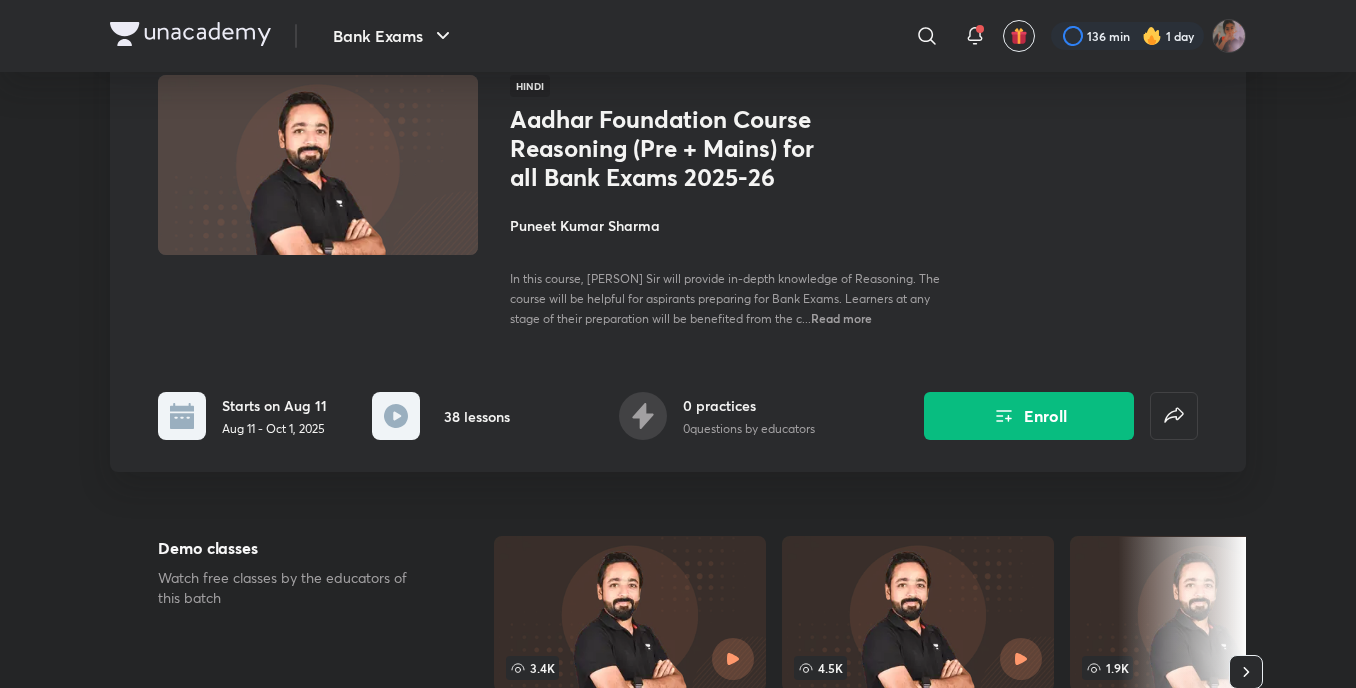 scroll, scrollTop: 0, scrollLeft: 0, axis: both 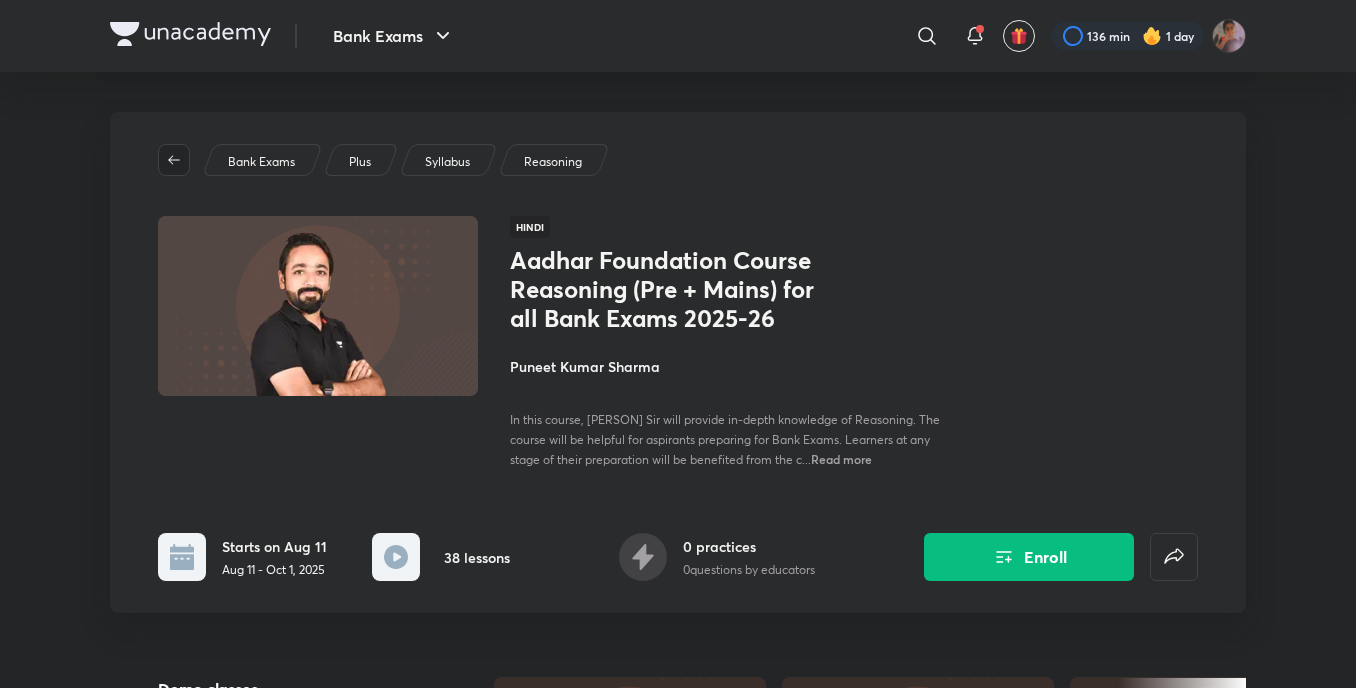 click at bounding box center (174, 160) 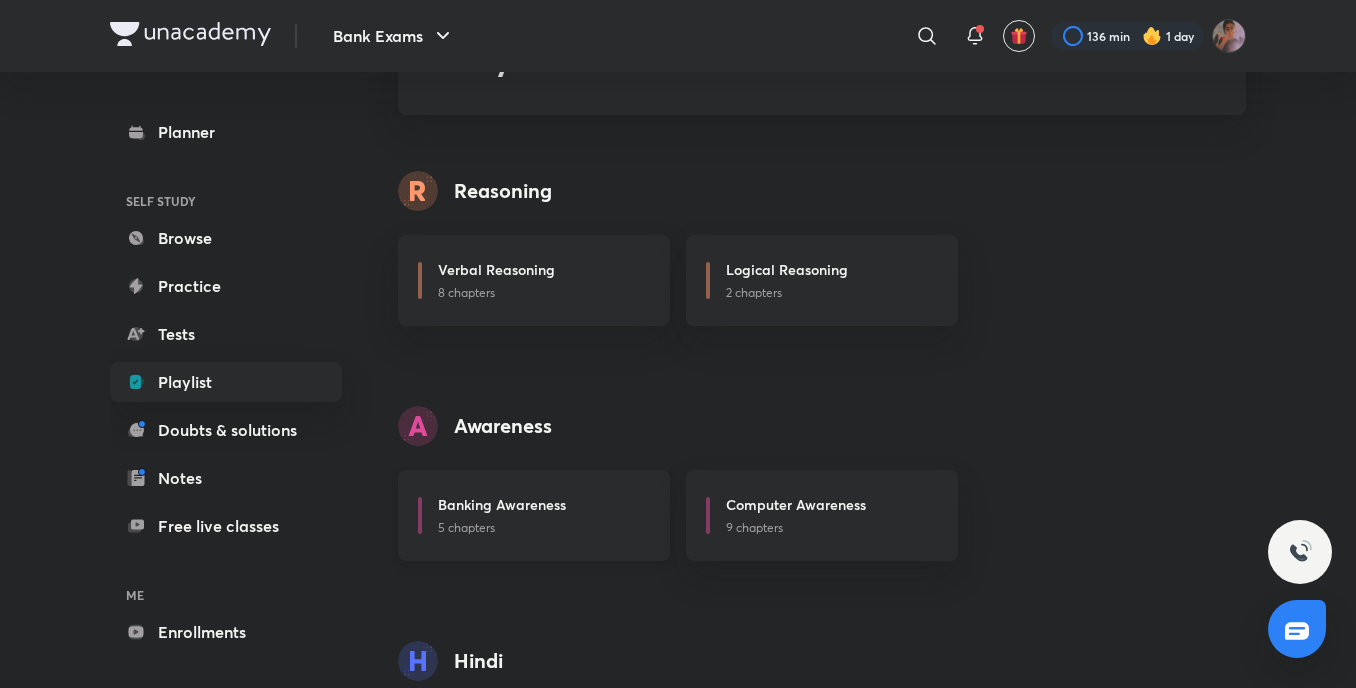scroll, scrollTop: 256, scrollLeft: 0, axis: vertical 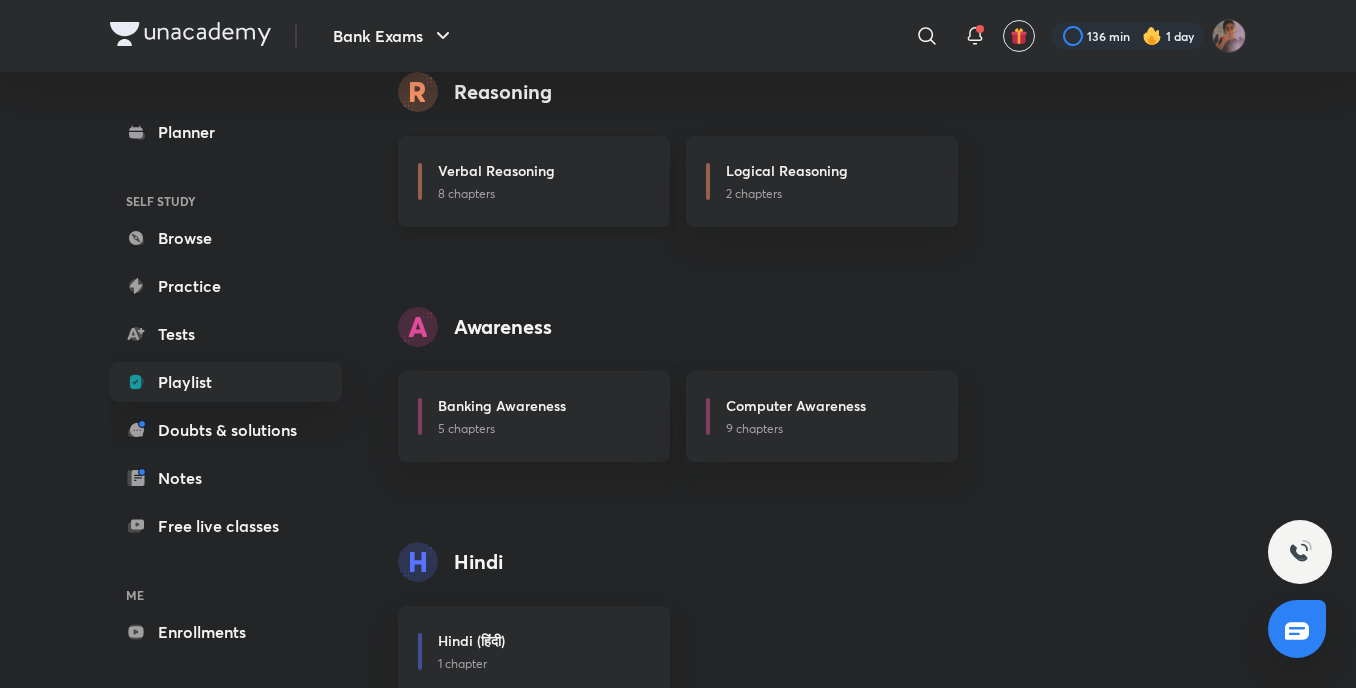 click on "Verbal Reasoning 8 chapters" at bounding box center [534, 181] 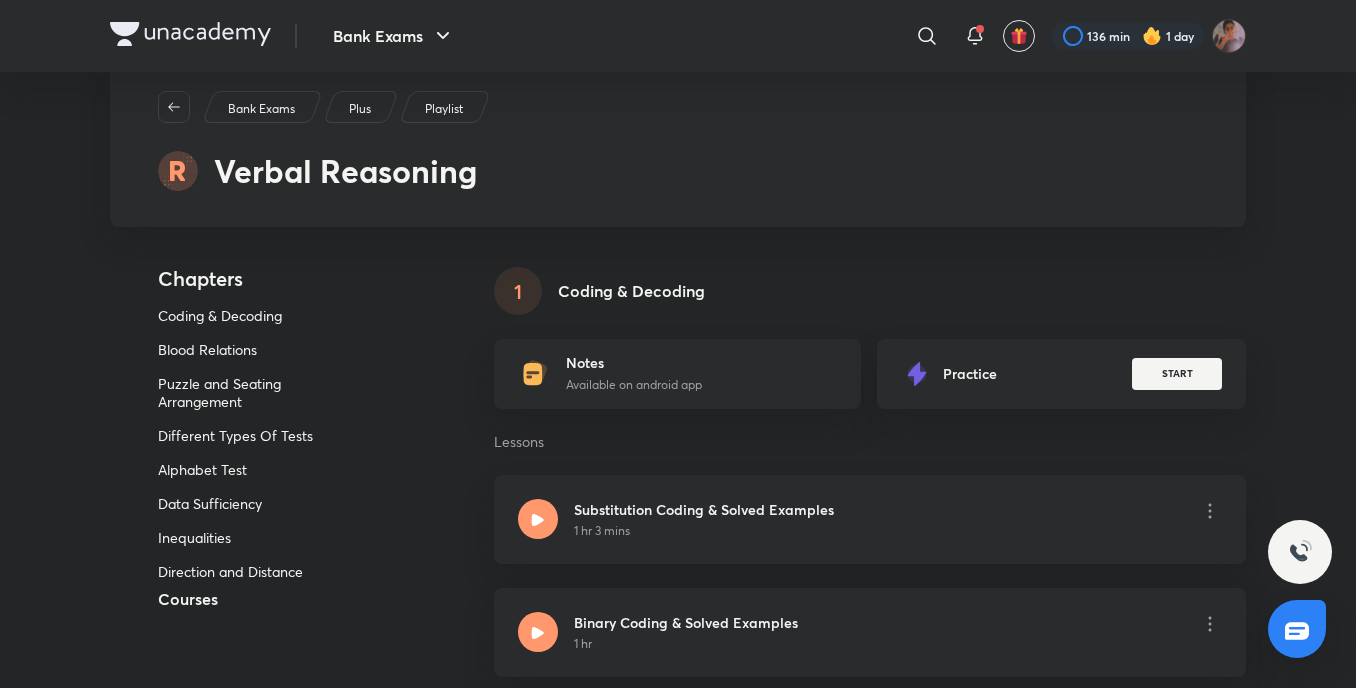 scroll, scrollTop: 54, scrollLeft: 0, axis: vertical 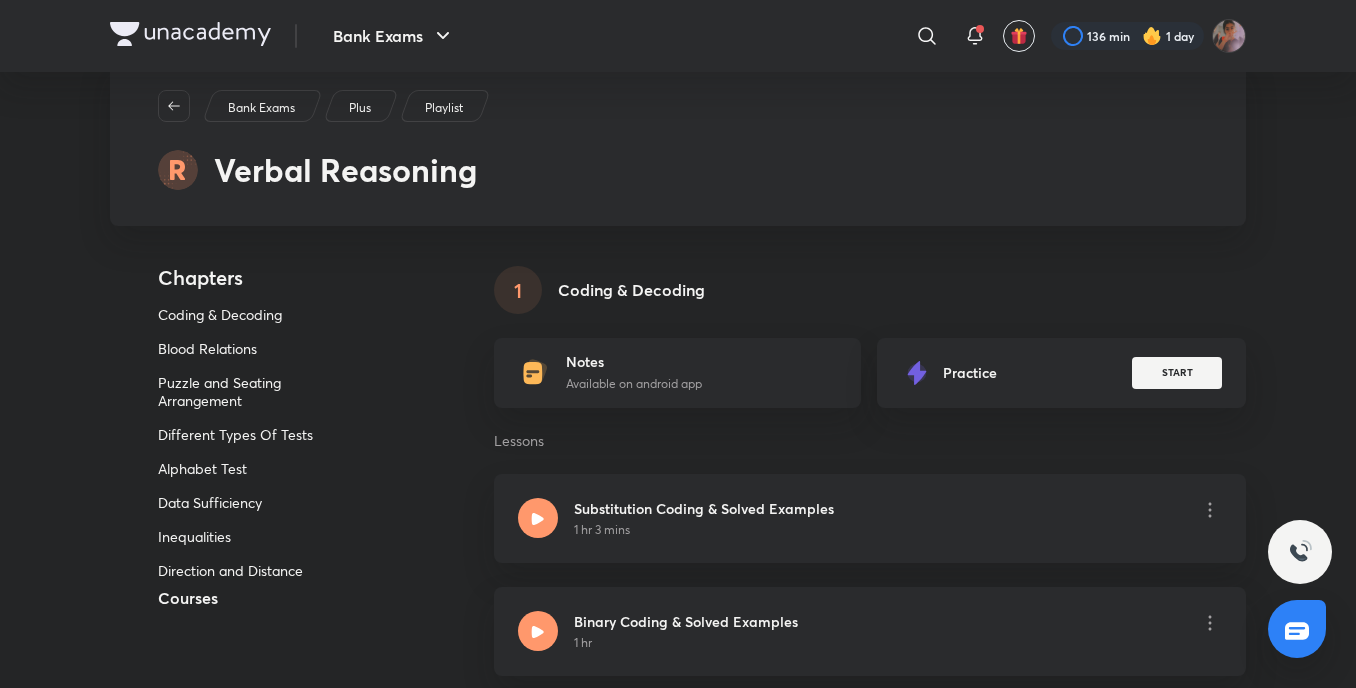click on "Available on android app" at bounding box center [634, 384] 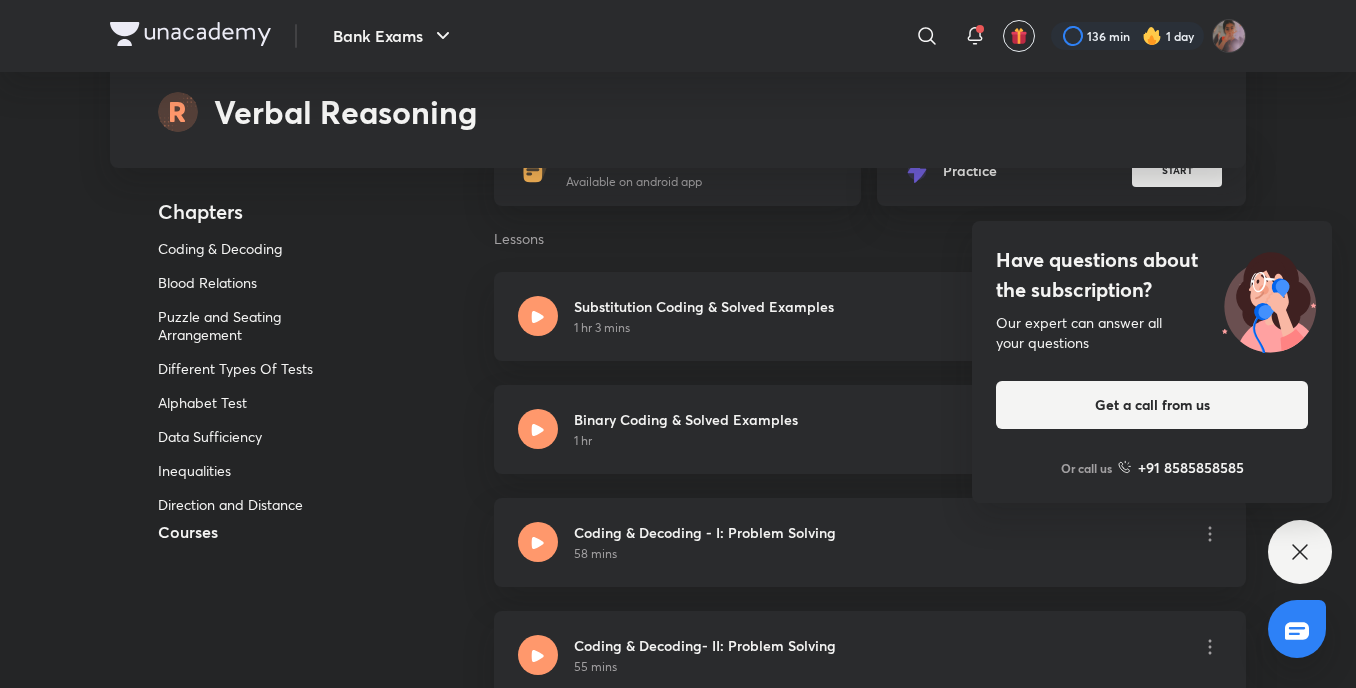 scroll, scrollTop: 0, scrollLeft: 0, axis: both 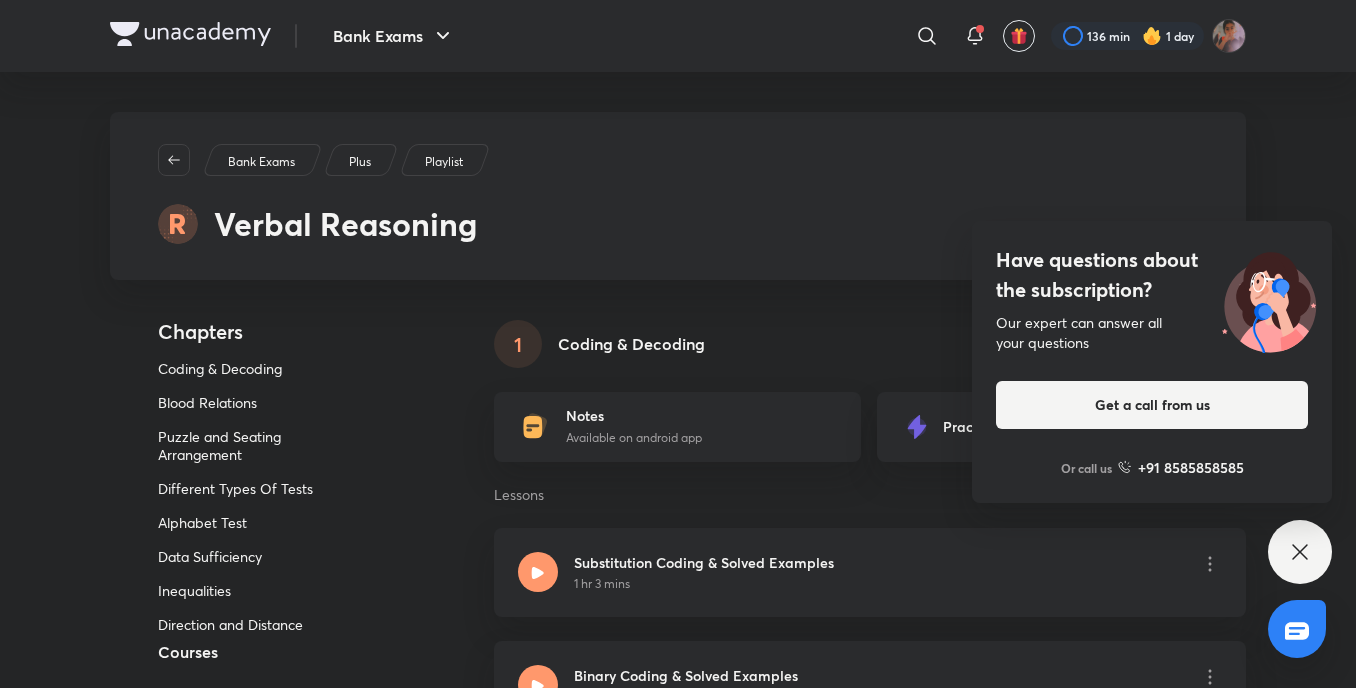 click on "Have questions about the subscription? Our expert can answer all your questions Get a call from us Or call us +91 8585858585" at bounding box center [1300, 552] 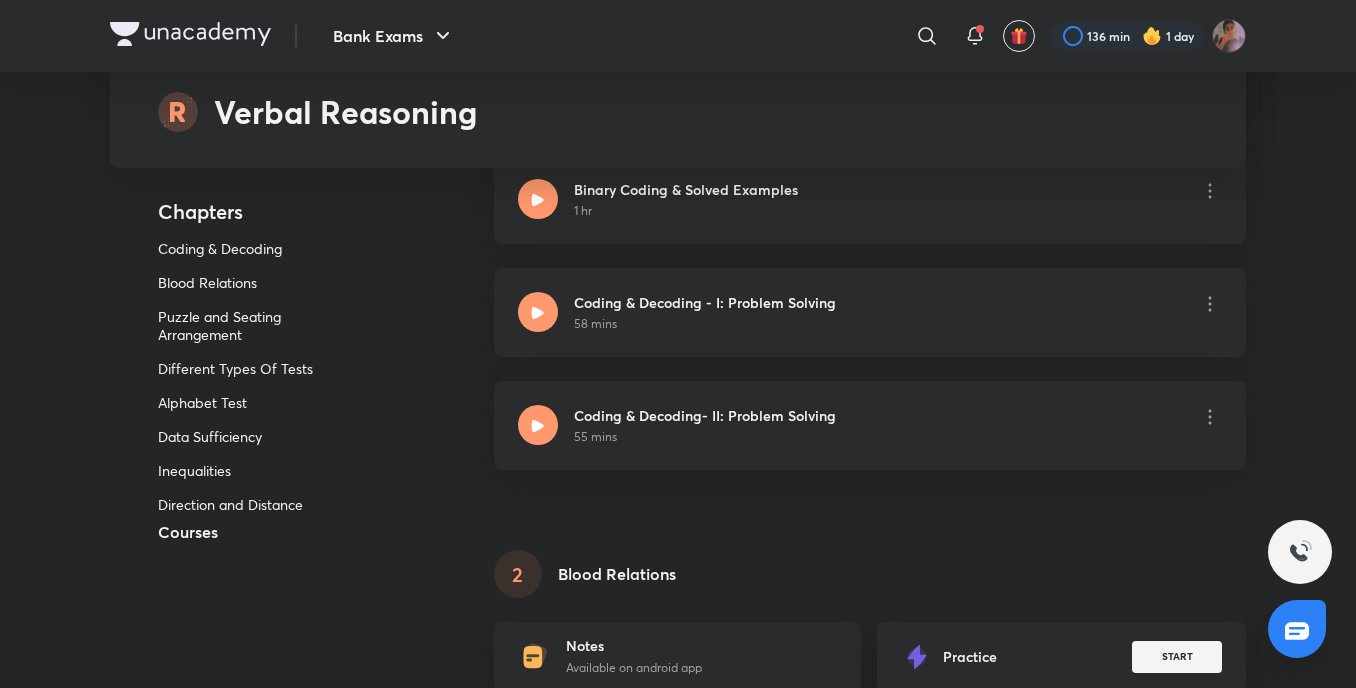 scroll, scrollTop: 0, scrollLeft: 0, axis: both 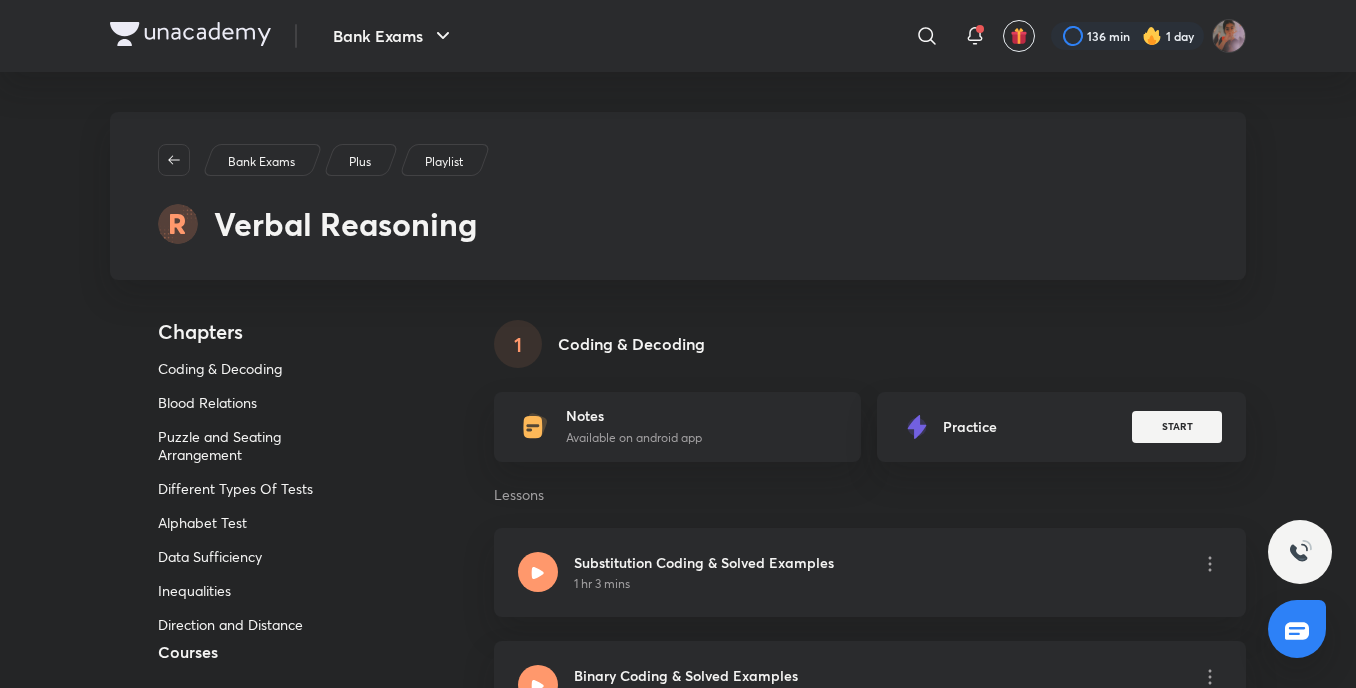 click on "Playlist" at bounding box center [445, 160] 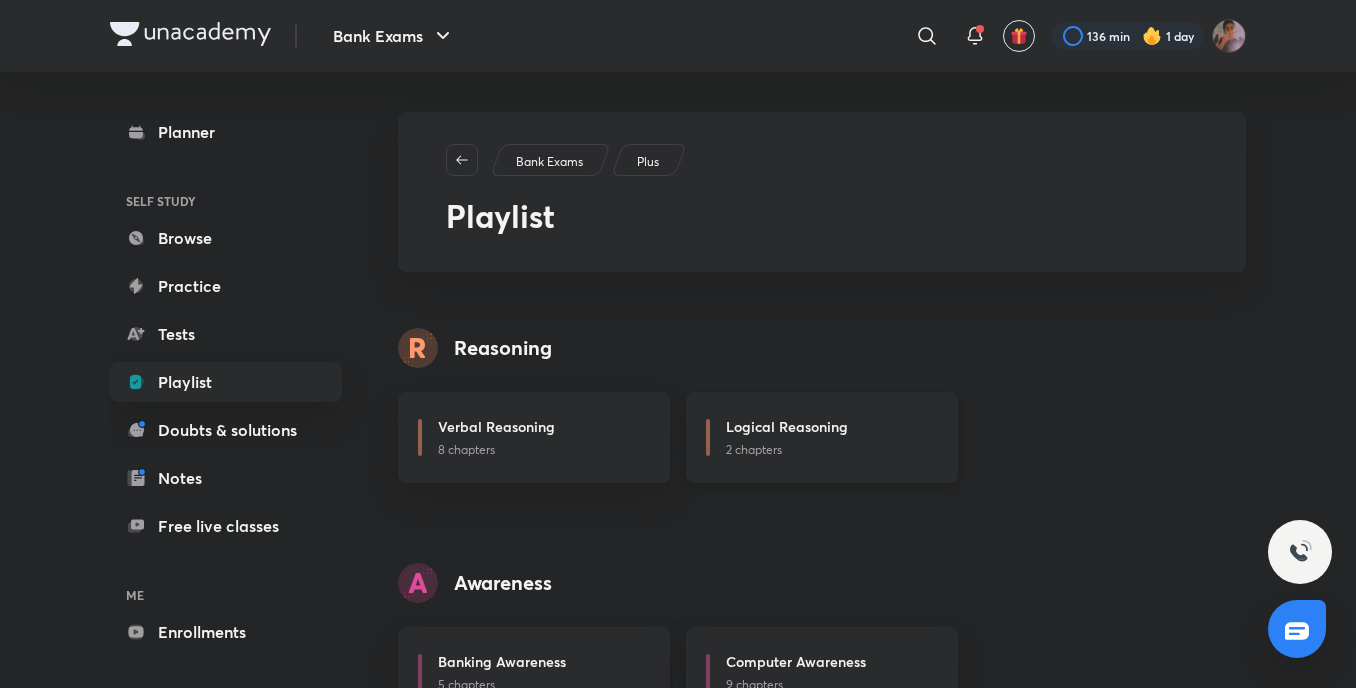click on "Logical Reasoning 2 chapters" at bounding box center (822, 437) 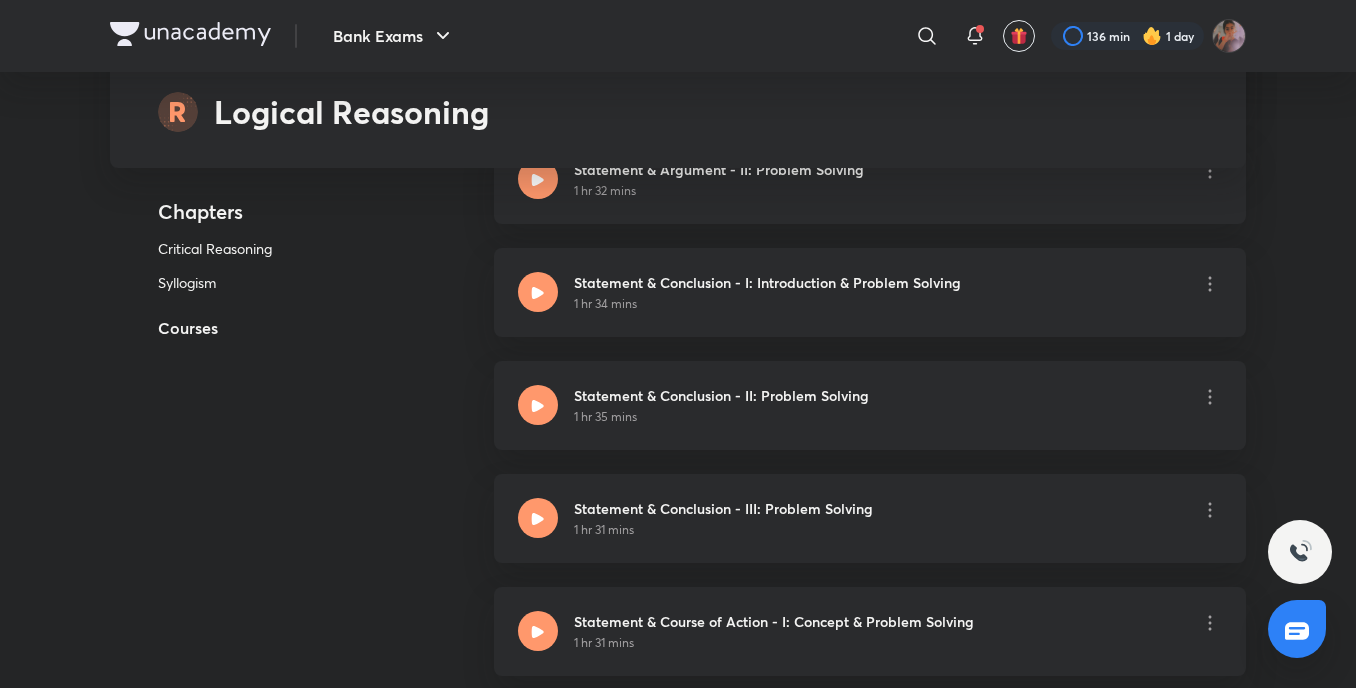 scroll, scrollTop: 0, scrollLeft: 0, axis: both 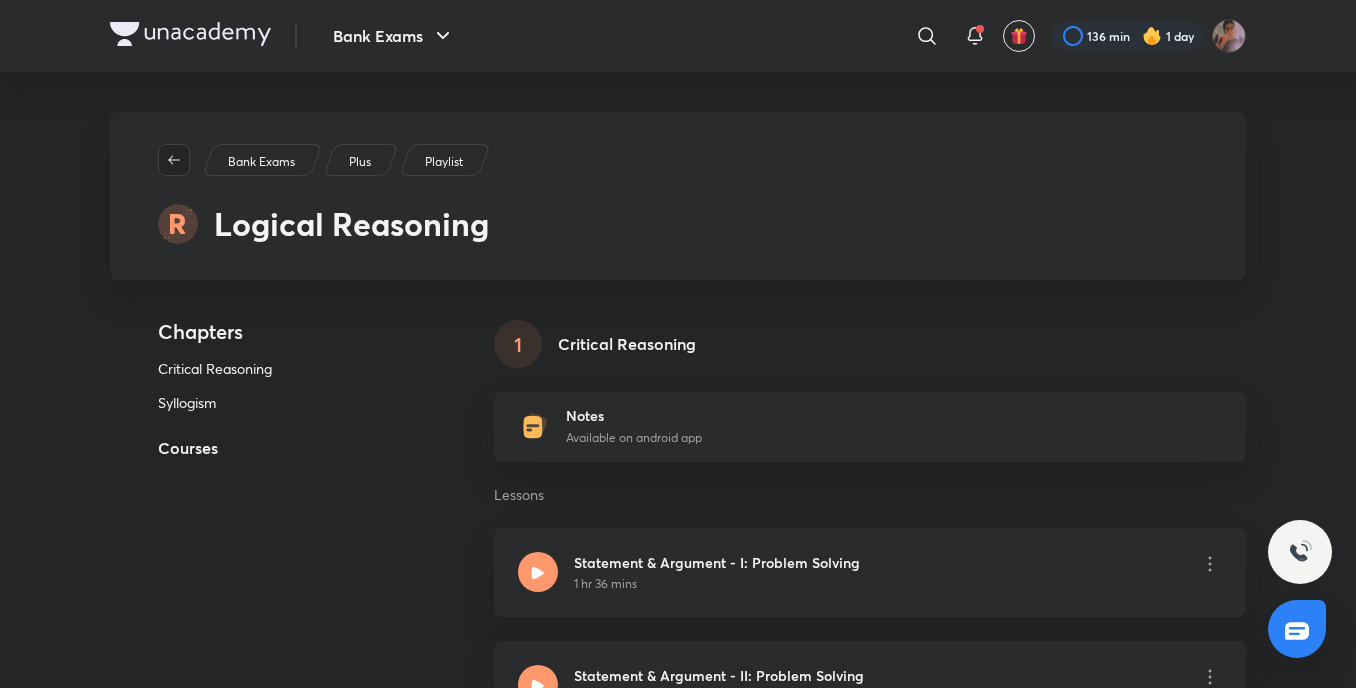 click 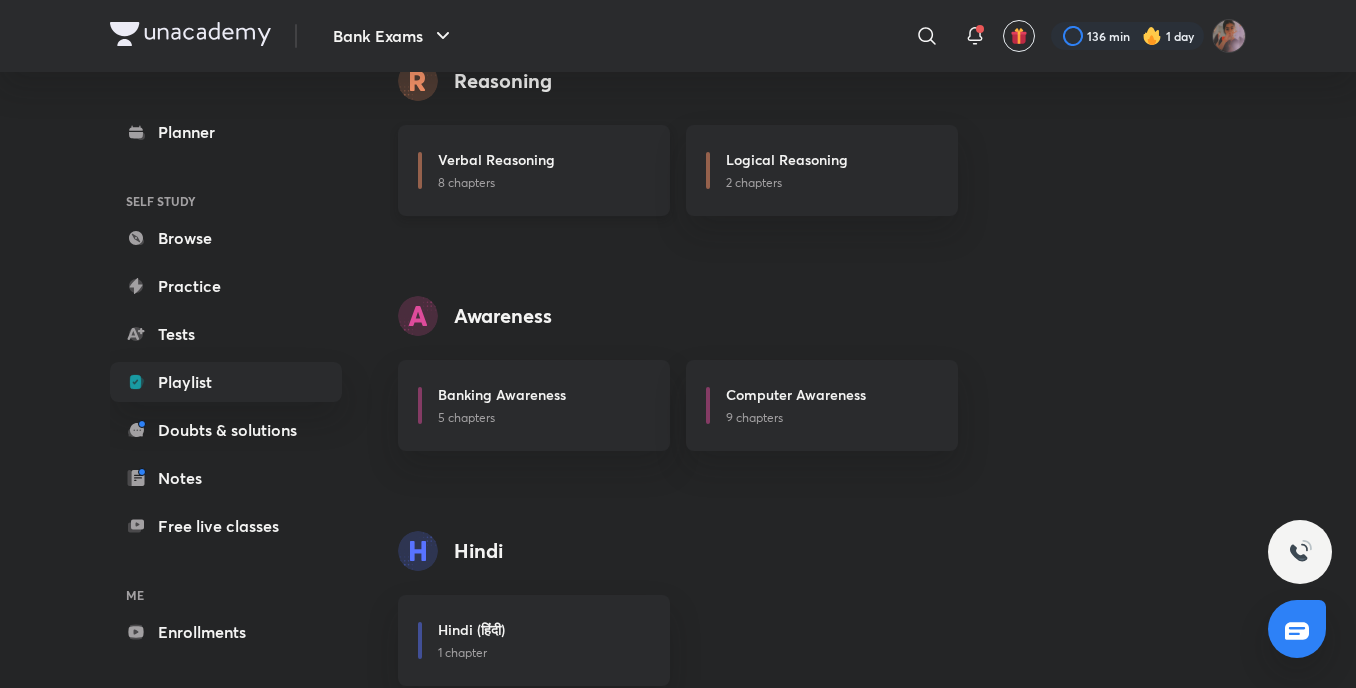 scroll, scrollTop: 0, scrollLeft: 0, axis: both 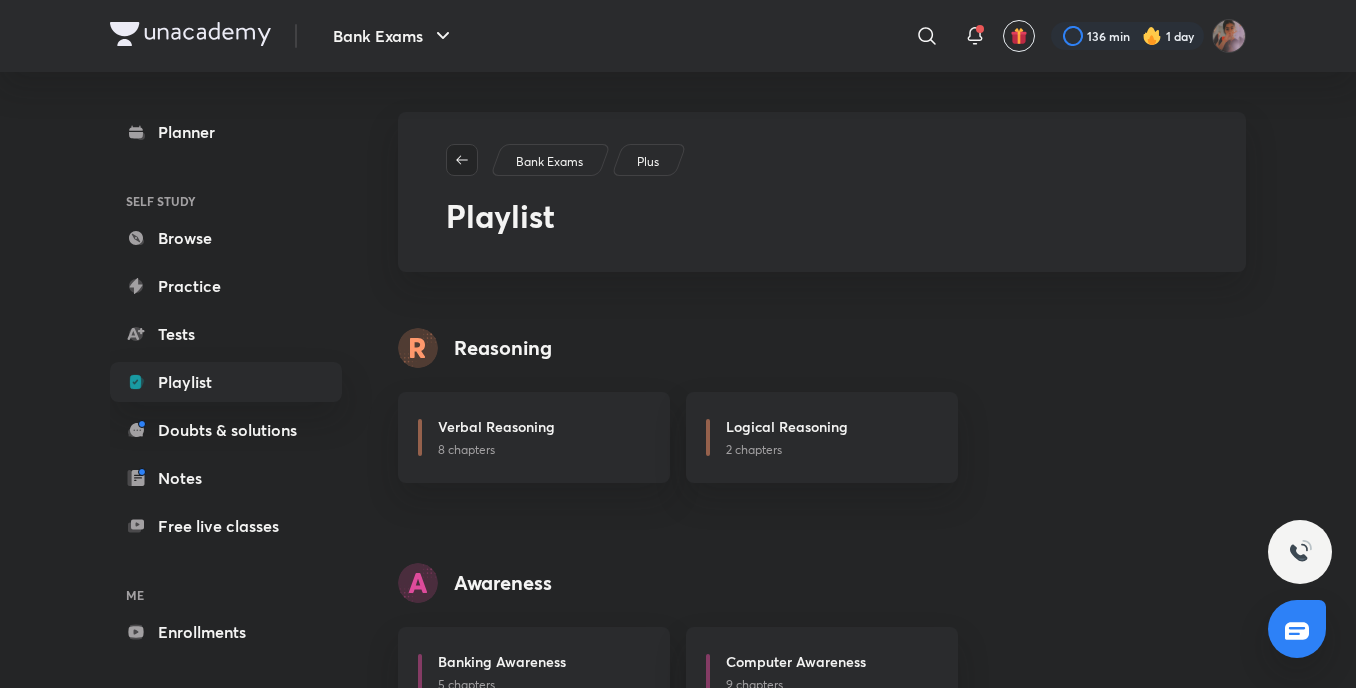 click at bounding box center [462, 160] 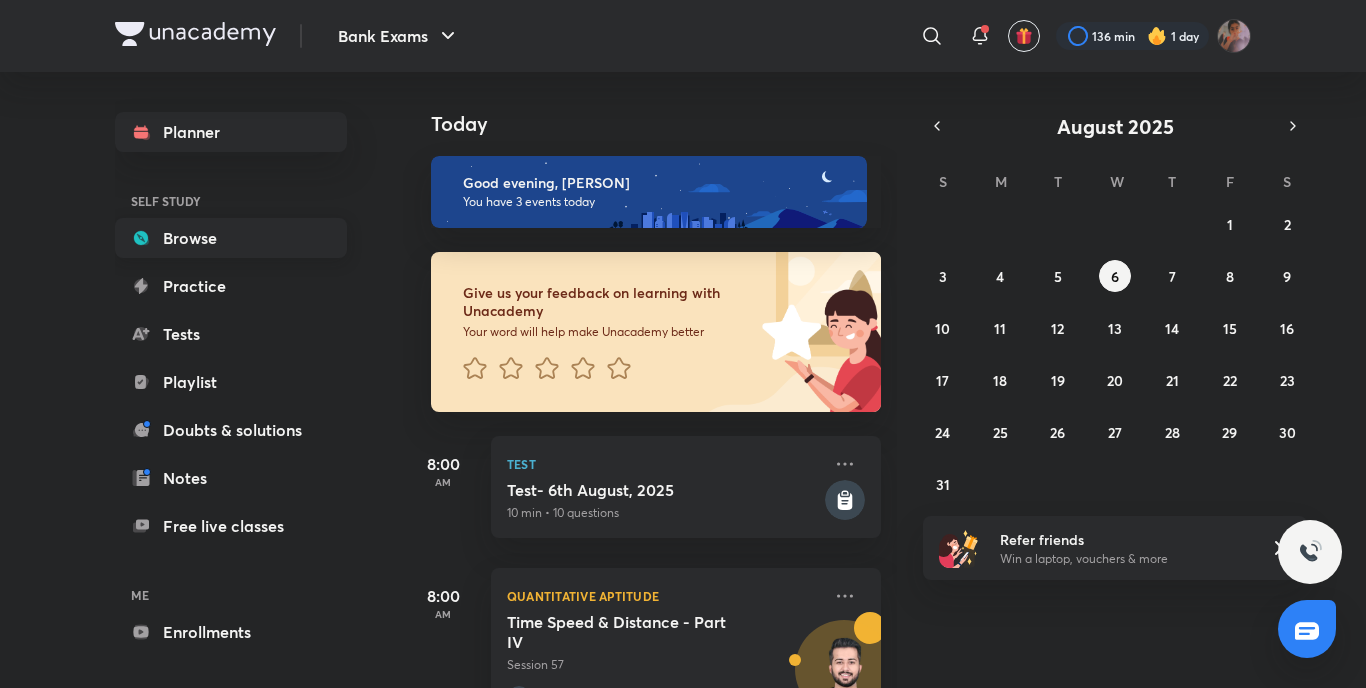 click on "Browse" at bounding box center [231, 238] 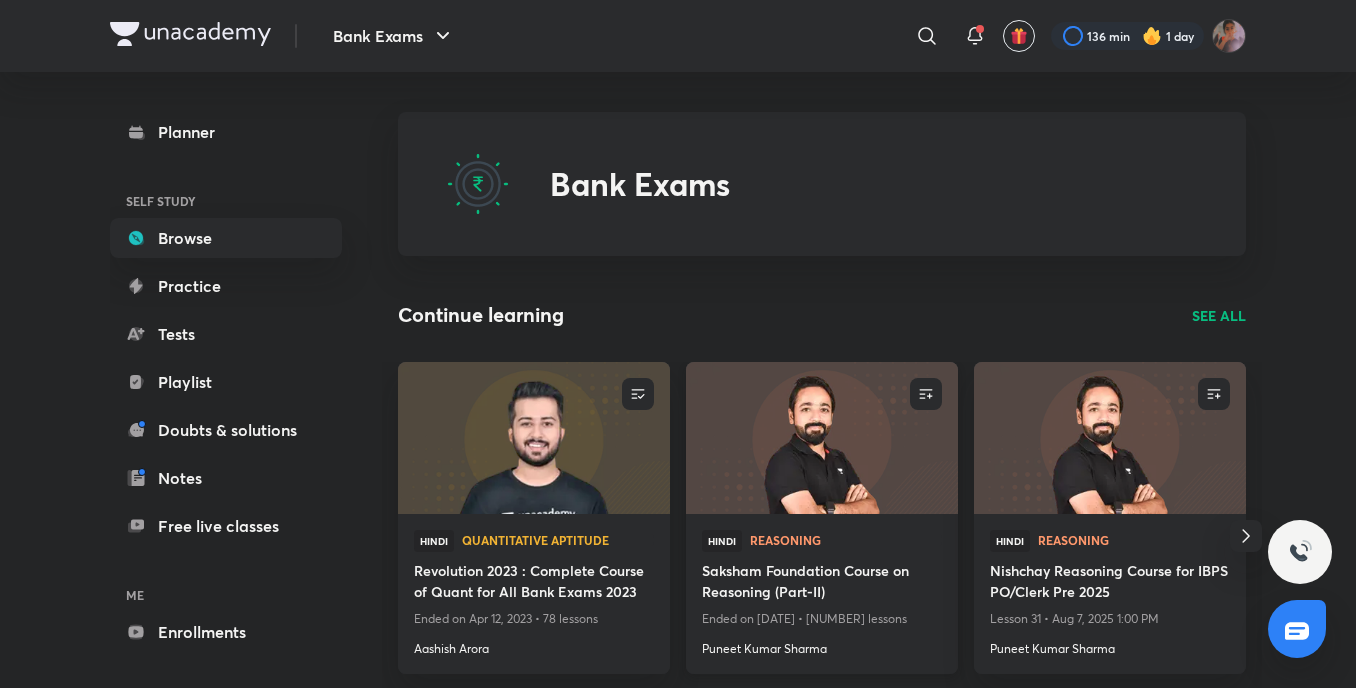 click on "Puneet Kumar Sharma" at bounding box center (822, 645) 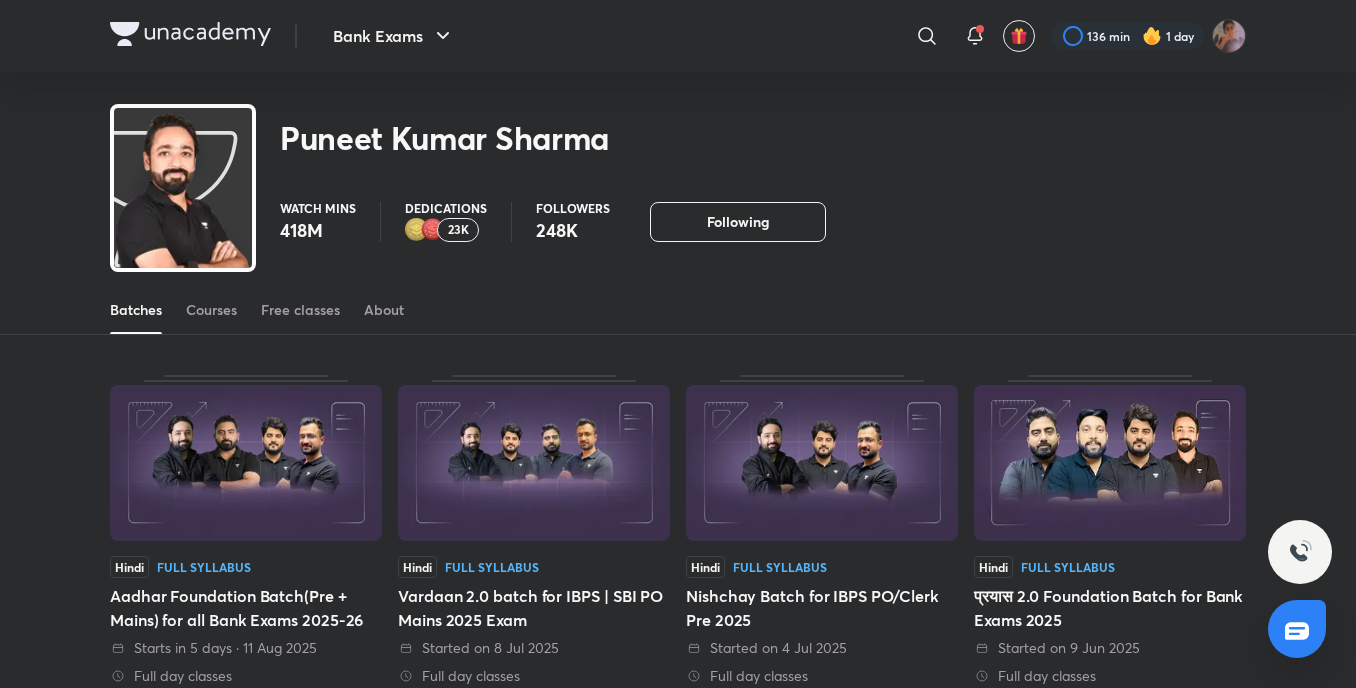 click on "Batches Courses Free classes About" at bounding box center (678, 310) 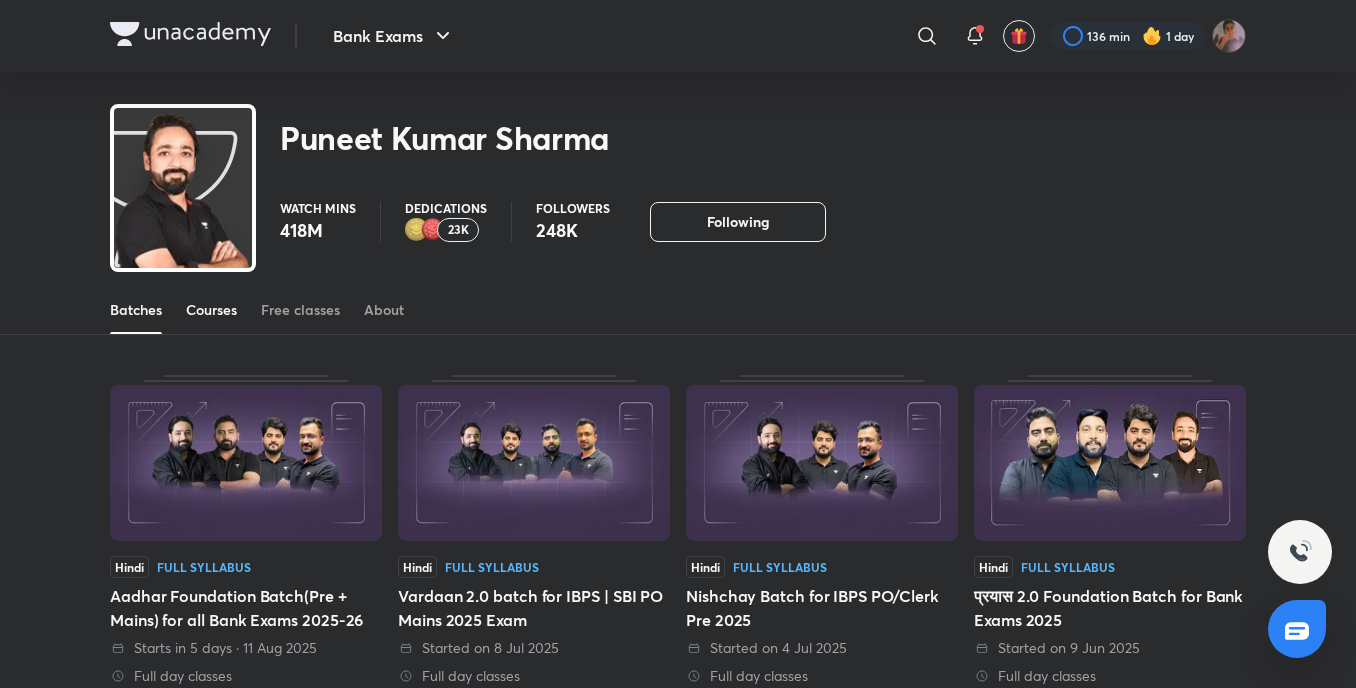 click on "Courses" at bounding box center (211, 310) 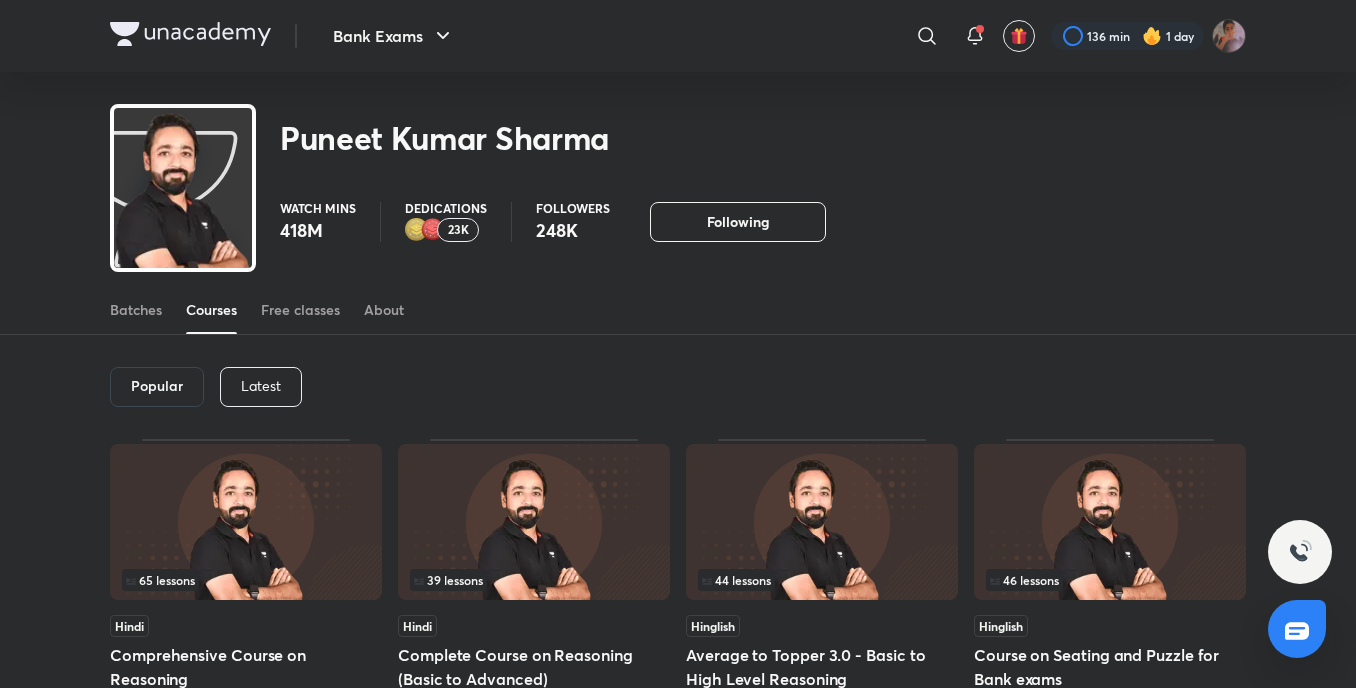 click on "Popular" at bounding box center [157, 386] 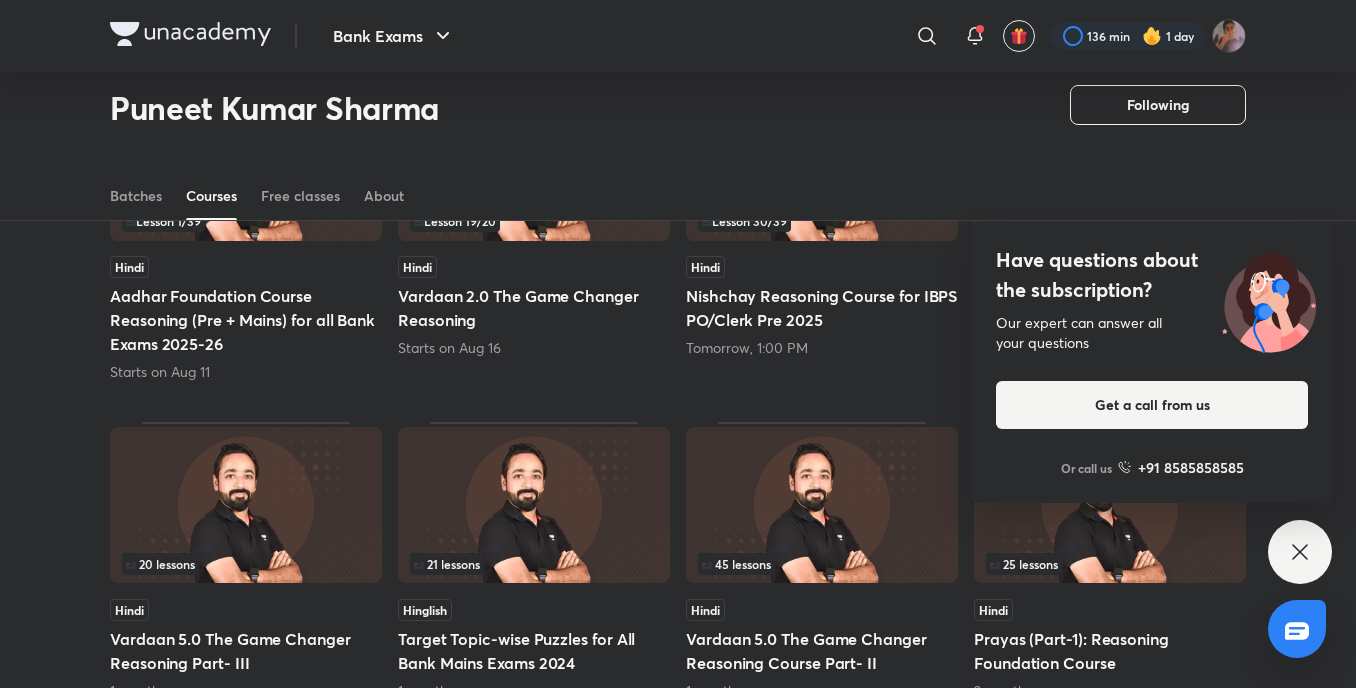 scroll, scrollTop: 303, scrollLeft: 0, axis: vertical 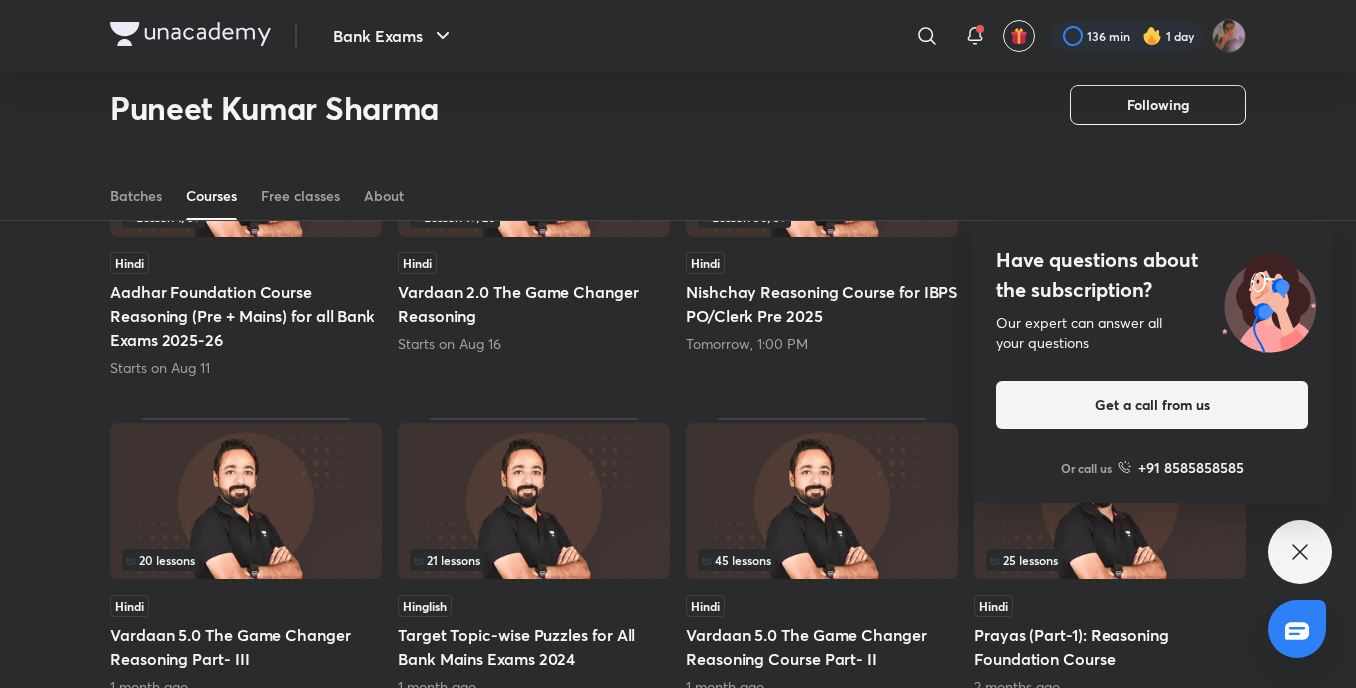 click 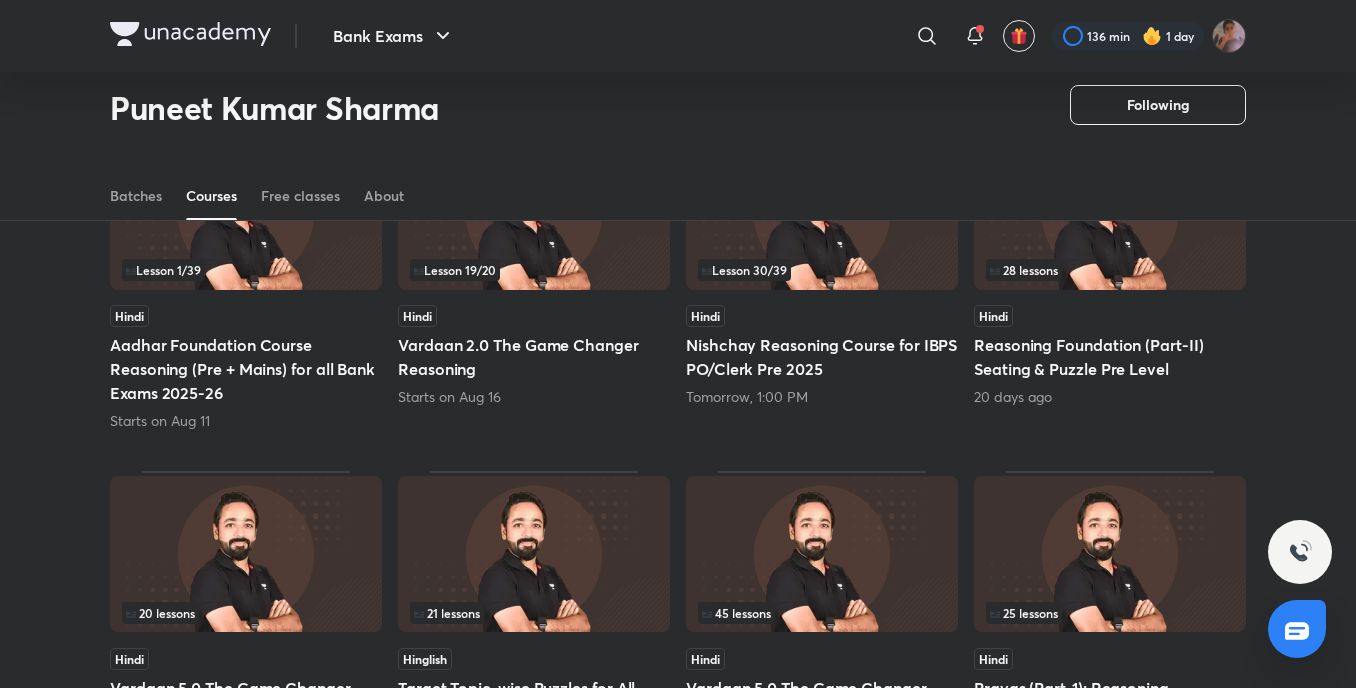 scroll, scrollTop: 217, scrollLeft: 0, axis: vertical 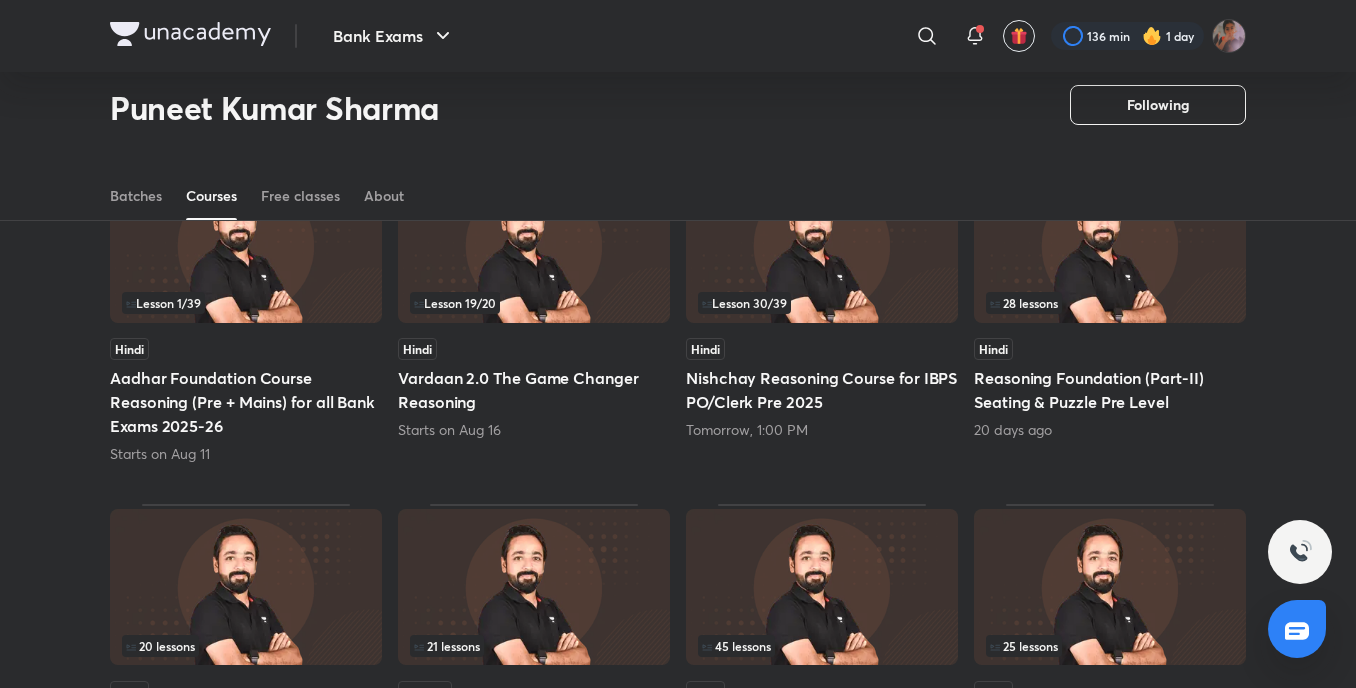 click on "Reasoning Foundation (Part-II) Seating & Puzzle Pre Level" at bounding box center [1110, 390] 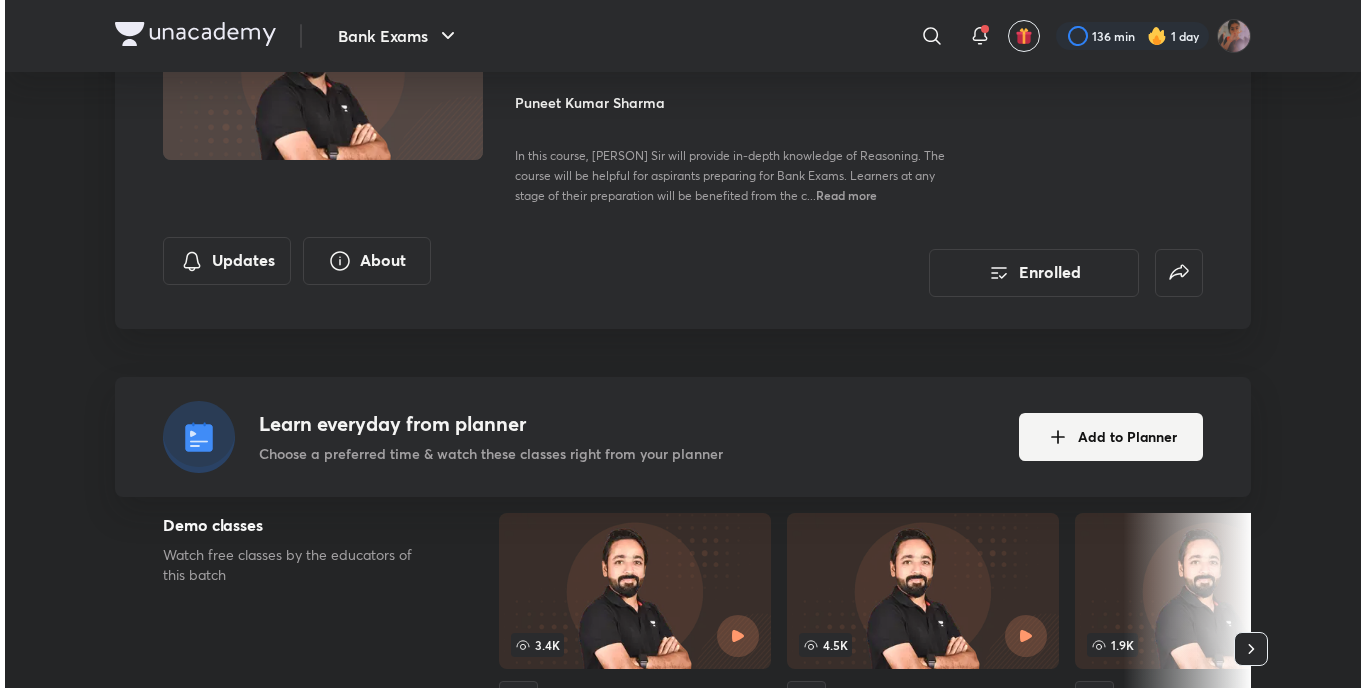 scroll, scrollTop: 0, scrollLeft: 0, axis: both 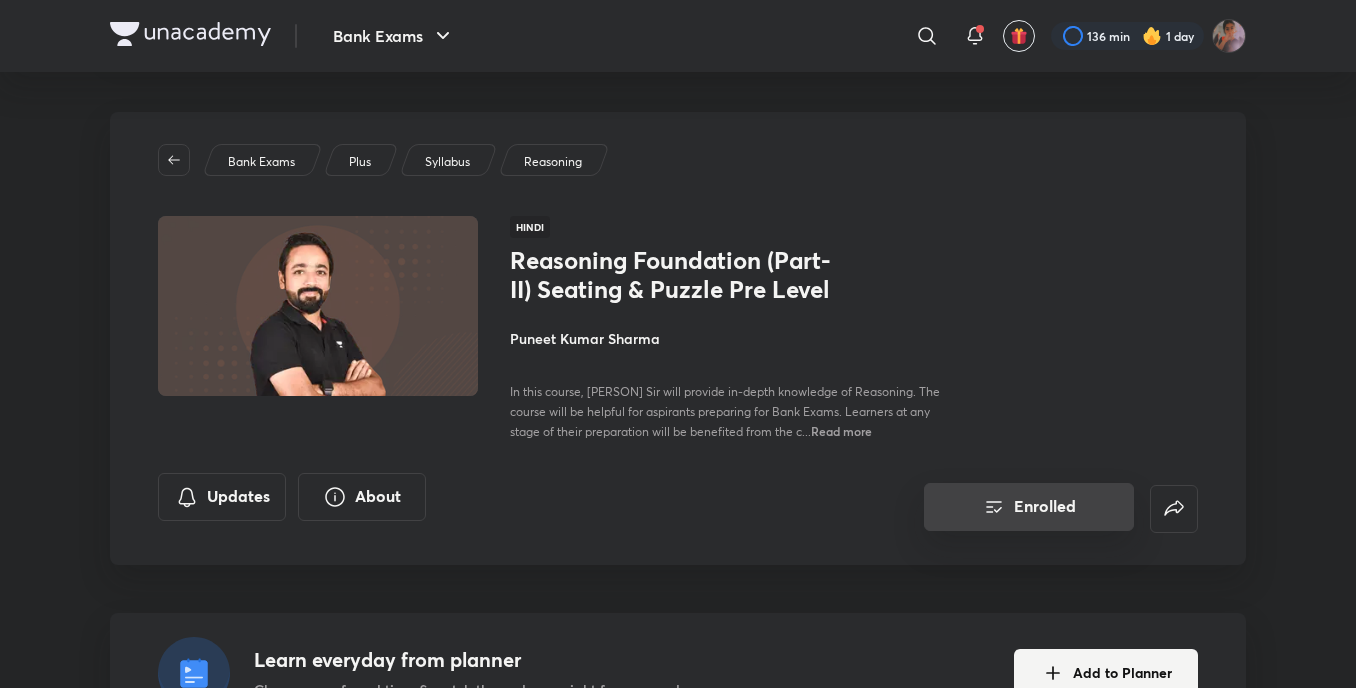 click on "Enrolled" at bounding box center (1029, 507) 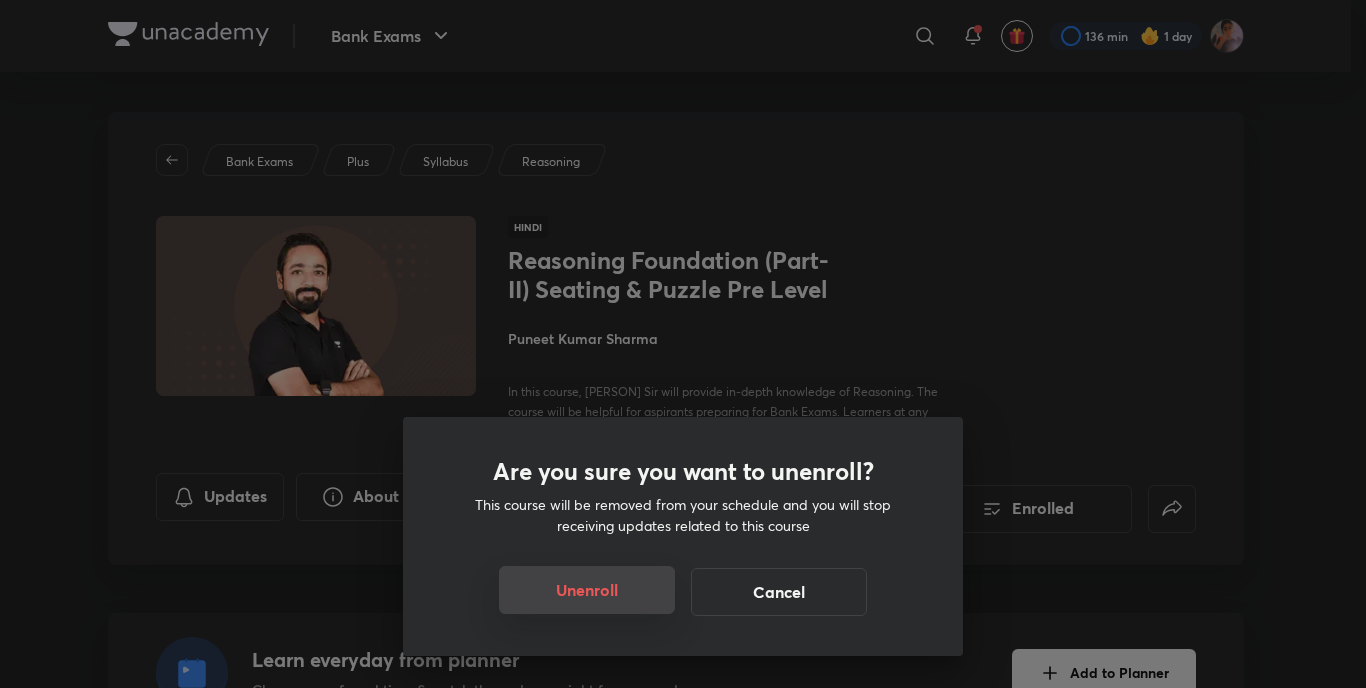 click on "Unenroll" at bounding box center (587, 590) 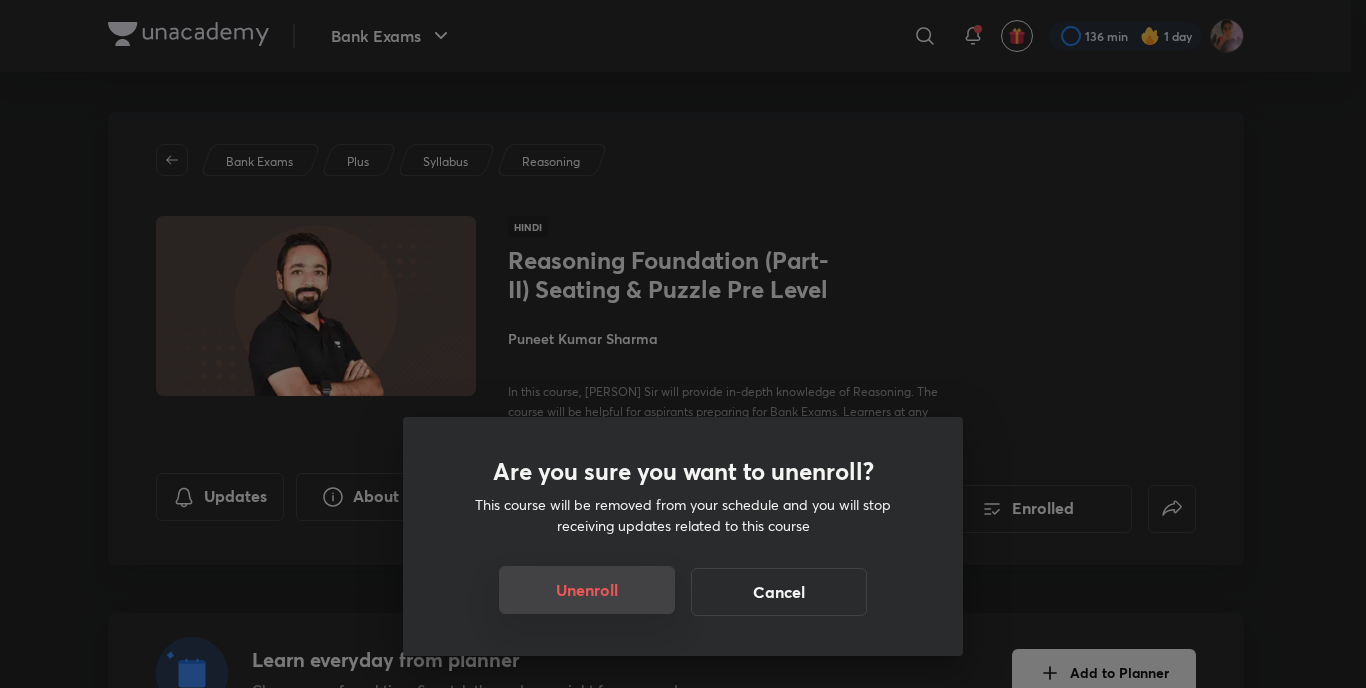 click on "Unenroll" at bounding box center (587, 590) 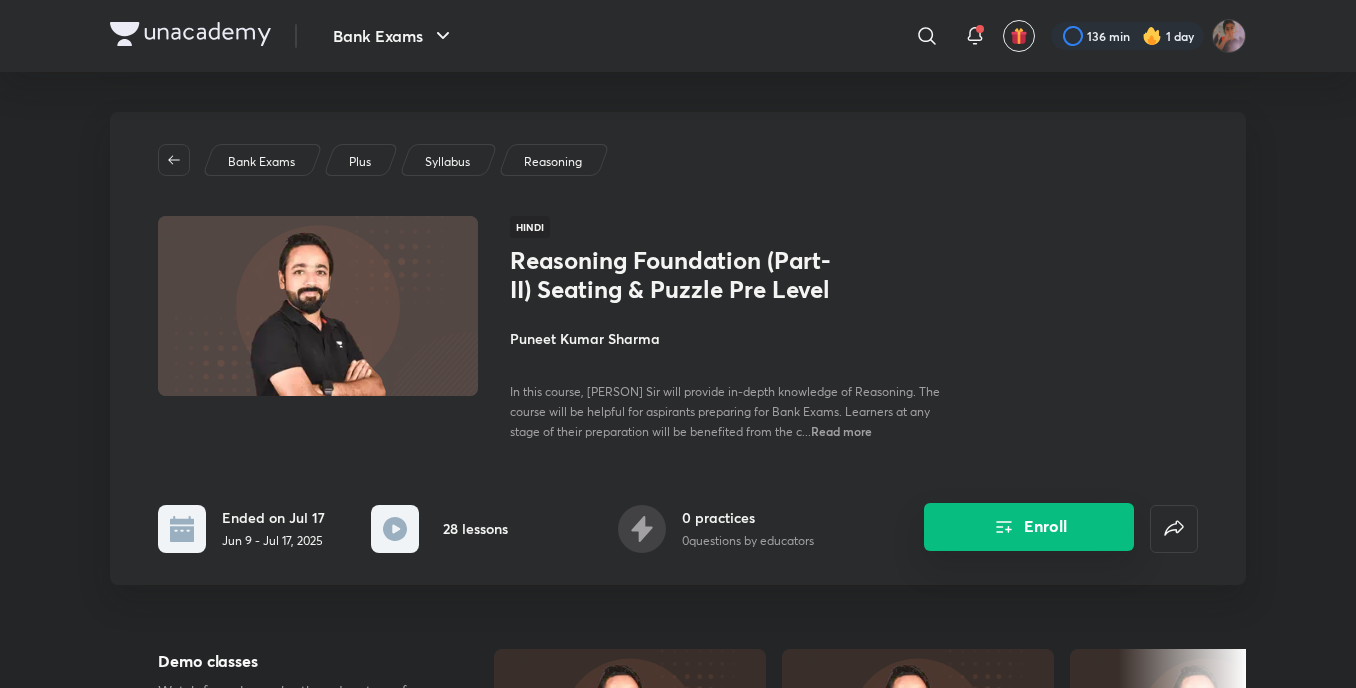 click on "Enroll" at bounding box center (1029, 527) 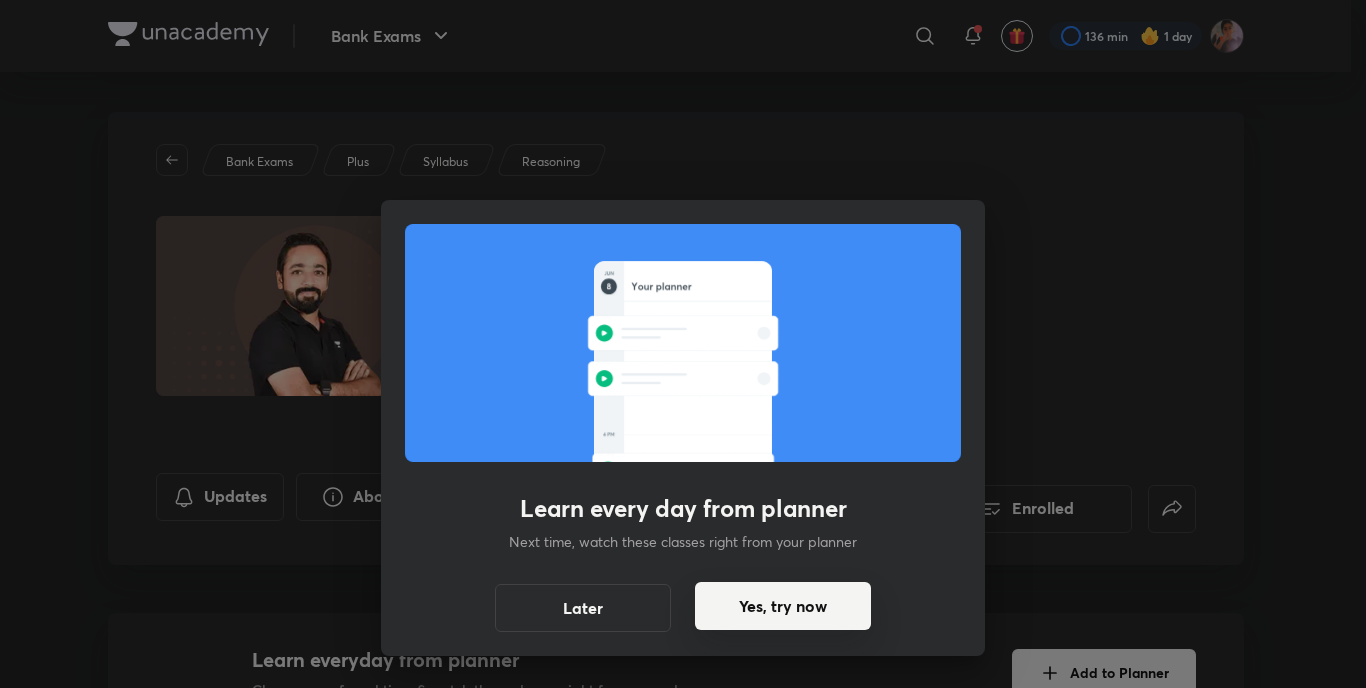 click on "Yes, try now" at bounding box center [783, 606] 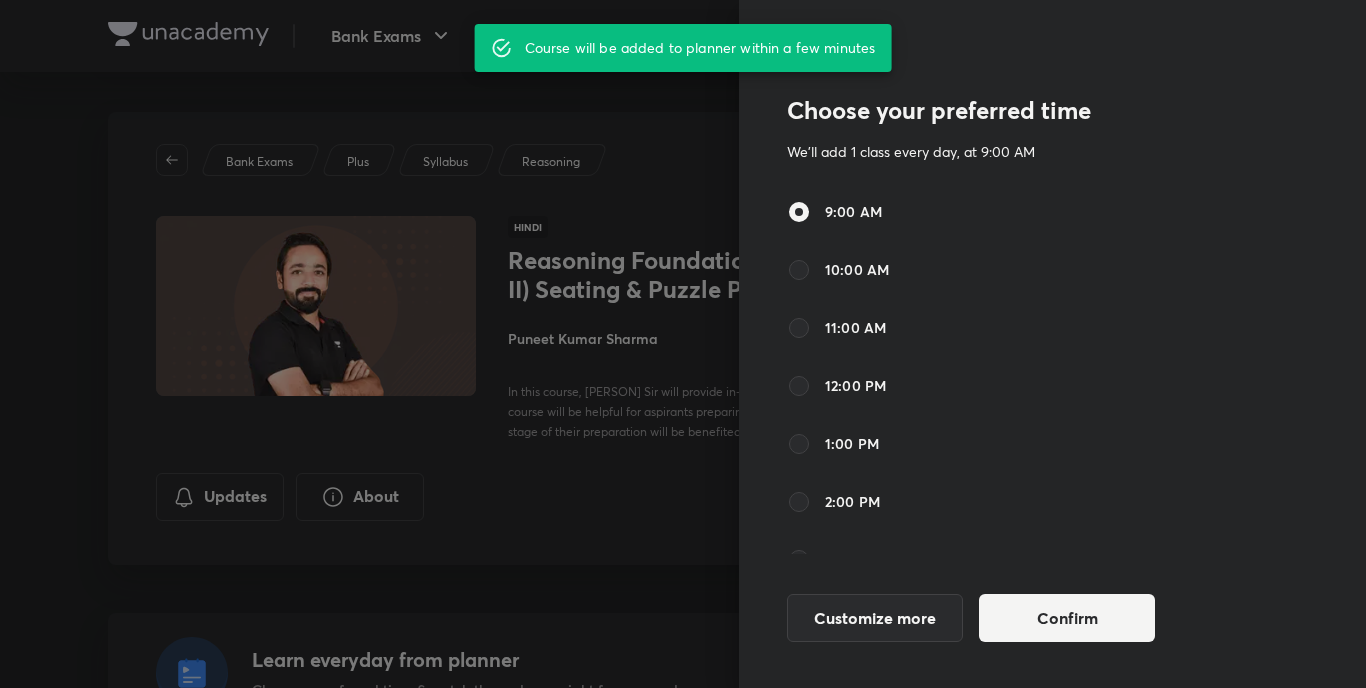 scroll, scrollTop: 201, scrollLeft: 0, axis: vertical 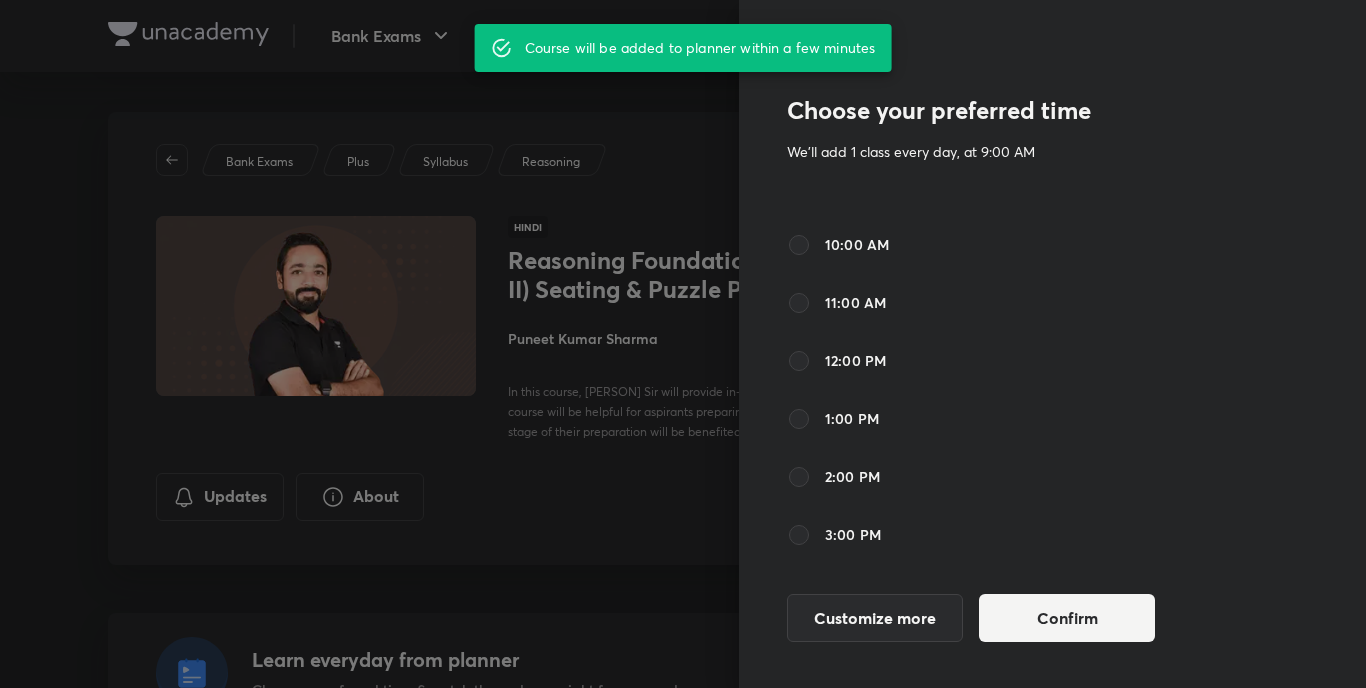click on "1:00 PM" at bounding box center [852, 418] 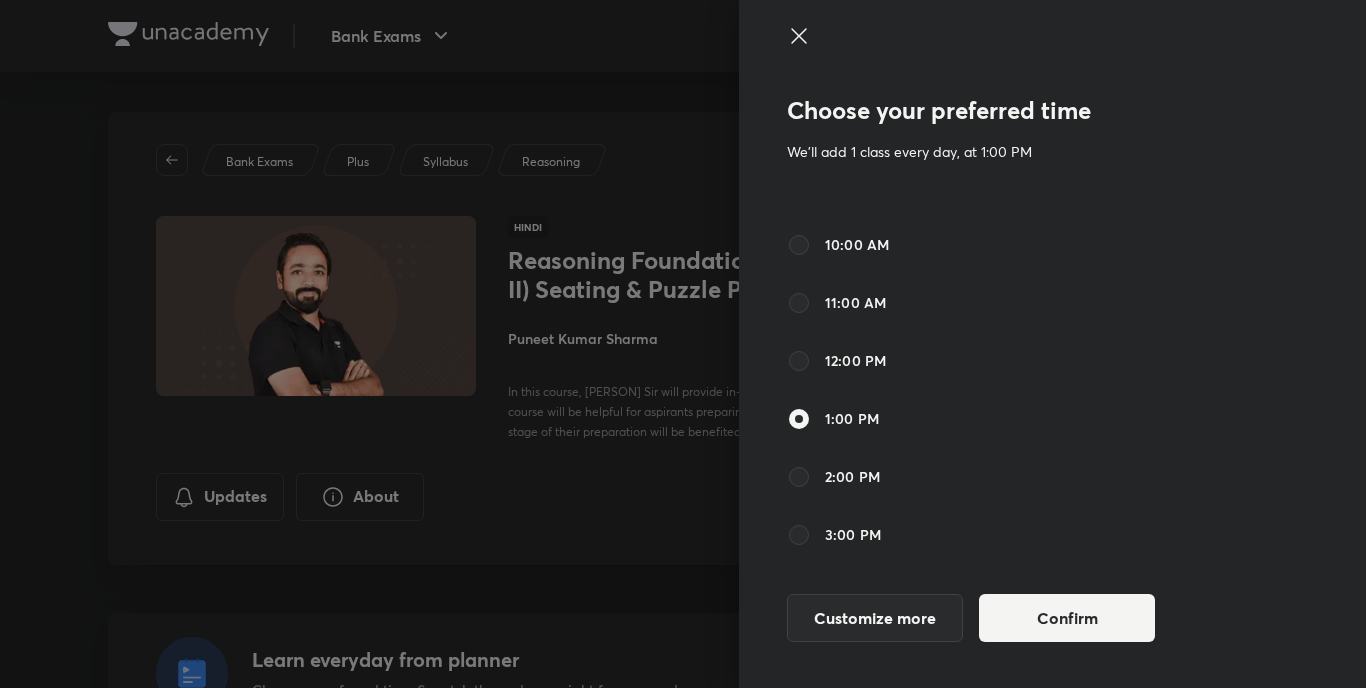click on "11:00 AM" at bounding box center (855, 302) 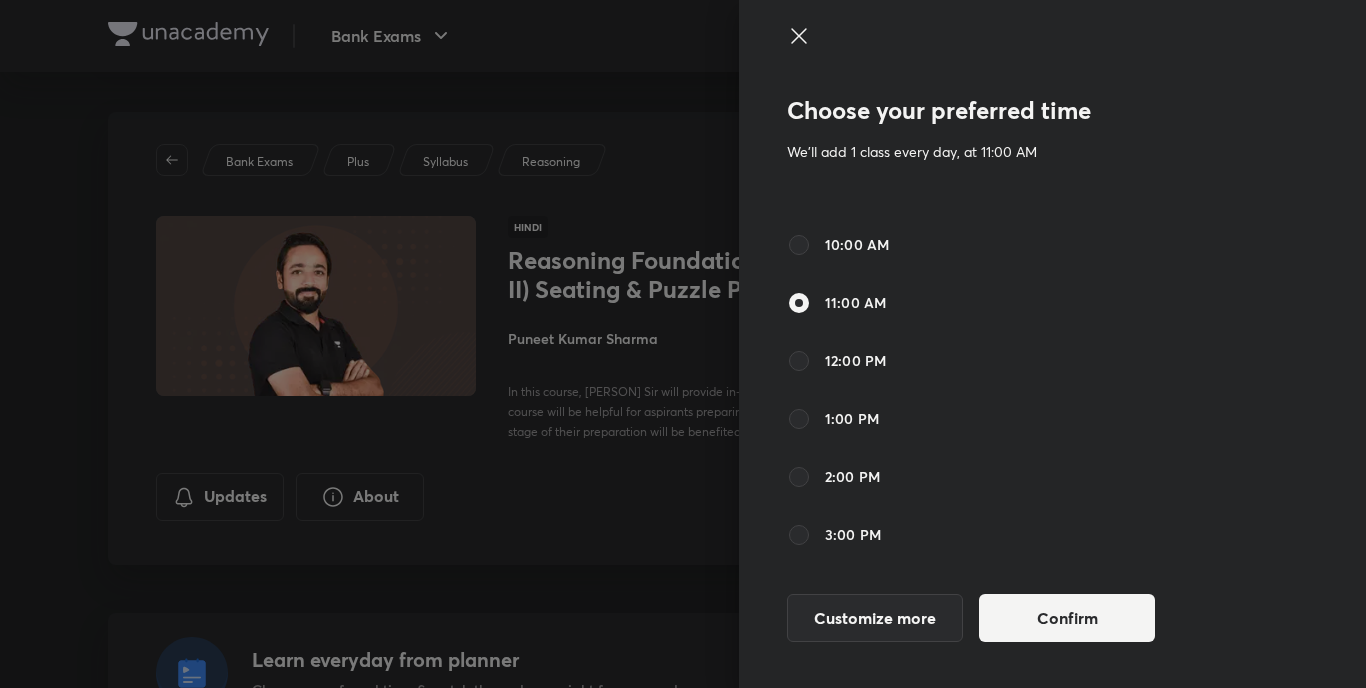 click on "12:00 PM" at bounding box center [855, 360] 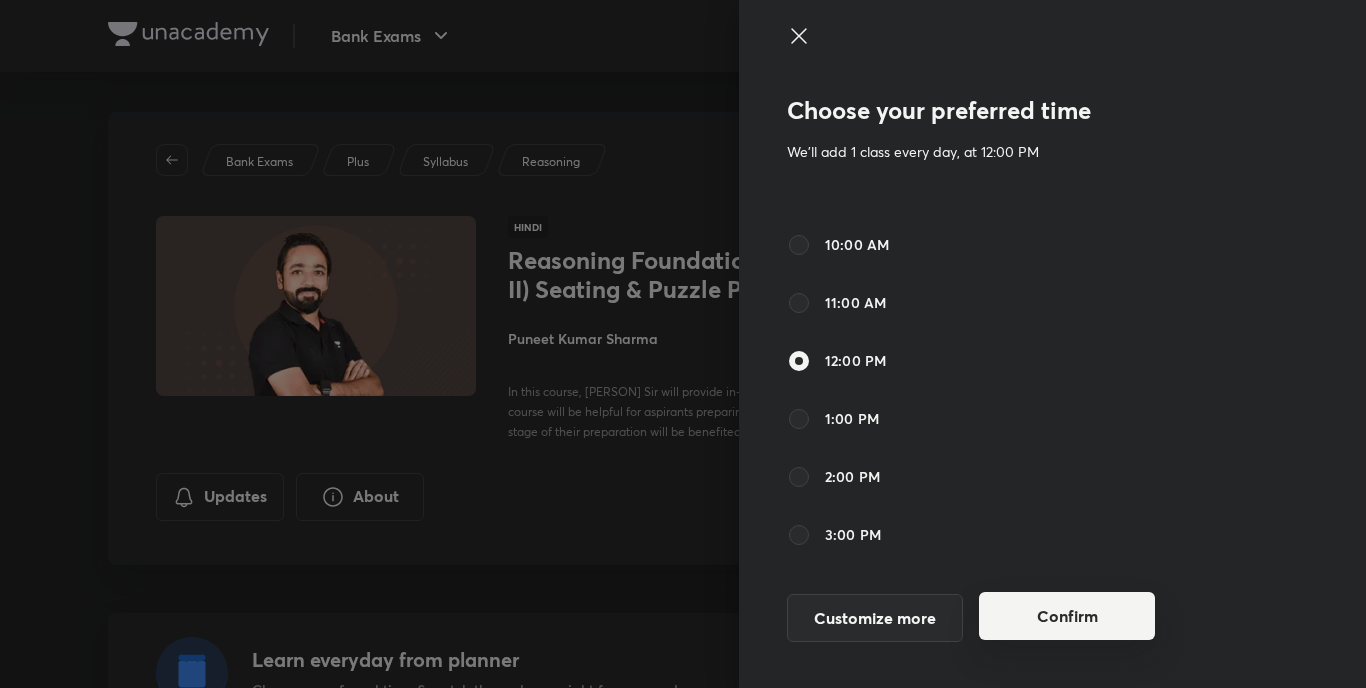 click on "Confirm" at bounding box center (1067, 616) 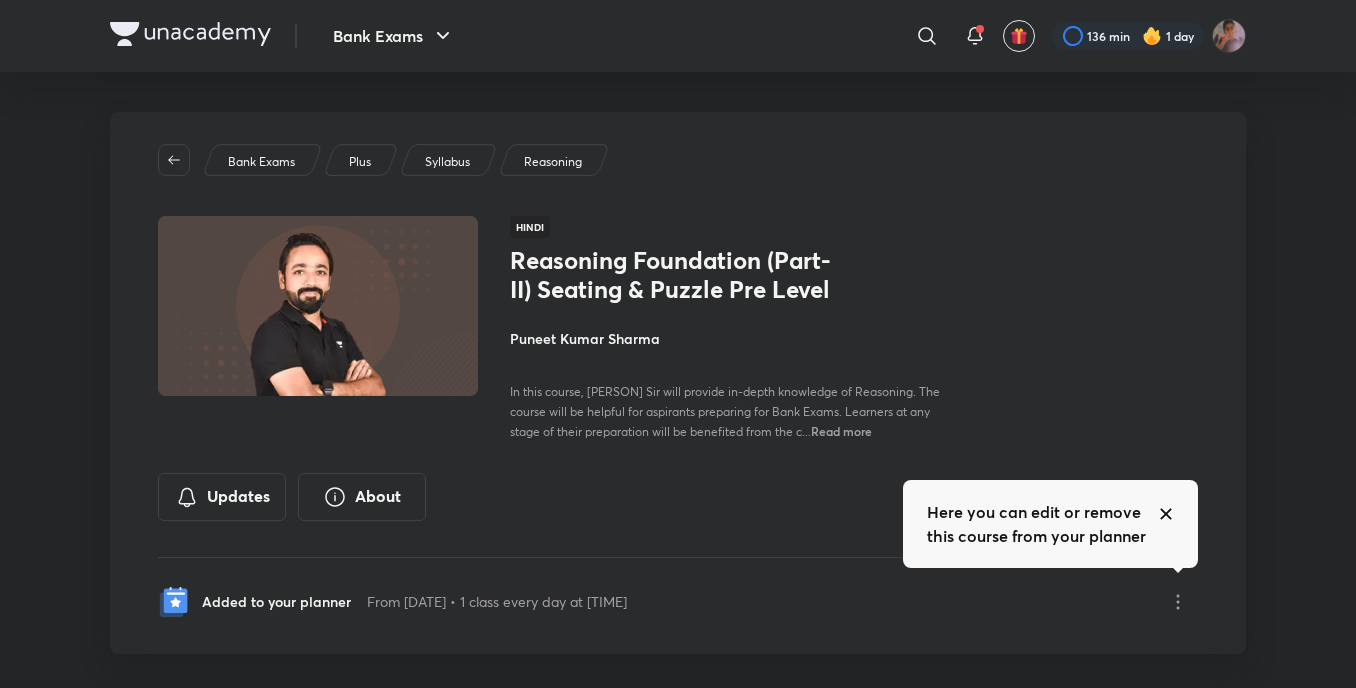 click 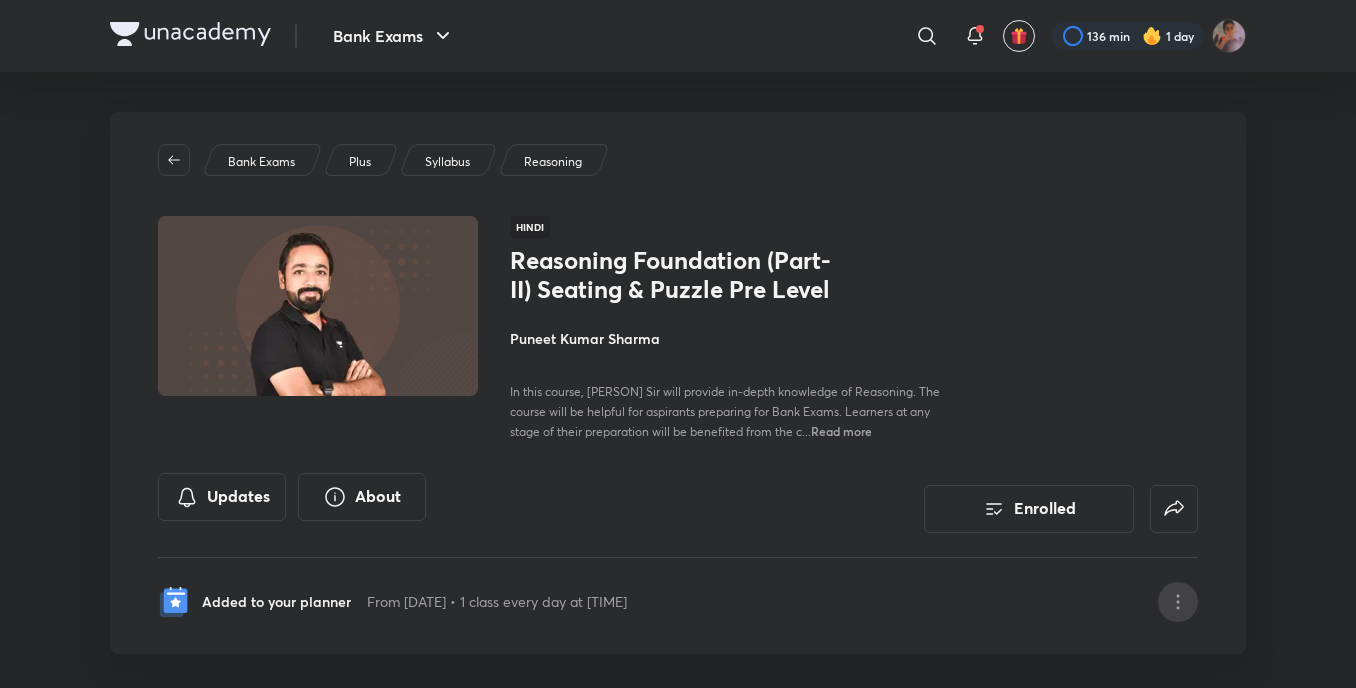 click 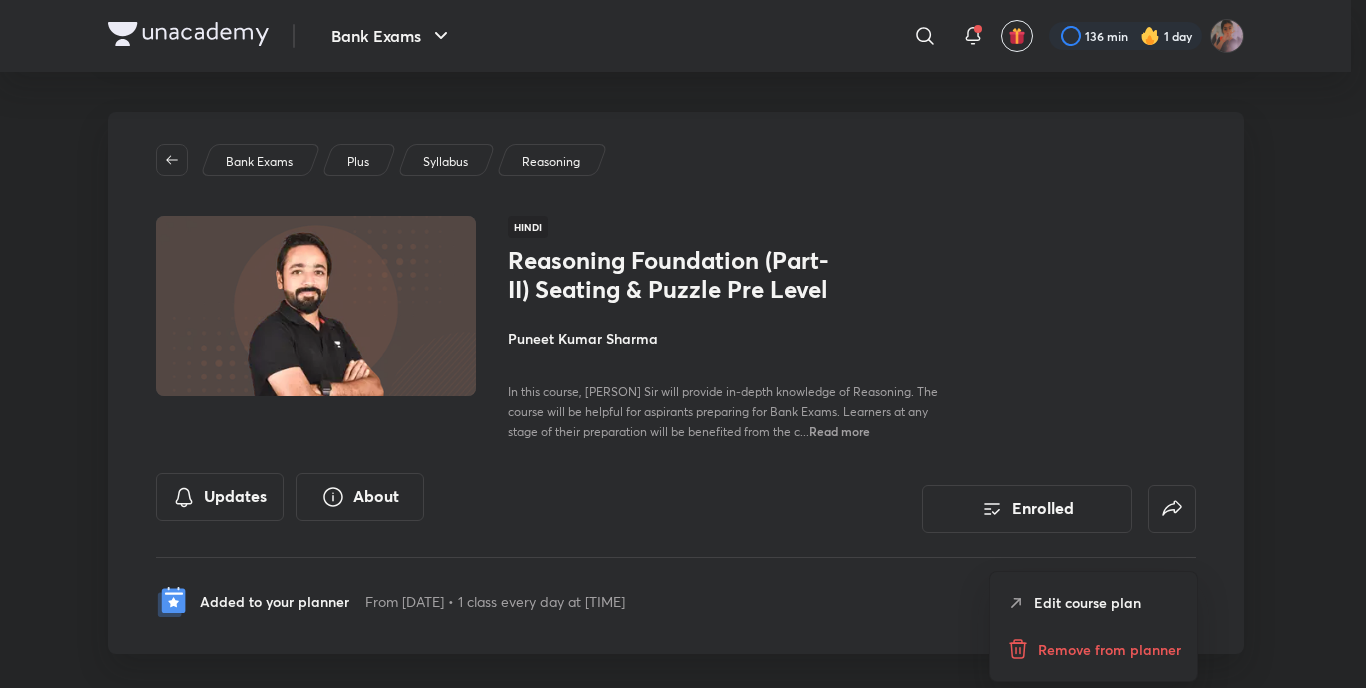 click on "Edit course plan" at bounding box center [1093, 602] 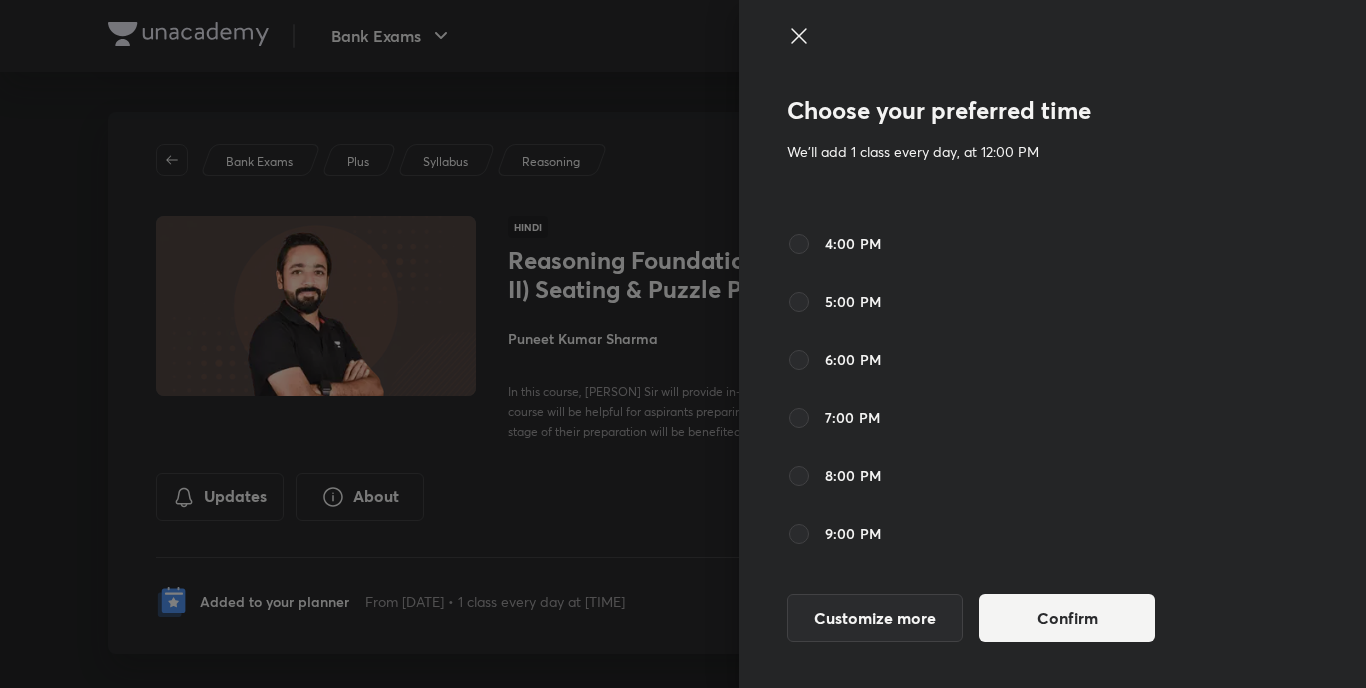 scroll, scrollTop: 553, scrollLeft: 0, axis: vertical 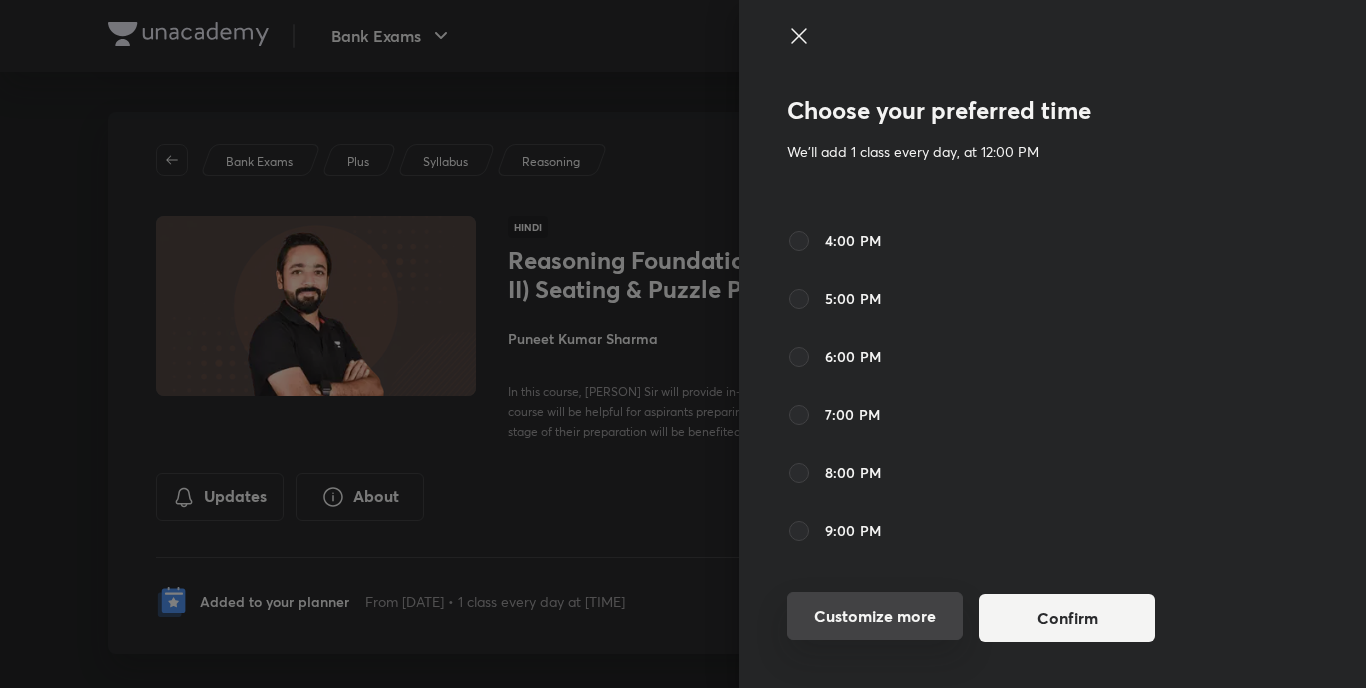 click on "Customize more" at bounding box center [875, 616] 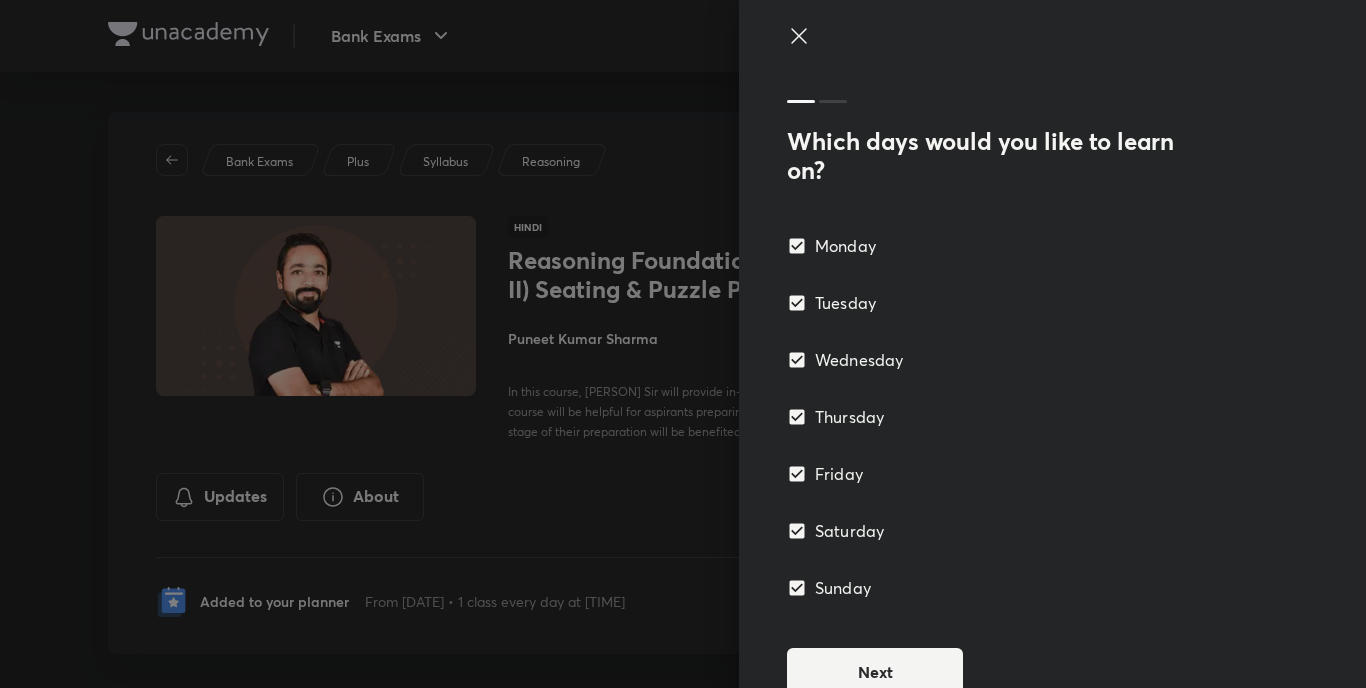 click on "Sunday" at bounding box center (843, 588) 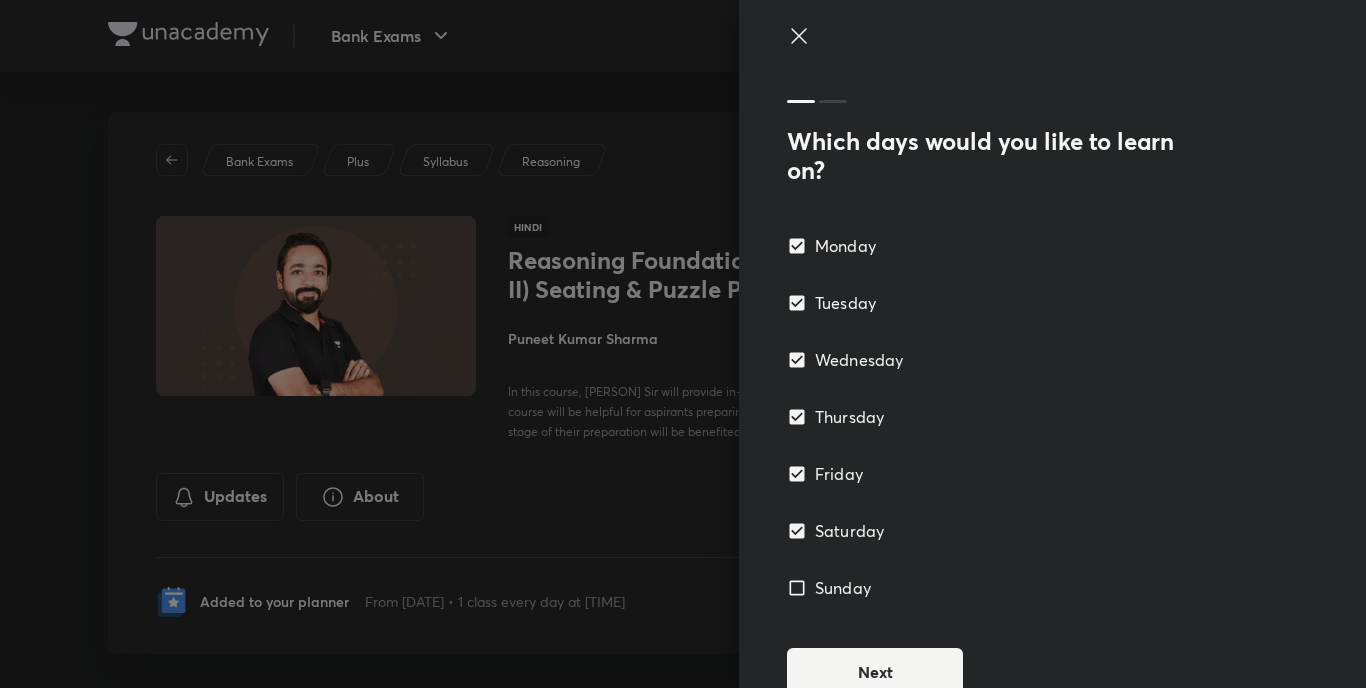 click on "Sunday" at bounding box center [843, 588] 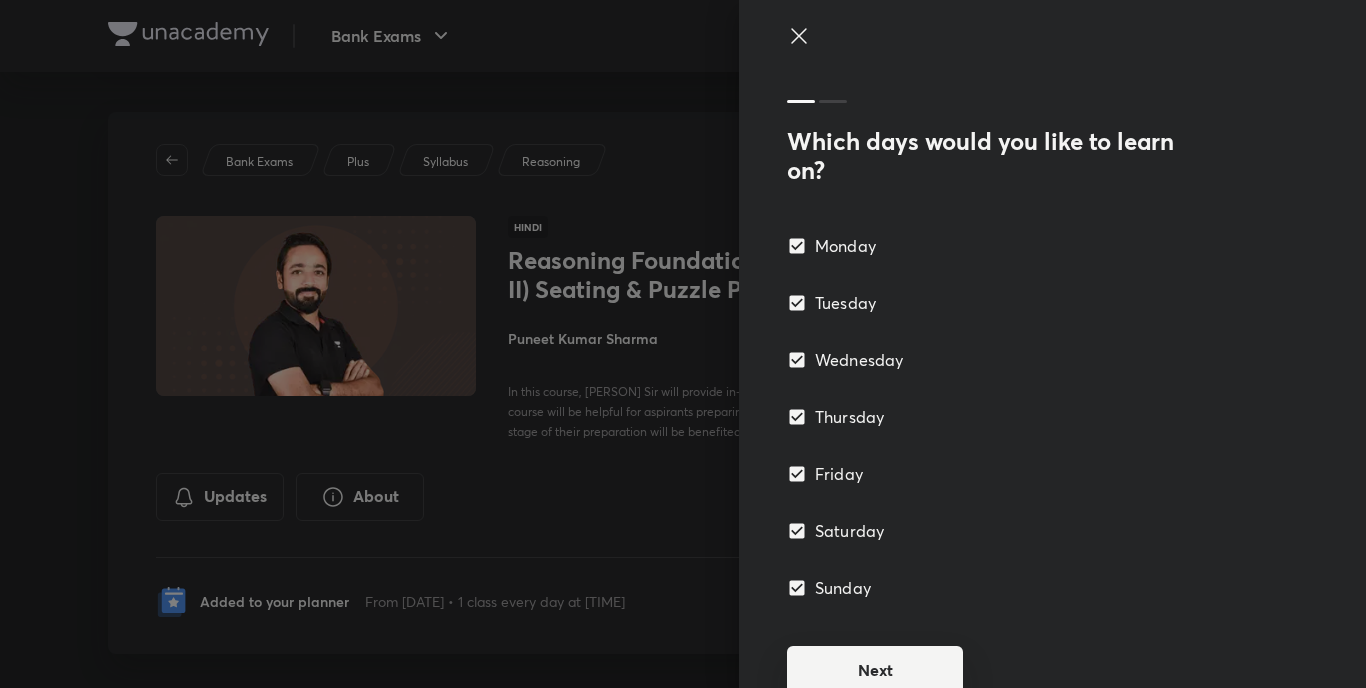 click on "Next" at bounding box center [875, 670] 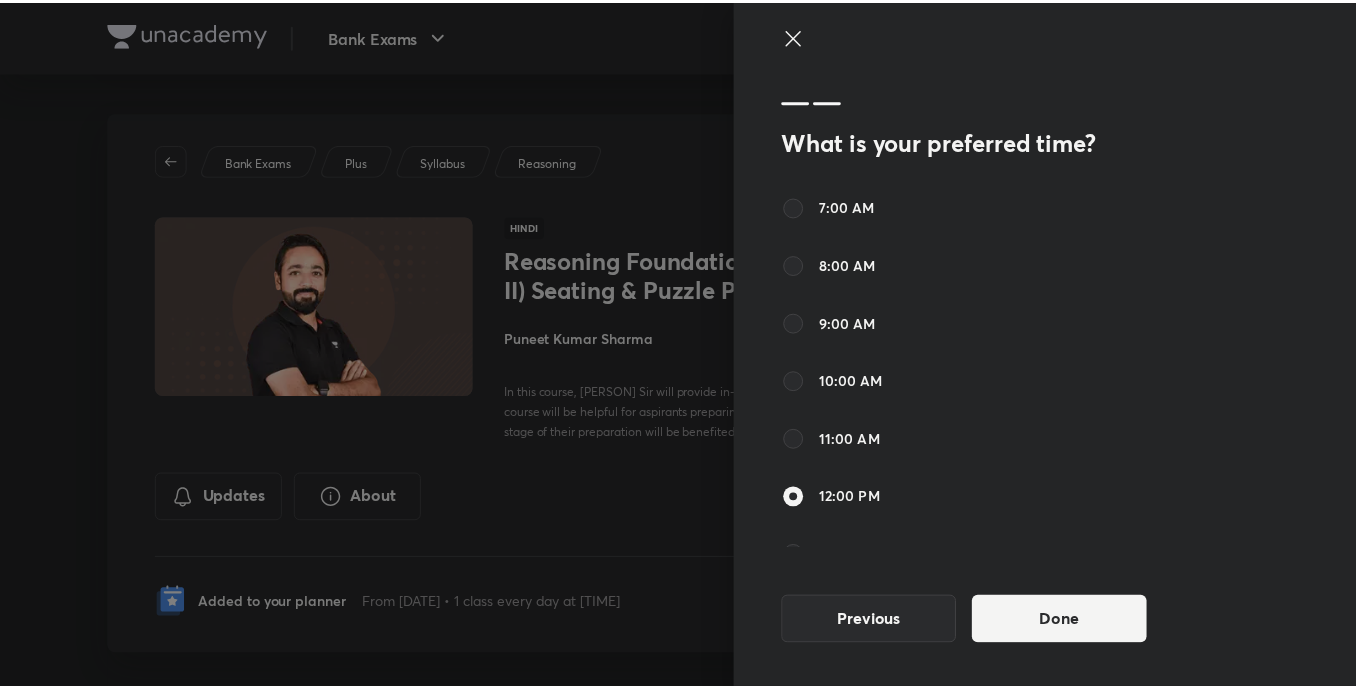 scroll, scrollTop: 132, scrollLeft: 0, axis: vertical 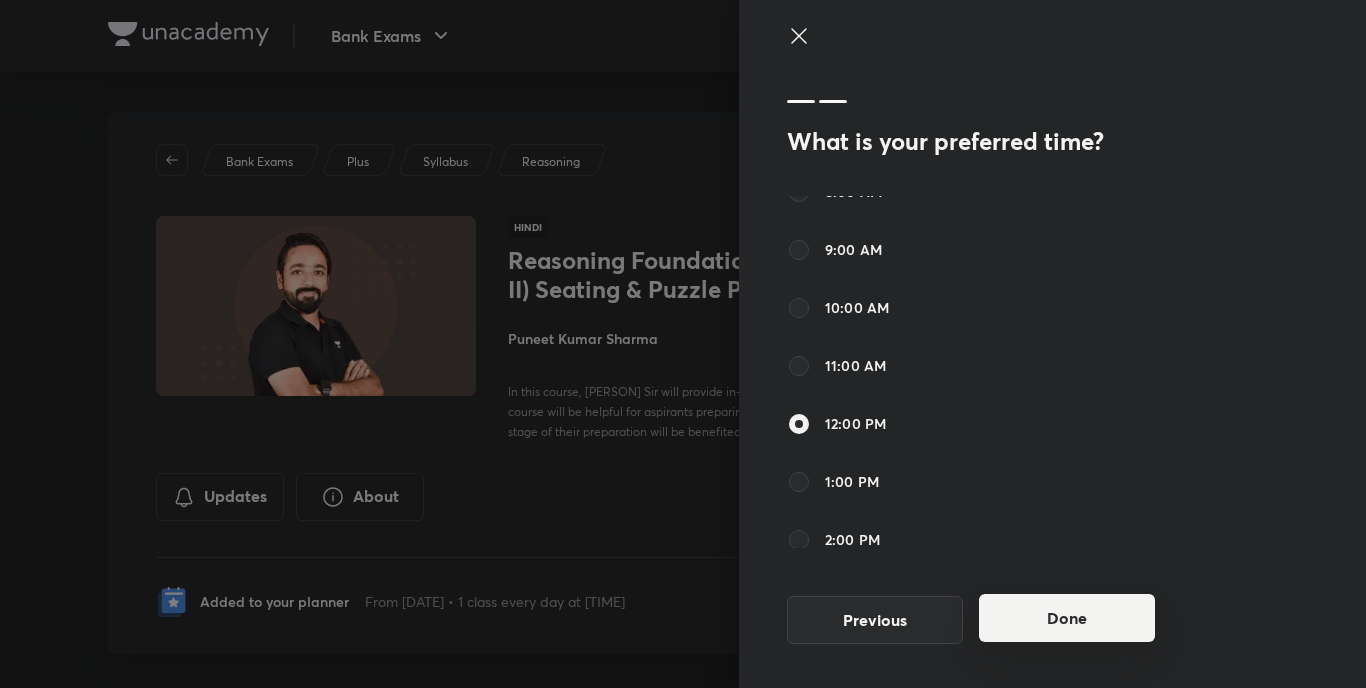 click on "Done" at bounding box center (1067, 618) 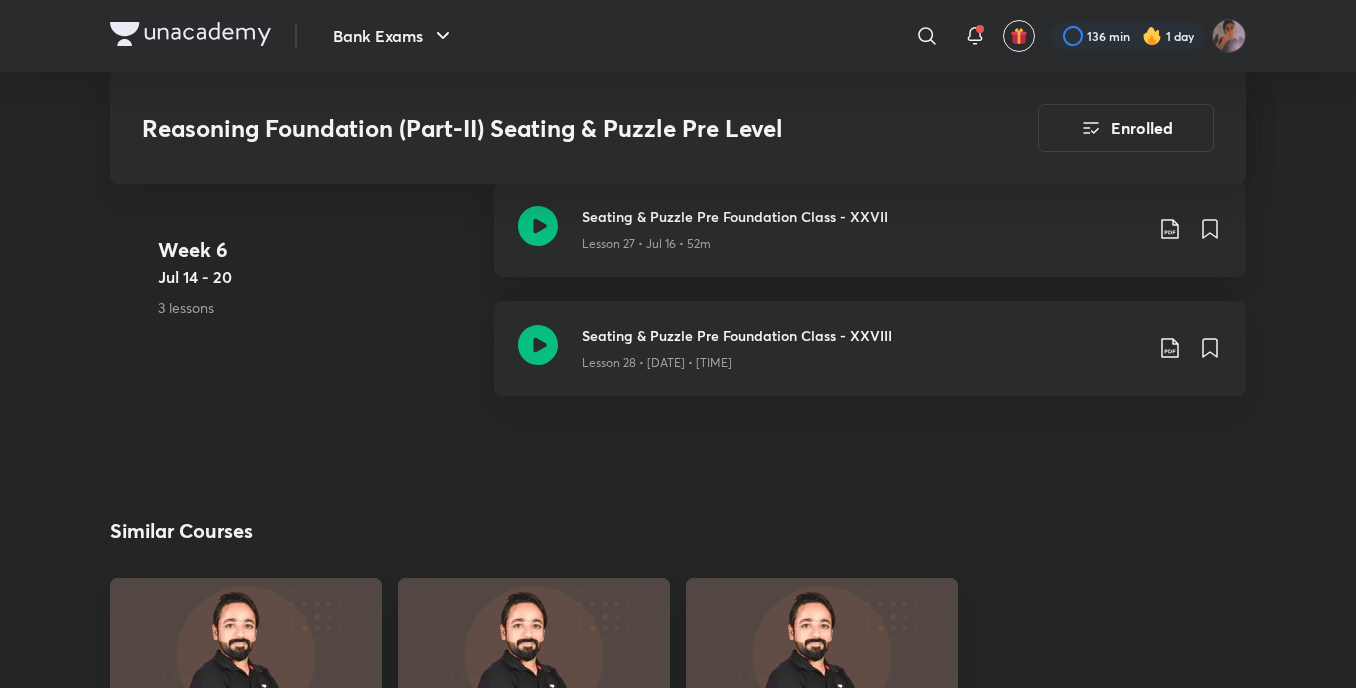 scroll, scrollTop: 4545, scrollLeft: 0, axis: vertical 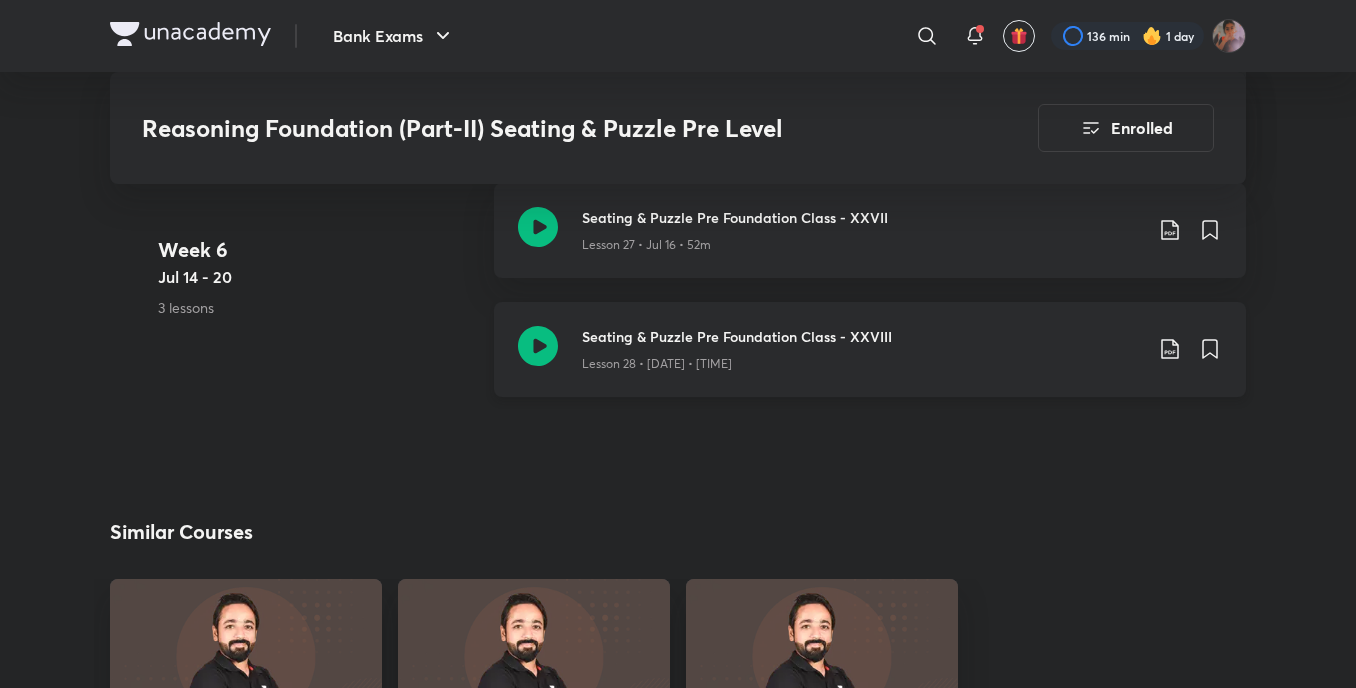 click on "Seating & Puzzle Pre Foundation Class - XXVIII Lesson 28 • [DATE] • [TIME]" at bounding box center (870, 349) 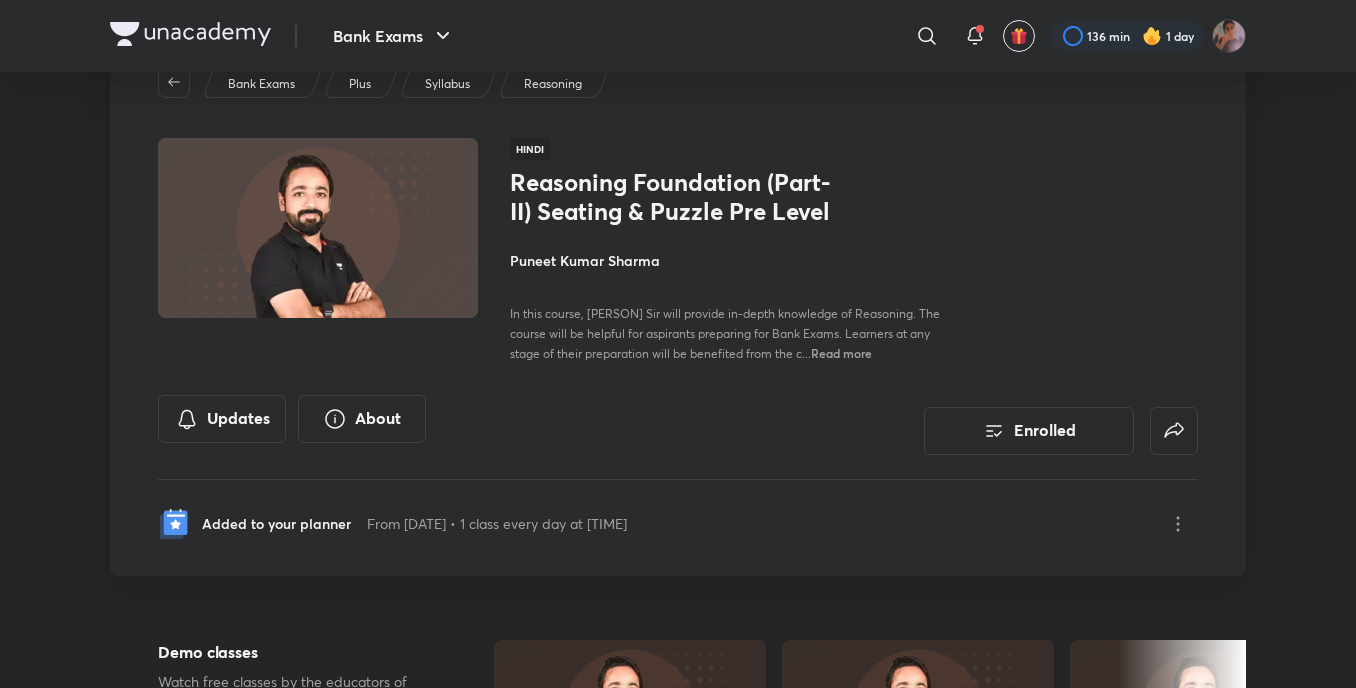 scroll, scrollTop: 79, scrollLeft: 0, axis: vertical 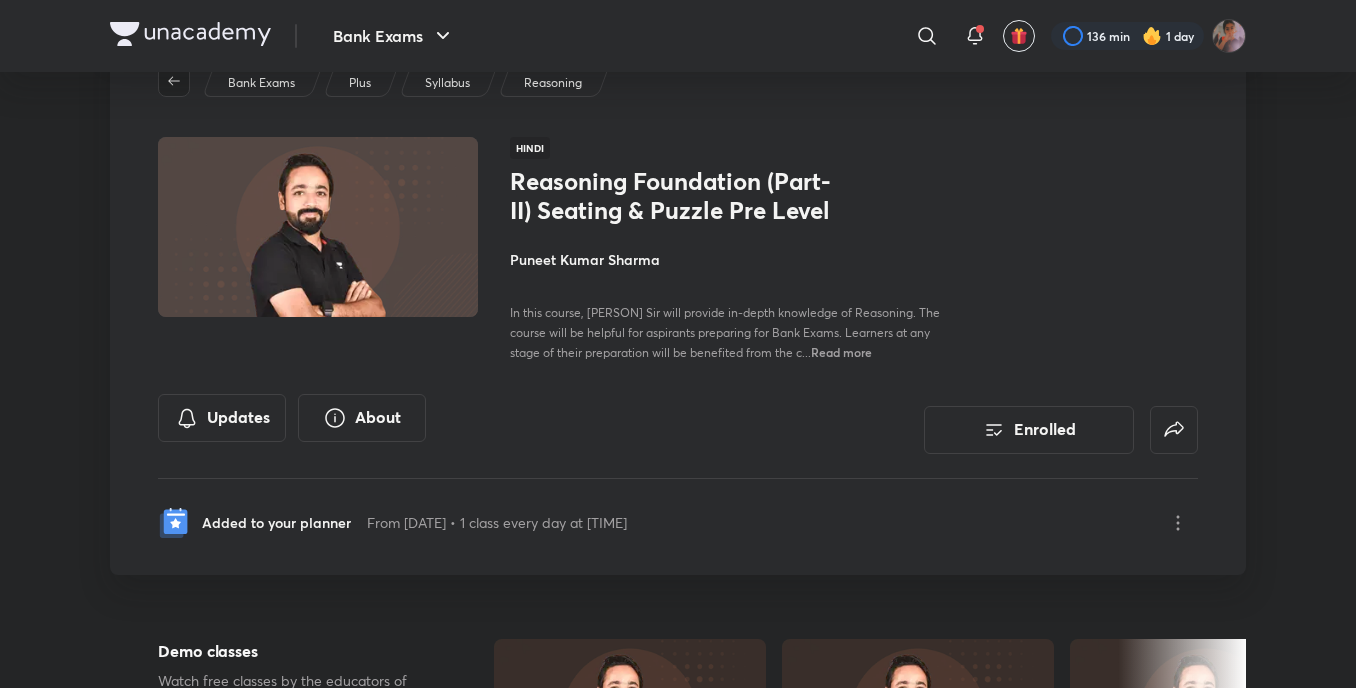click at bounding box center [174, 81] 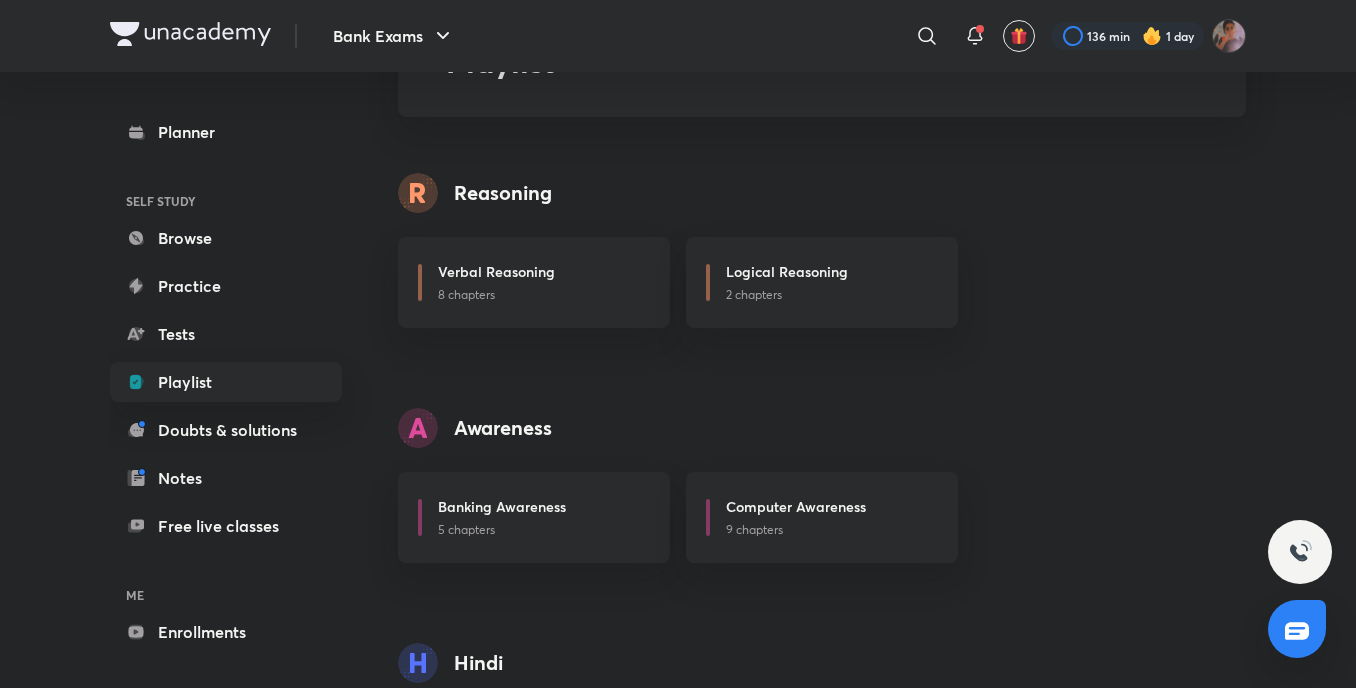 scroll, scrollTop: 256, scrollLeft: 0, axis: vertical 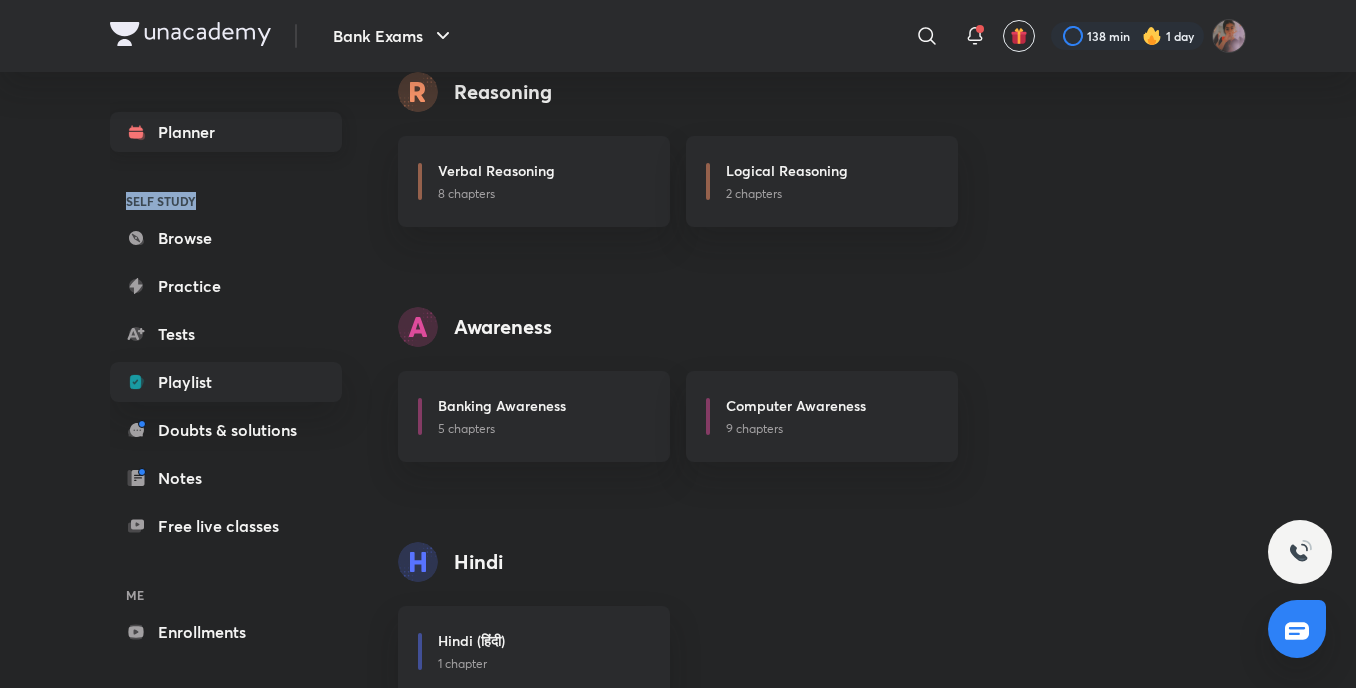 drag, startPoint x: 229, startPoint y: 157, endPoint x: 238, endPoint y: 146, distance: 14.21267 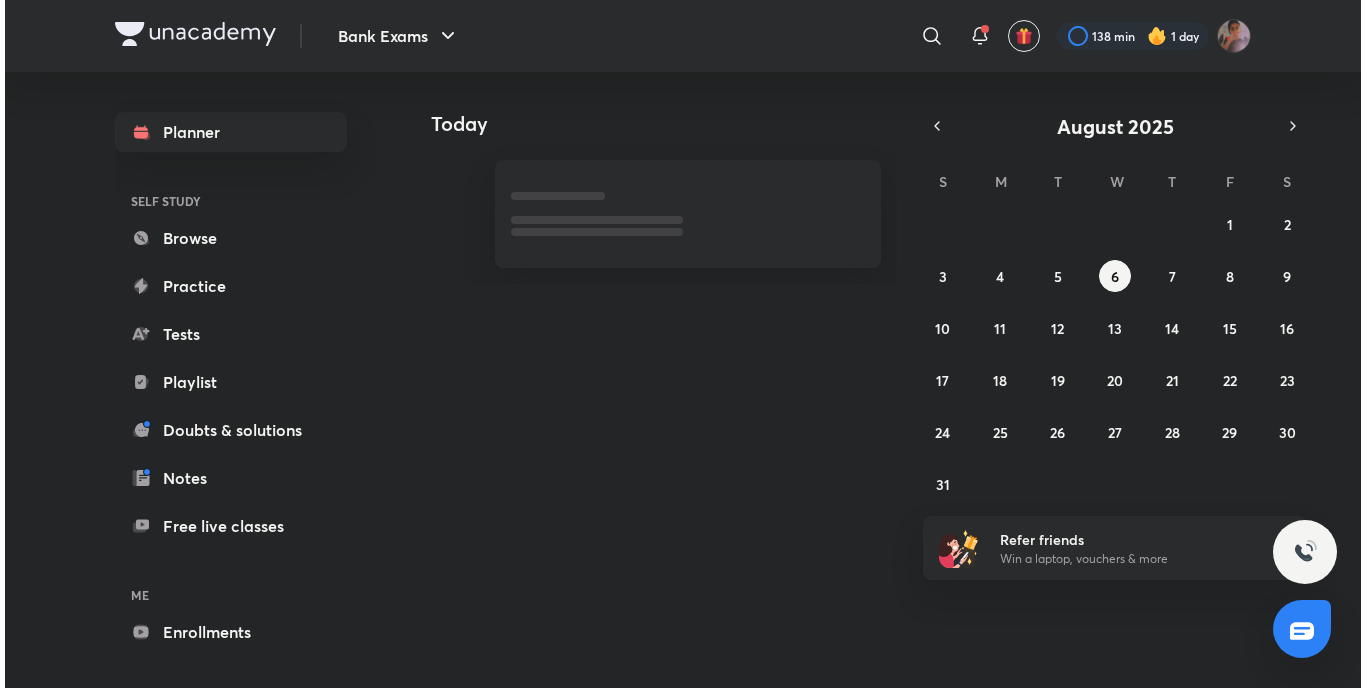 scroll, scrollTop: 0, scrollLeft: 0, axis: both 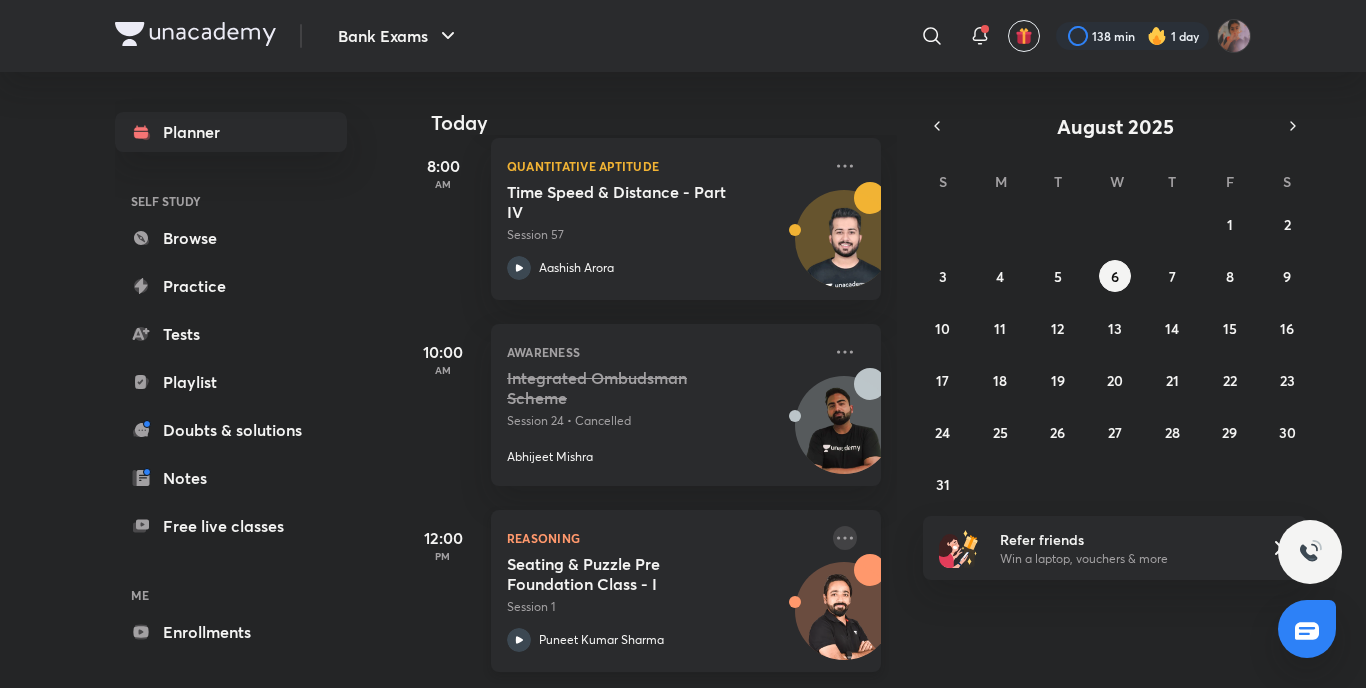 click 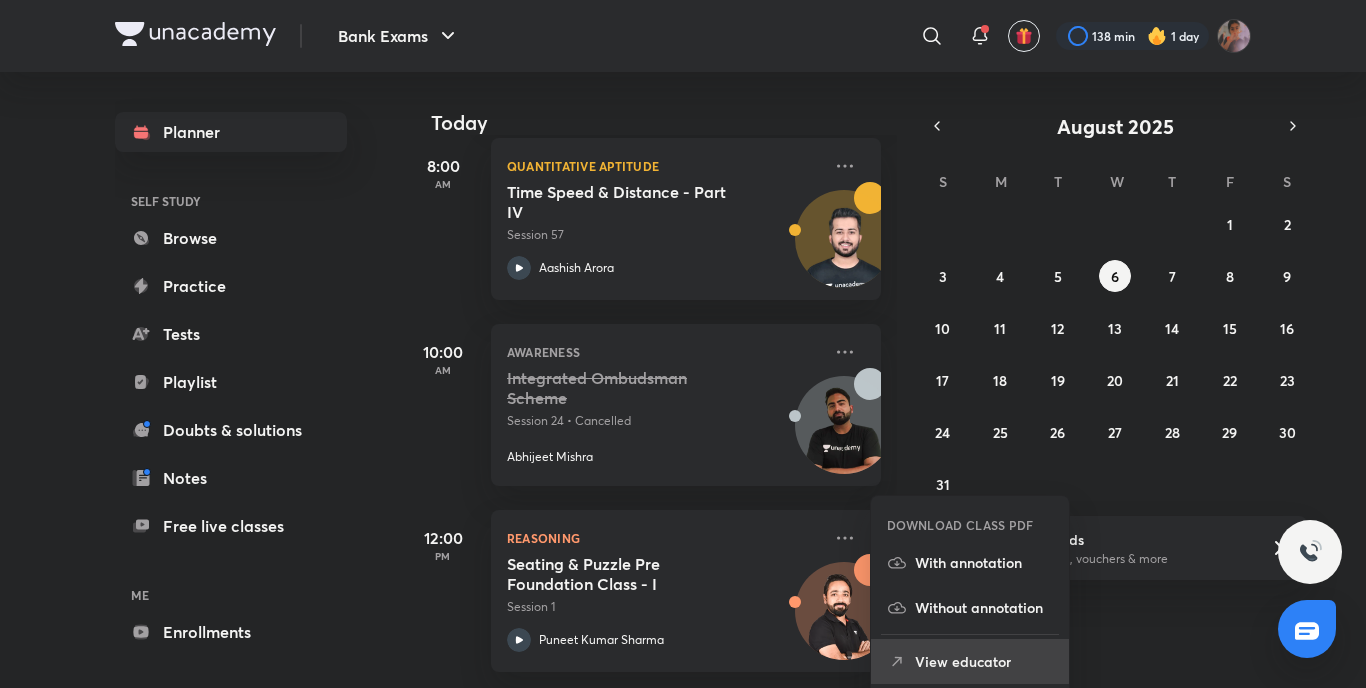 click on "View educator" at bounding box center [984, 661] 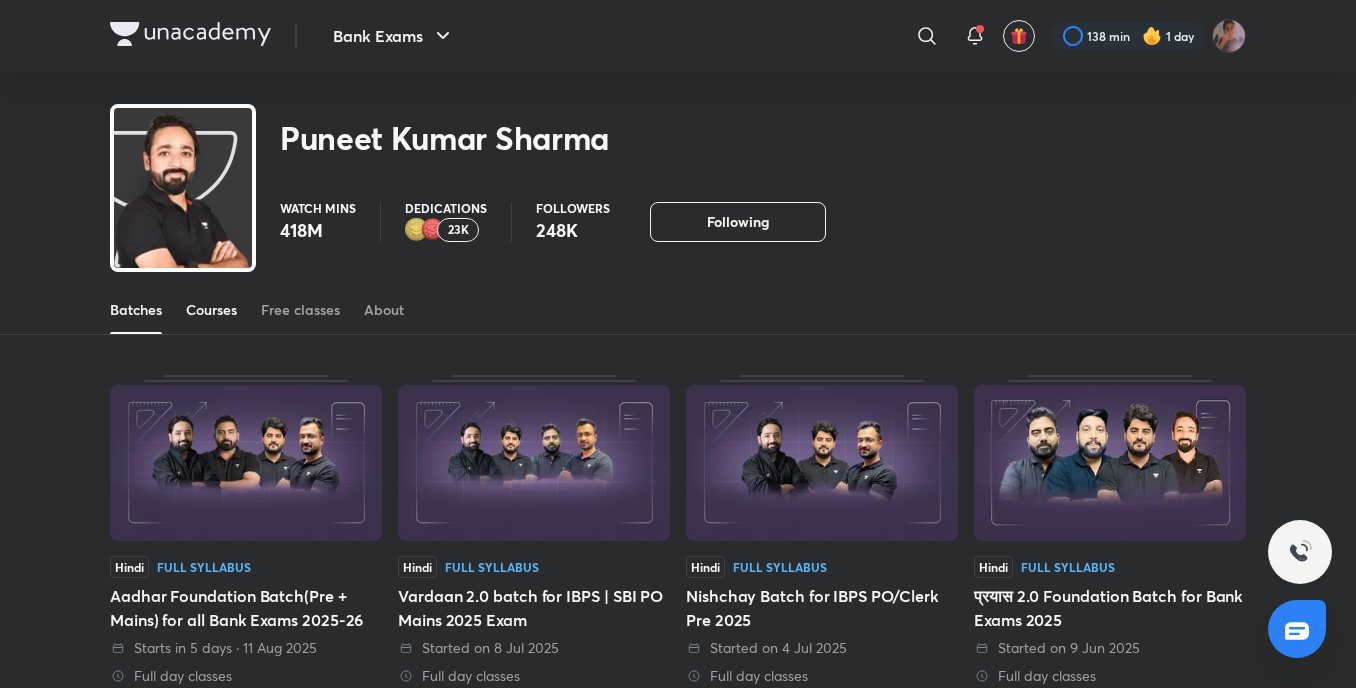 click on "Courses" at bounding box center [211, 310] 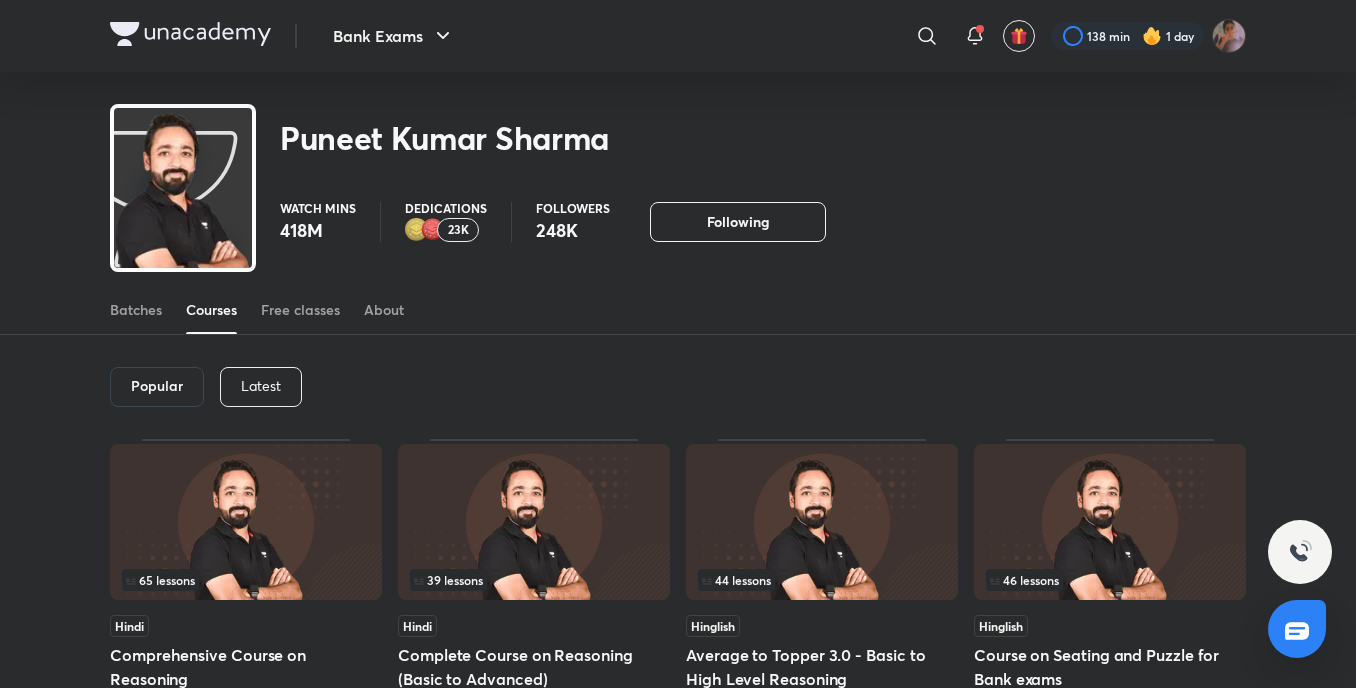 click on "Popular" at bounding box center (157, 386) 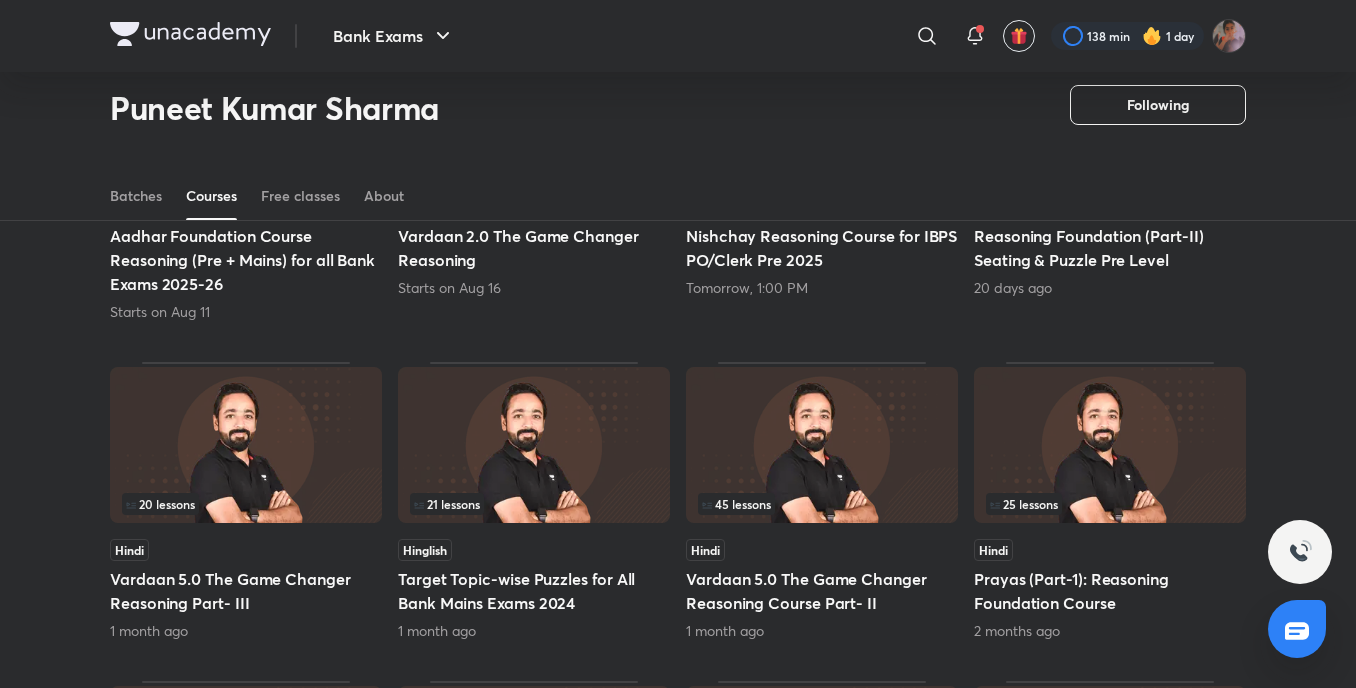 scroll, scrollTop: 363, scrollLeft: 0, axis: vertical 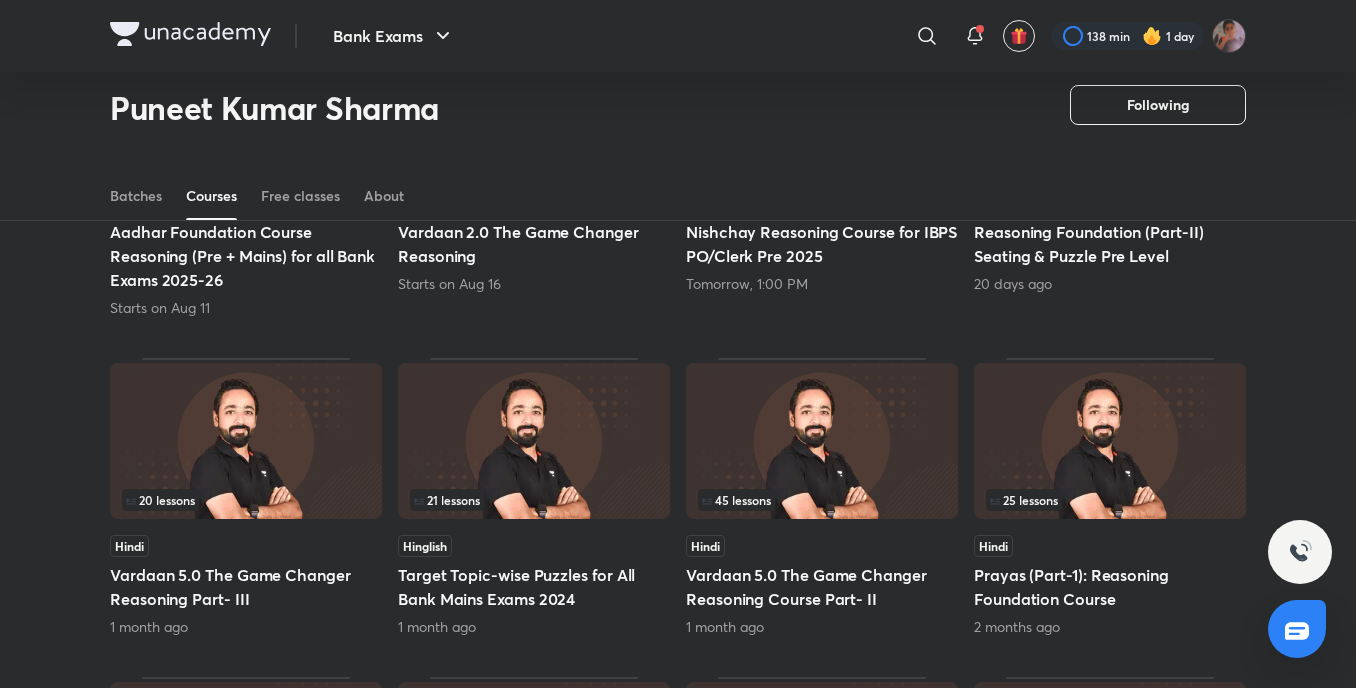click at bounding box center [1110, 441] 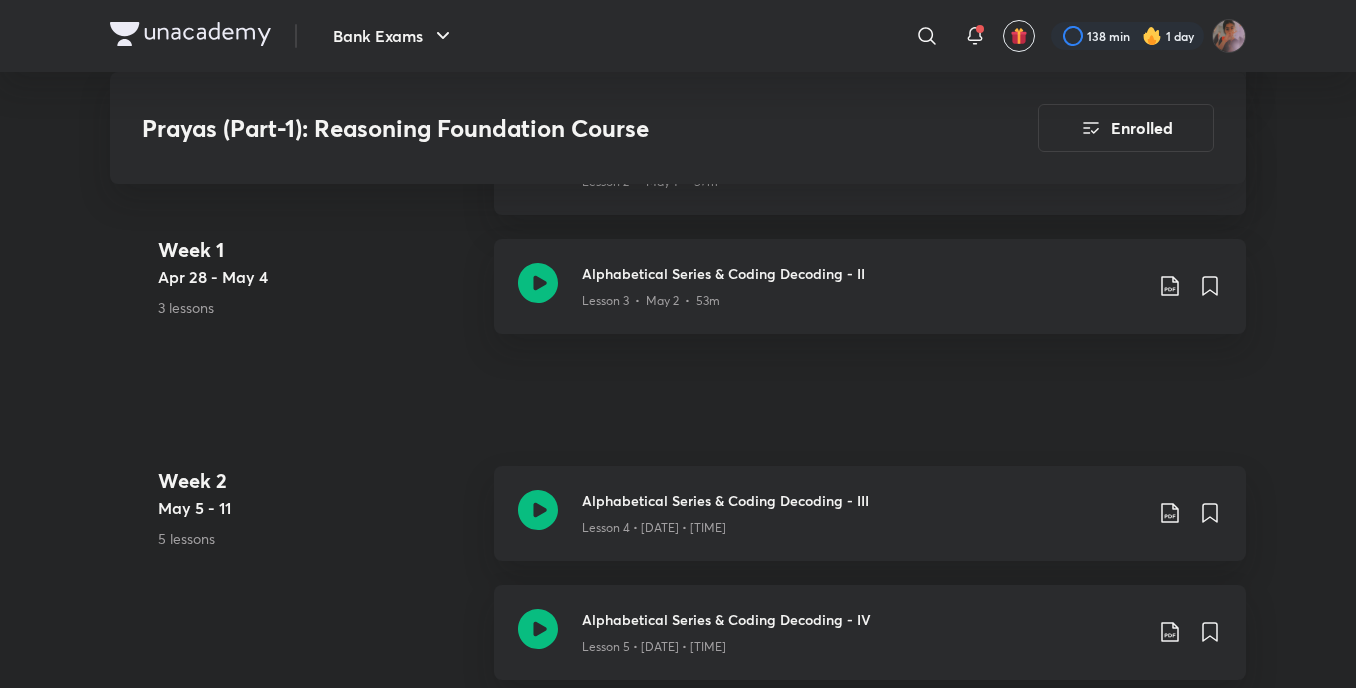 scroll, scrollTop: 0, scrollLeft: 0, axis: both 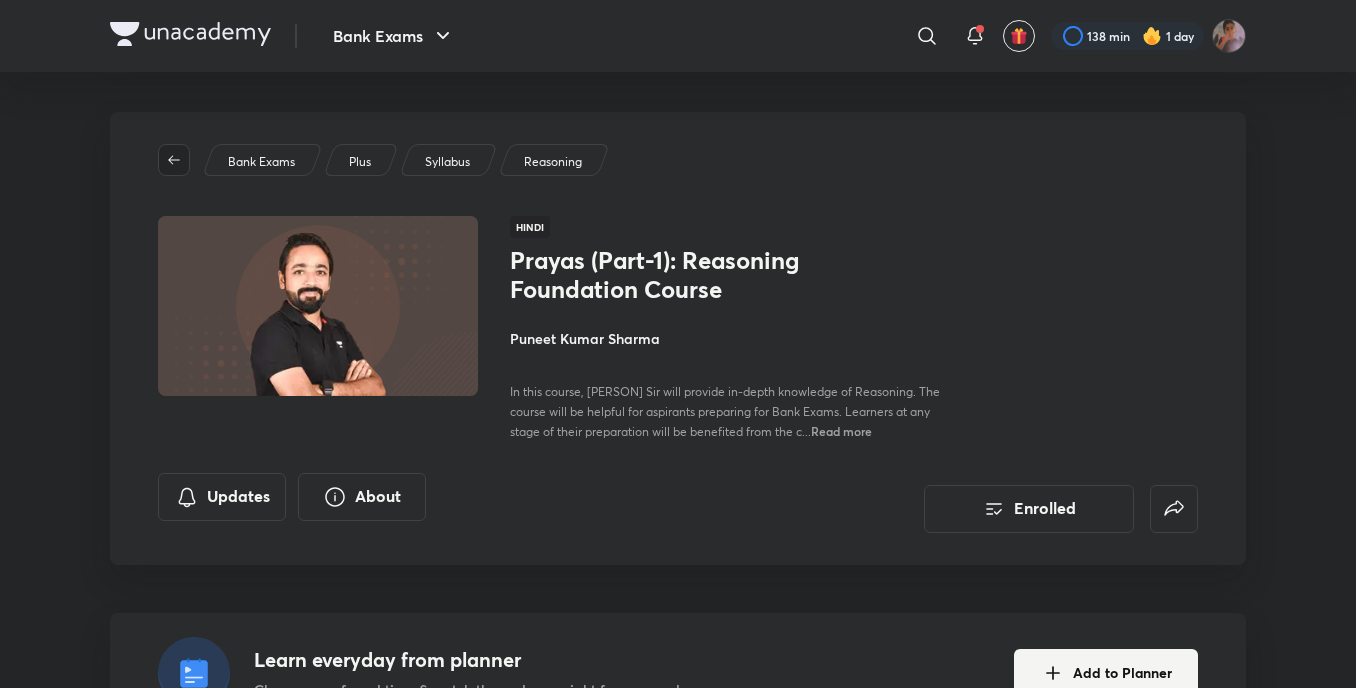 click at bounding box center [174, 160] 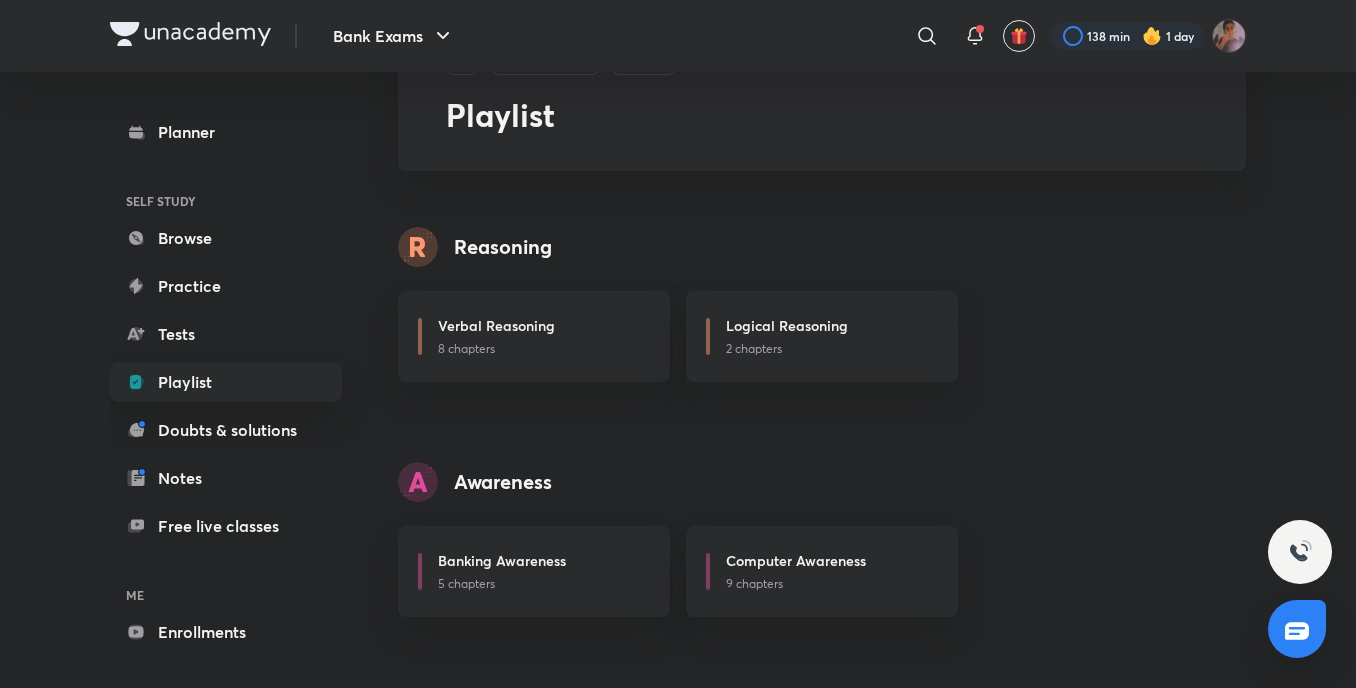 click at bounding box center (190, 34) 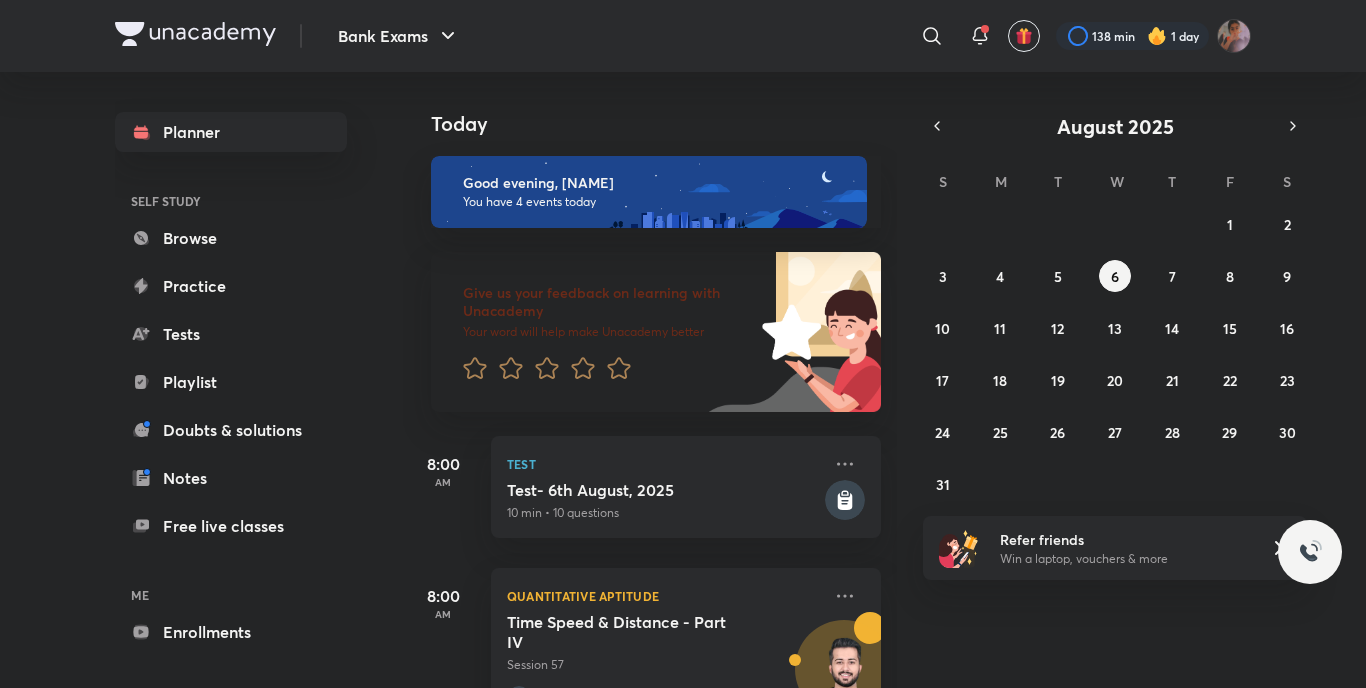 scroll, scrollTop: 0, scrollLeft: 0, axis: both 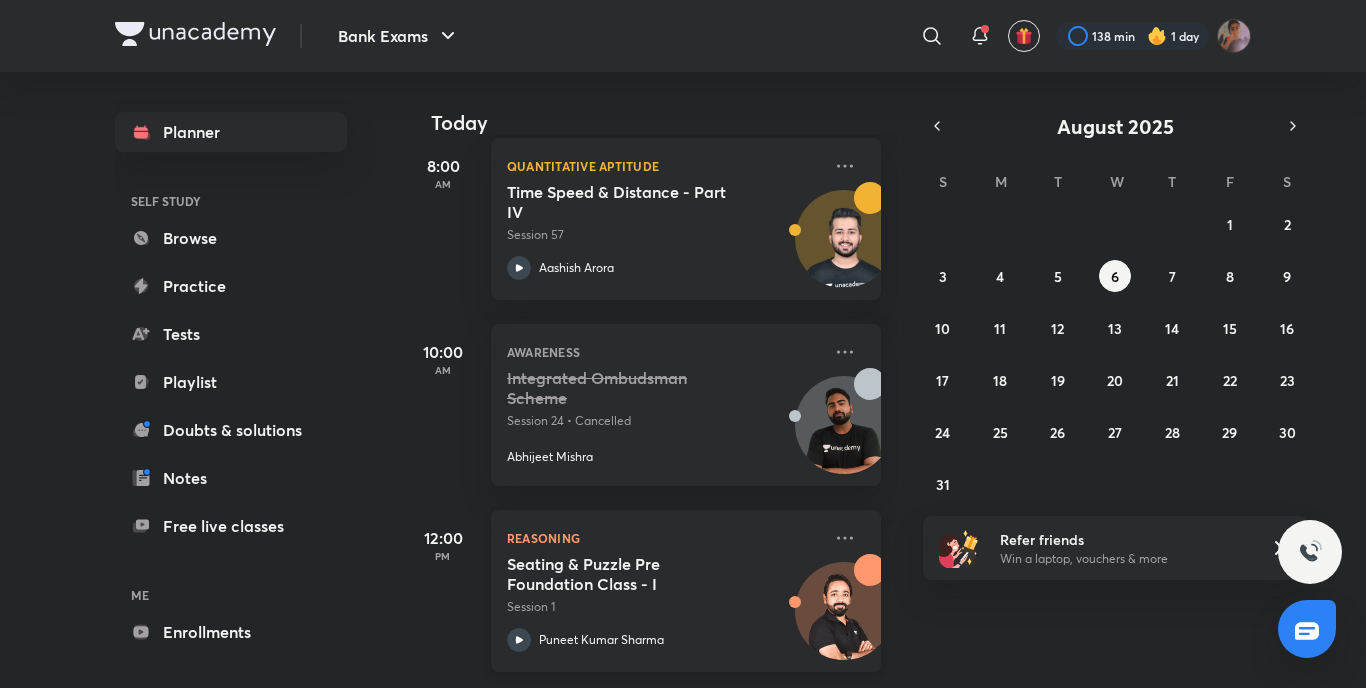 click on "Seating & Puzzle Pre Foundation Class - I" at bounding box center [631, 574] 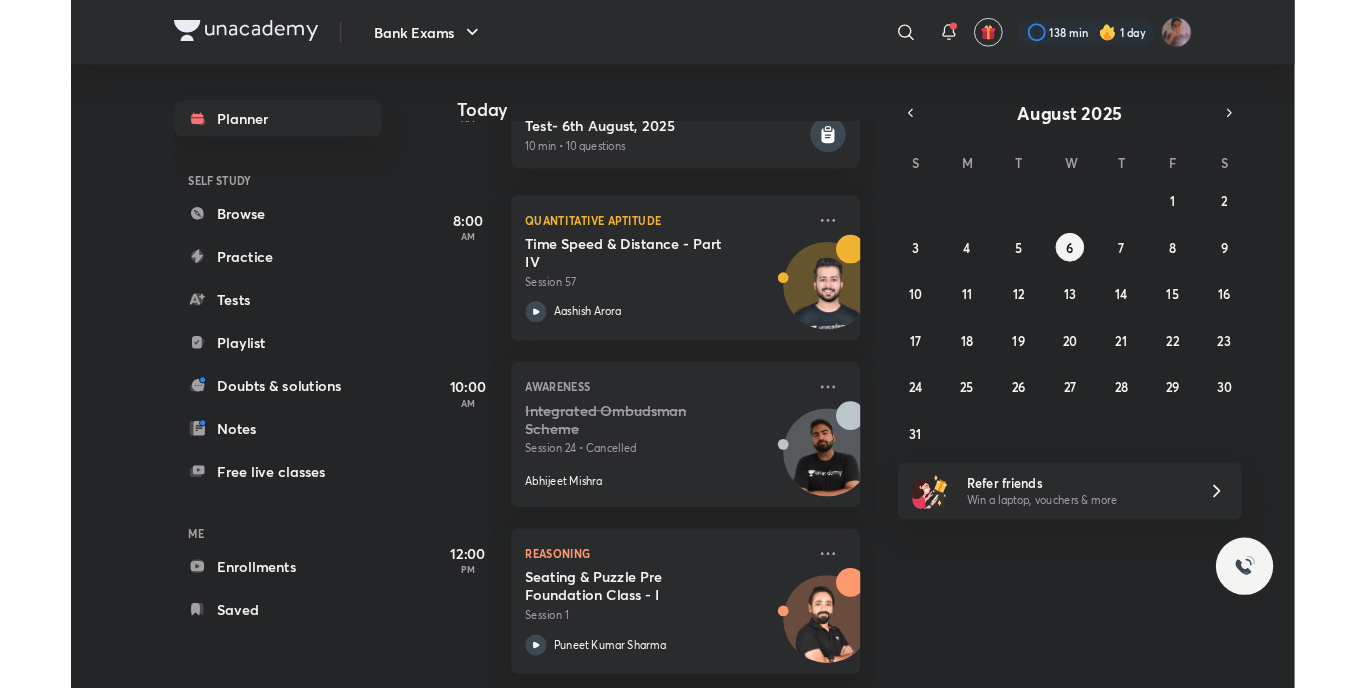 scroll, scrollTop: 365, scrollLeft: 0, axis: vertical 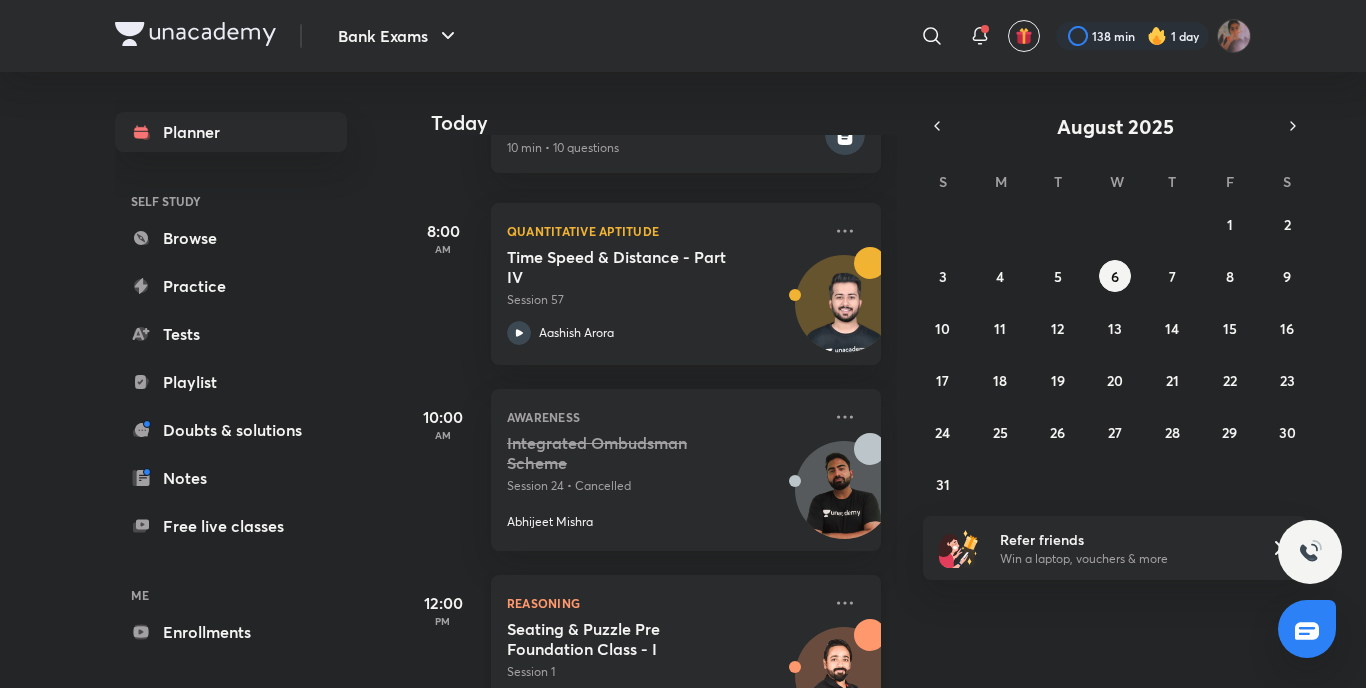 click on "Reasoning" at bounding box center [664, 603] 